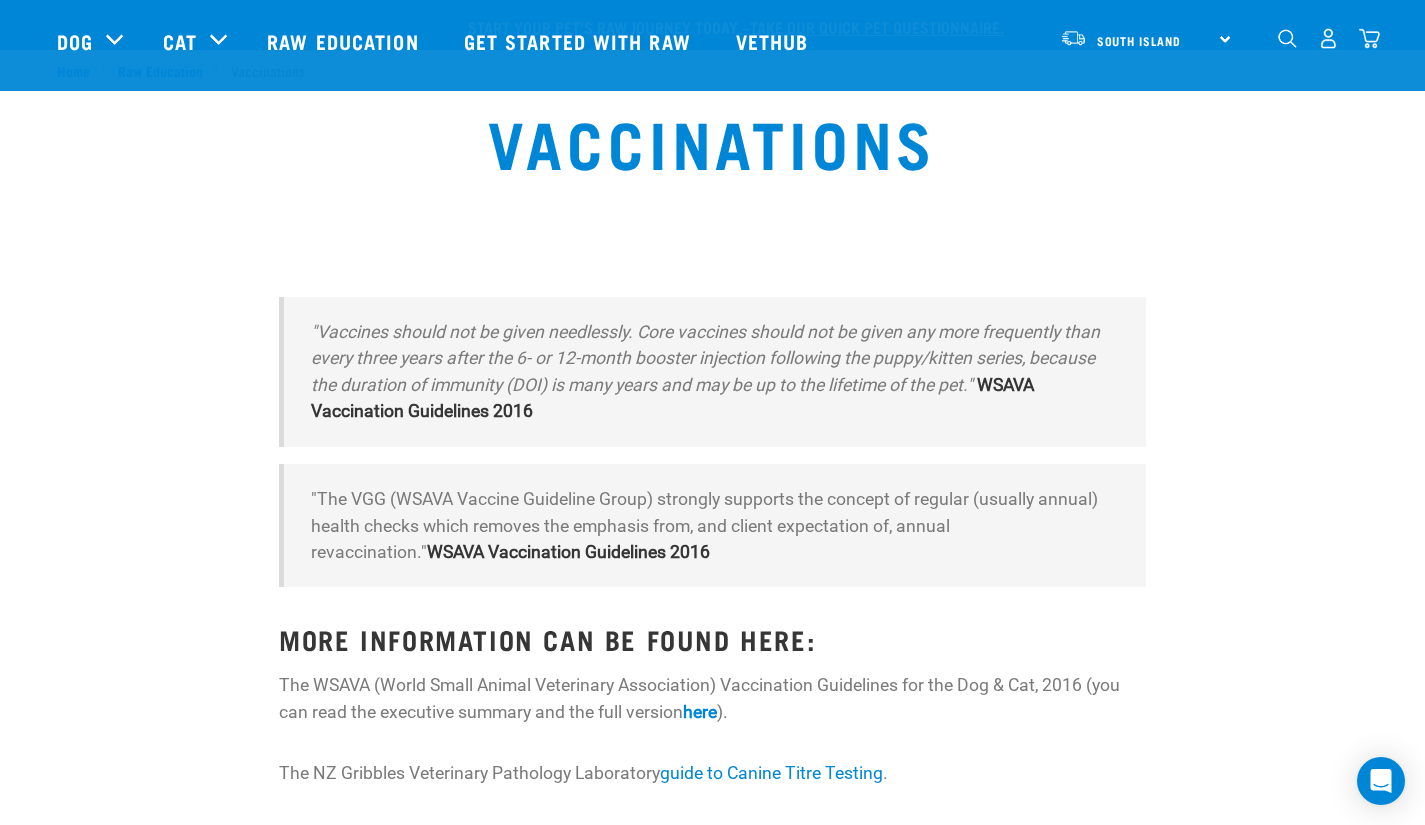 scroll, scrollTop: 410, scrollLeft: 0, axis: vertical 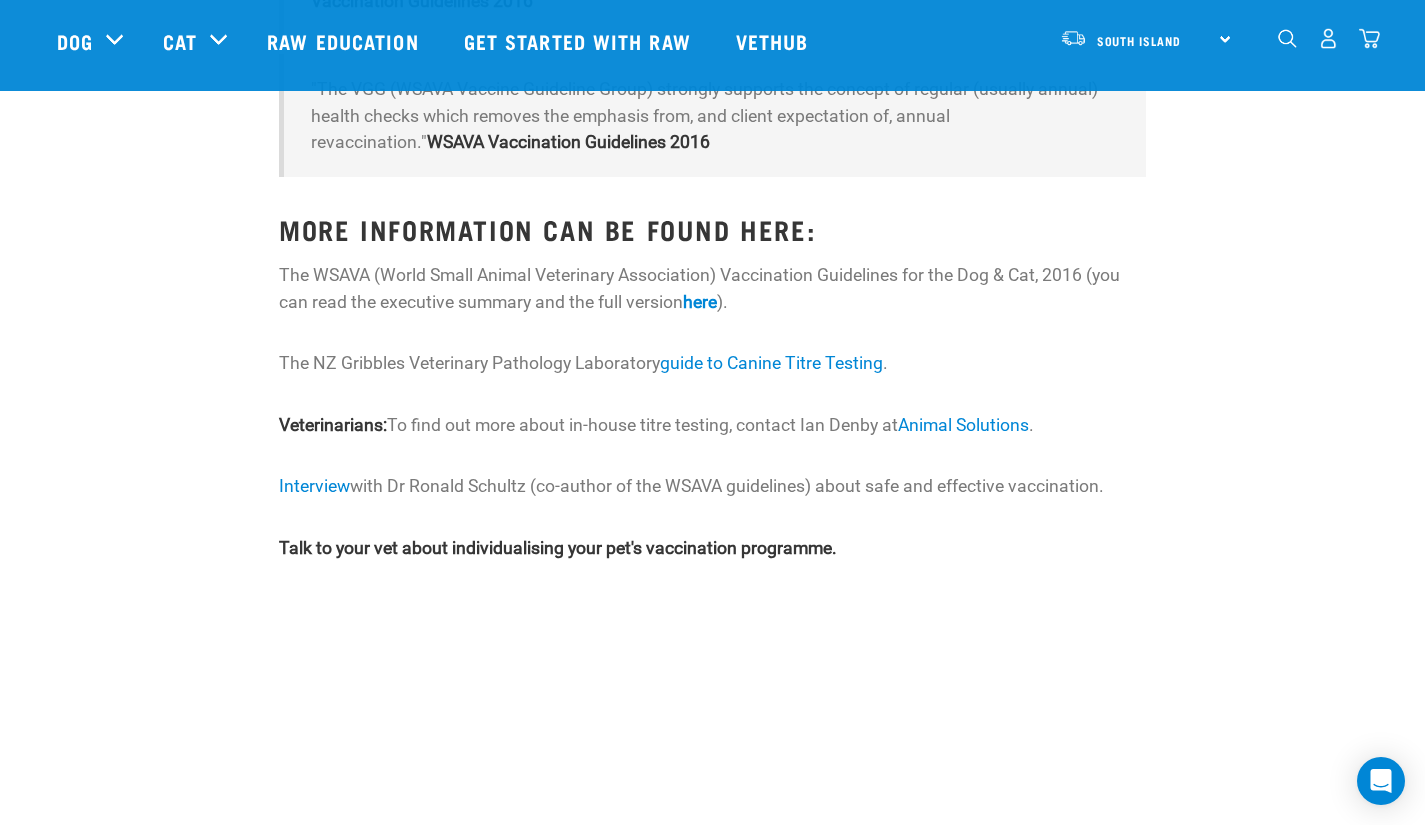 click on ""Vaccines should not be given needlessly. Core vaccines should not be given any more frequently than every three years after the 6- or 12-month booster injection following the puppy/kitten series, because the duration of immunity (DOI) is many years and may be up to the lifetime of the pet."   WSAVA Vaccination Guidelines 2016
"The VGG (WSAVA Vaccine Guideline Group) strongly supports the concept of regular (usually annual) health checks which removes the emphasis from, and client expectation of, annual revaccination."  WSAVA Vaccination Guidelines 2016
MORE INFORMATION CAN BE FOUND HERE:
The WSAVA (World Small Animal Veterinary Association) Vaccination Guidelines for the Dog & Cat, 2016 (you can read the executive summary and the full version  here ).
The NZ Gribbles Veterinary Pathology Laboratory  guide to Canine Titre Testing .
Veterinarians:  To find out more about in-house titre testing, contact Ian Denby at  Animal Solutions .
Interview" at bounding box center (712, 268) 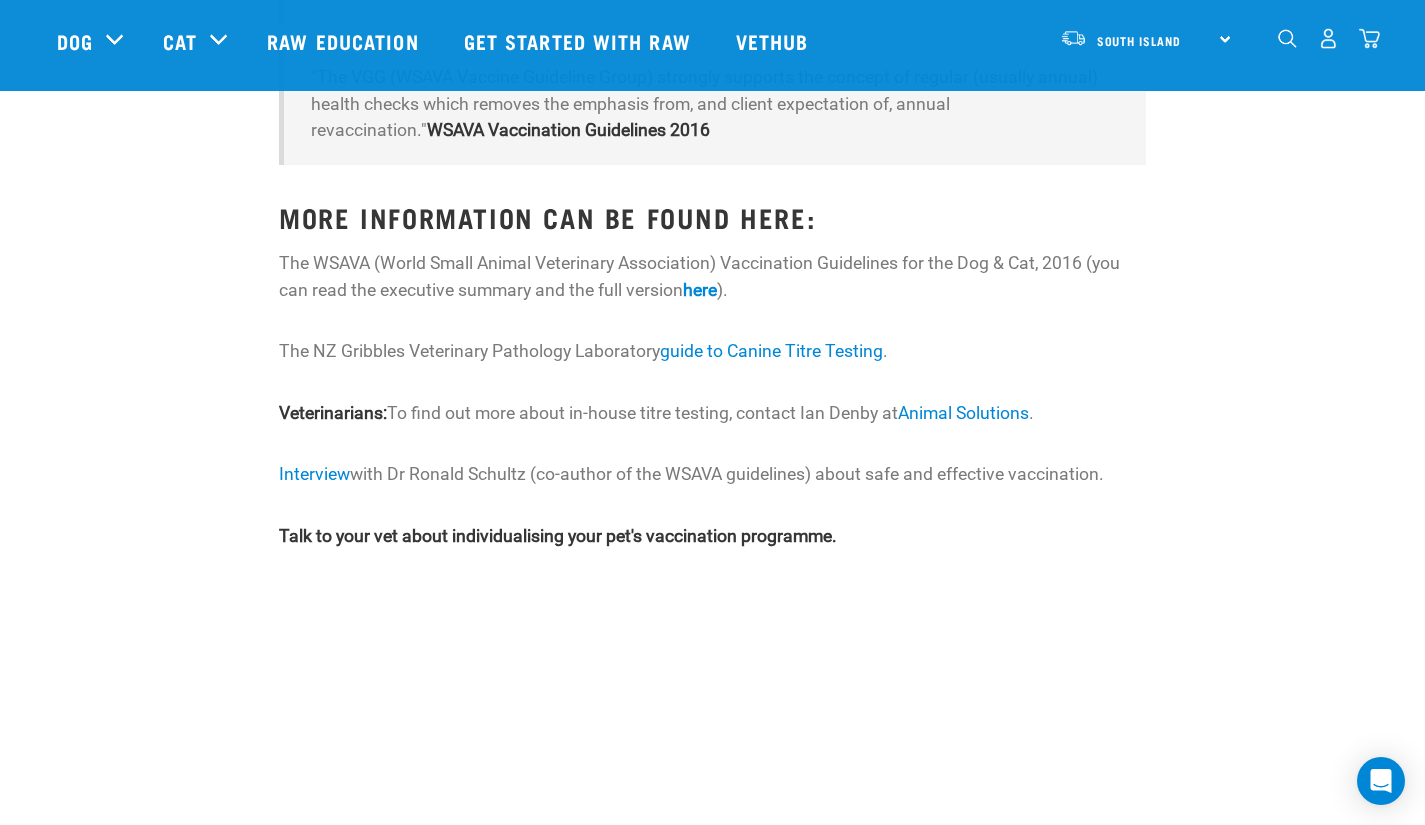 scroll, scrollTop: 421, scrollLeft: 0, axis: vertical 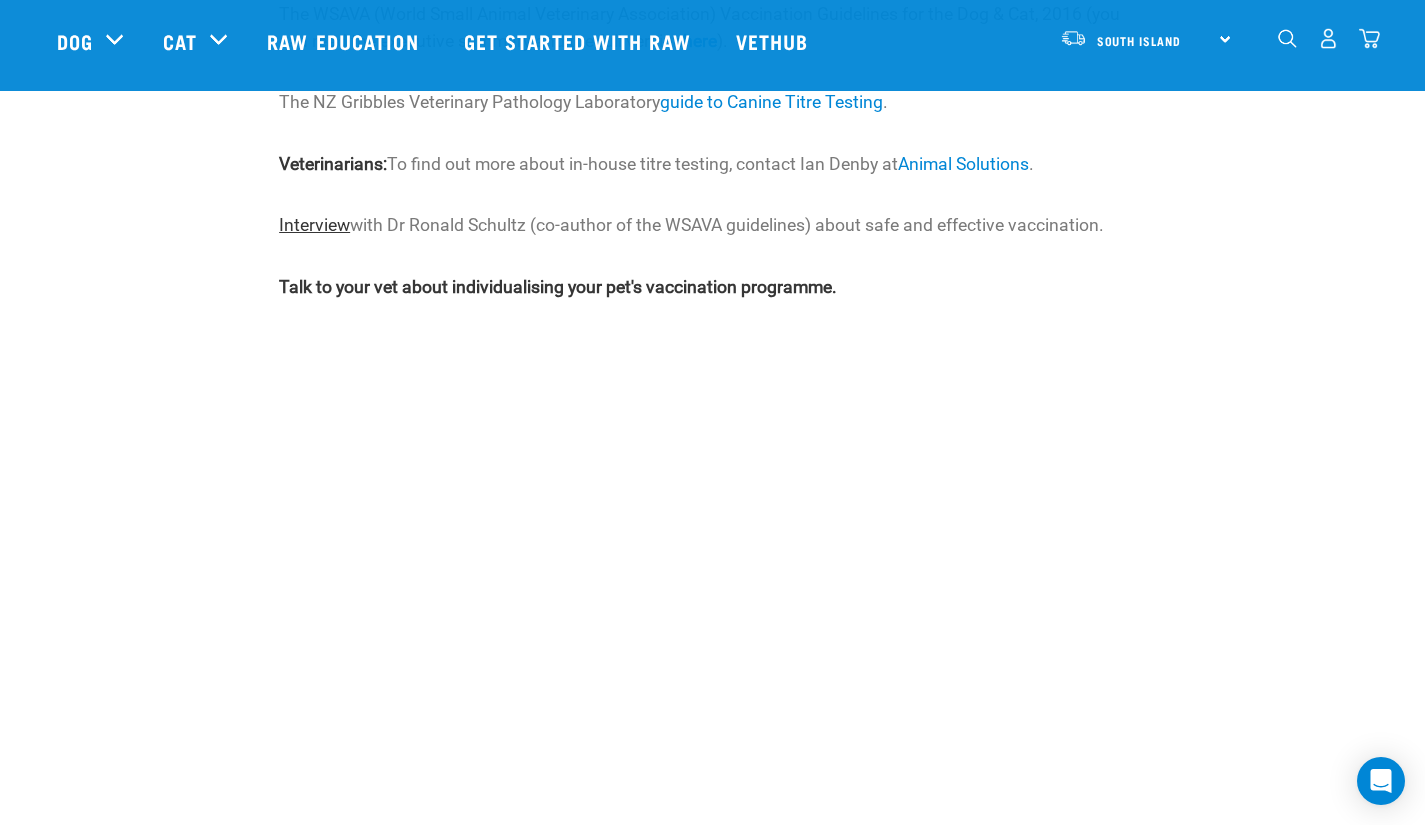 click on "Interview" at bounding box center (314, 225) 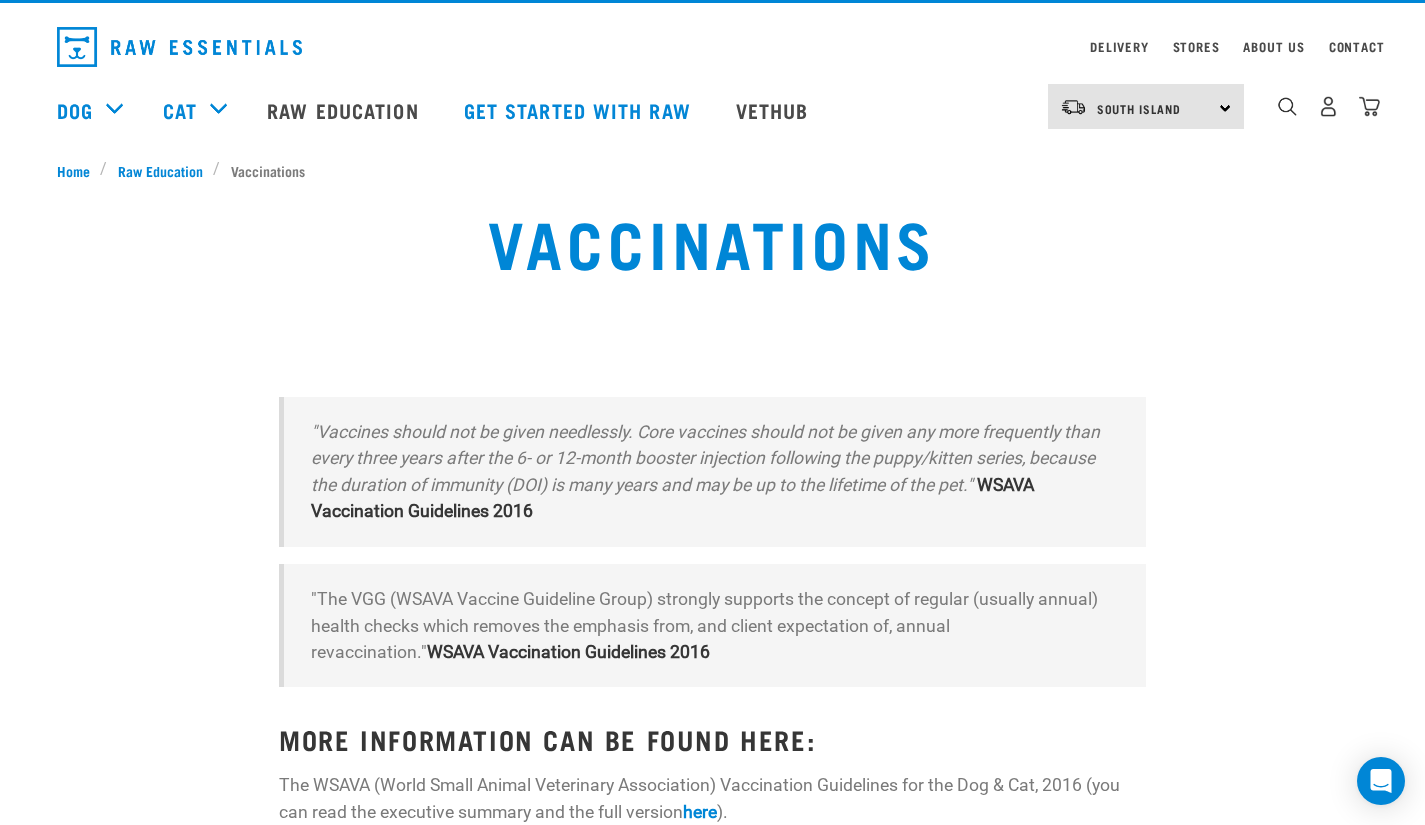 scroll, scrollTop: 0, scrollLeft: 0, axis: both 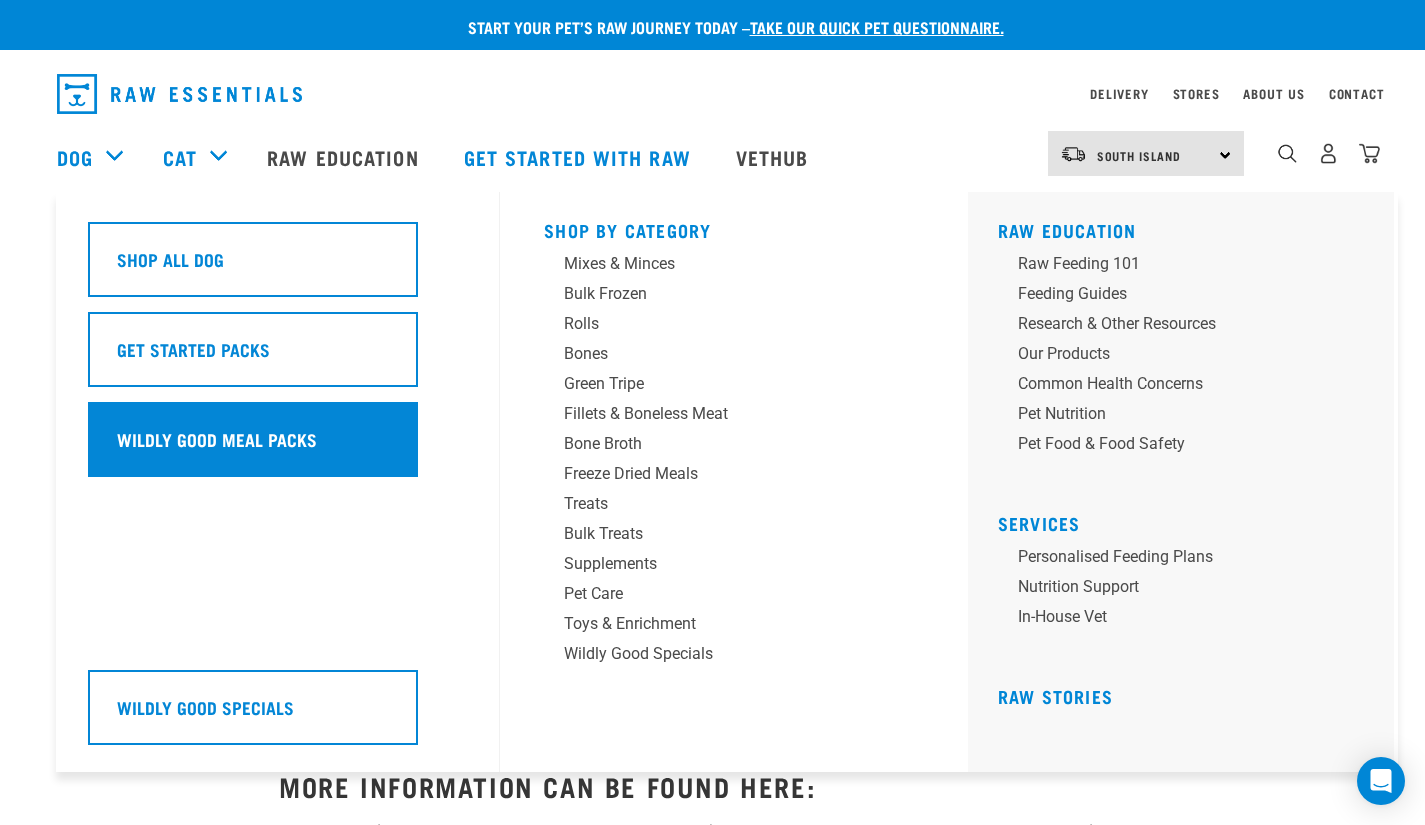 click on "Wildly Good Meal Packs" at bounding box center [253, 439] 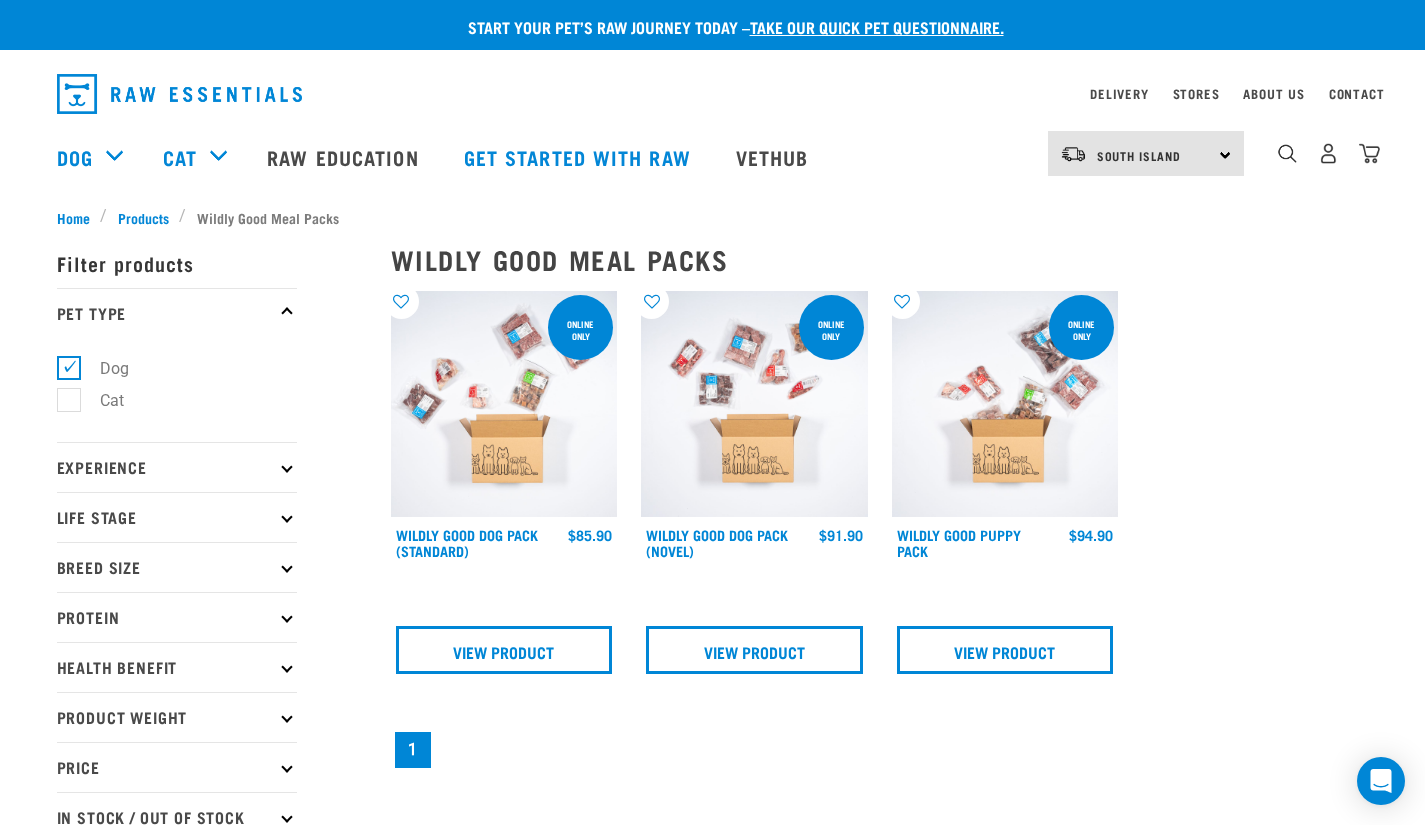 scroll, scrollTop: 0, scrollLeft: 0, axis: both 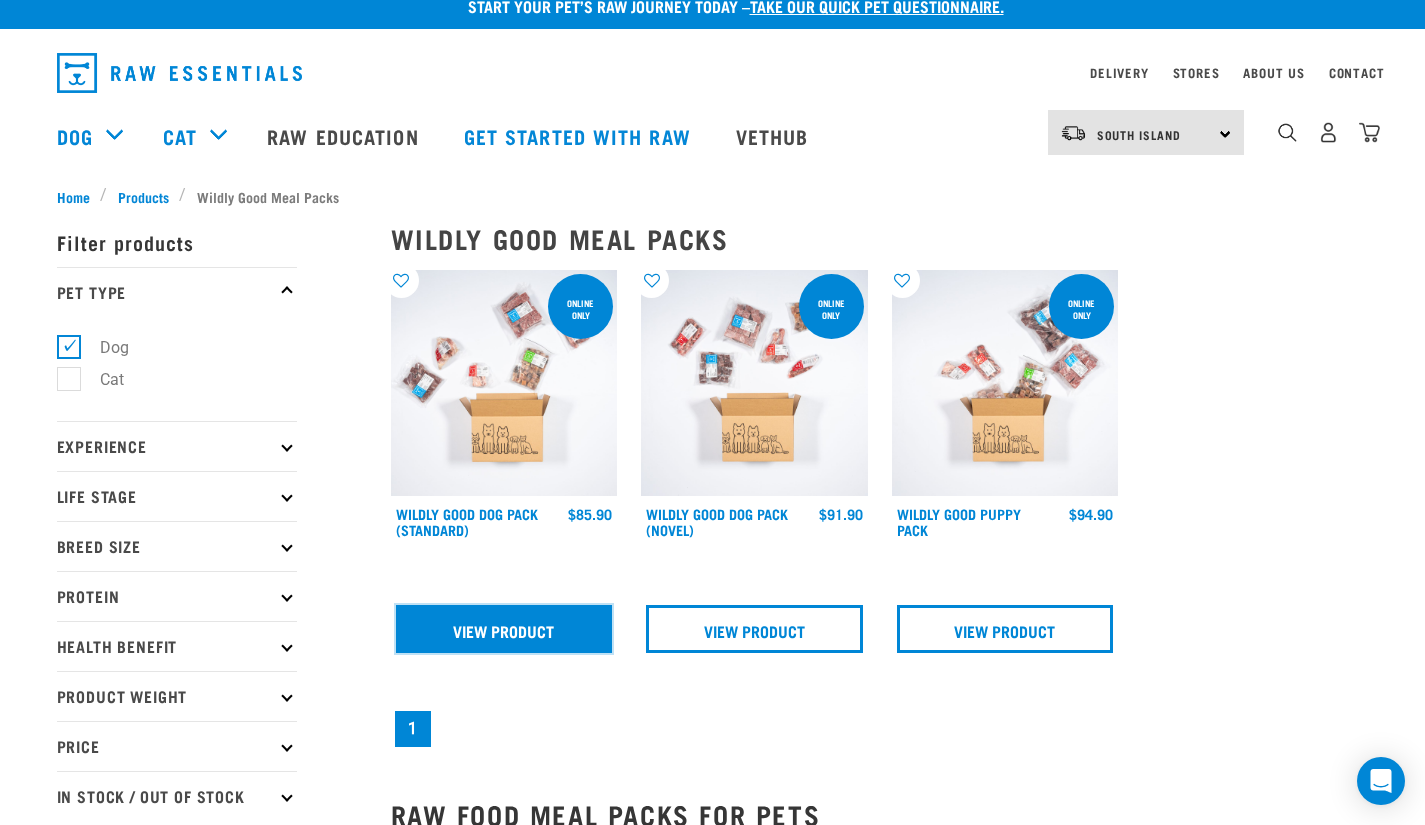 click on "View Product" at bounding box center [504, 629] 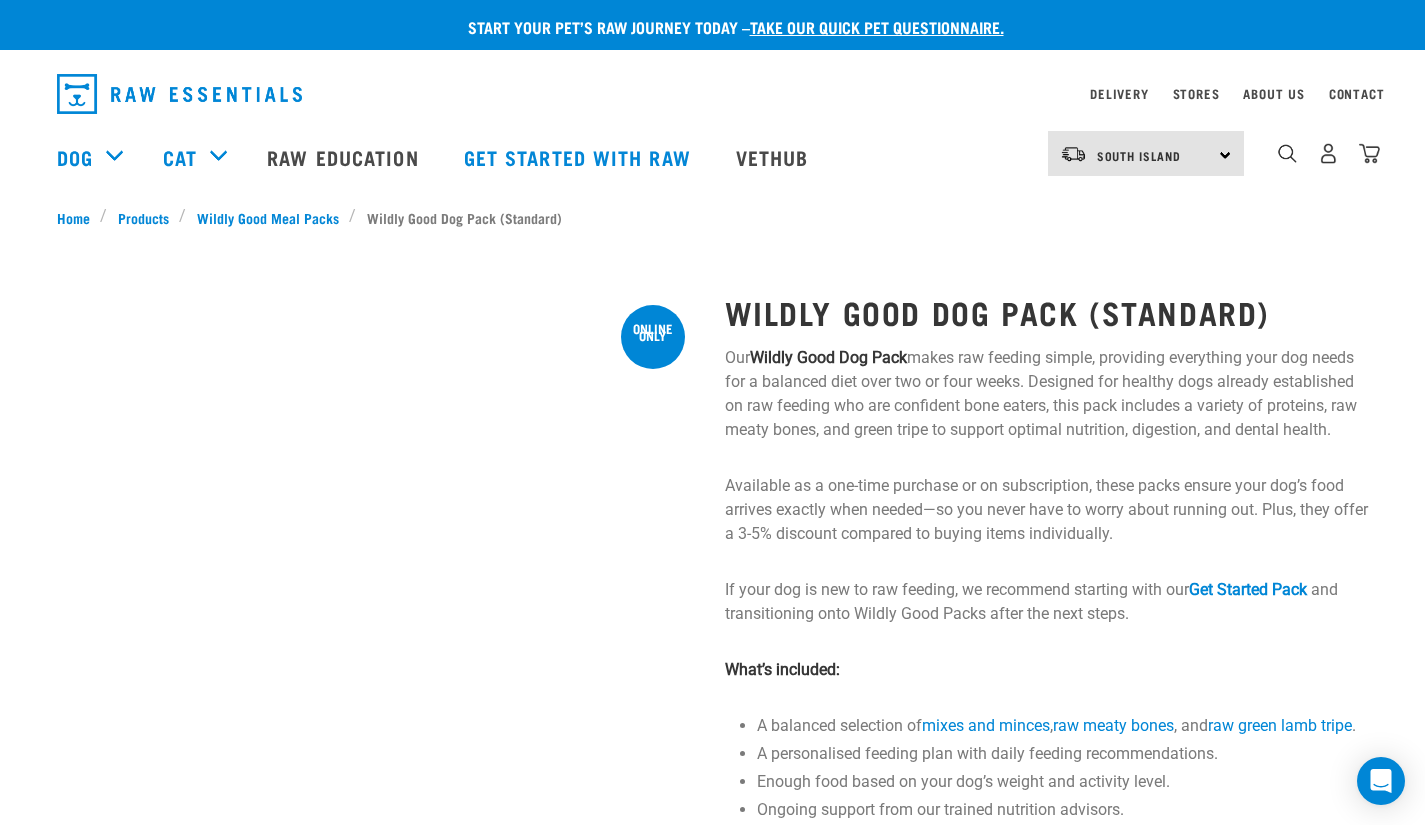 scroll, scrollTop: 0, scrollLeft: 0, axis: both 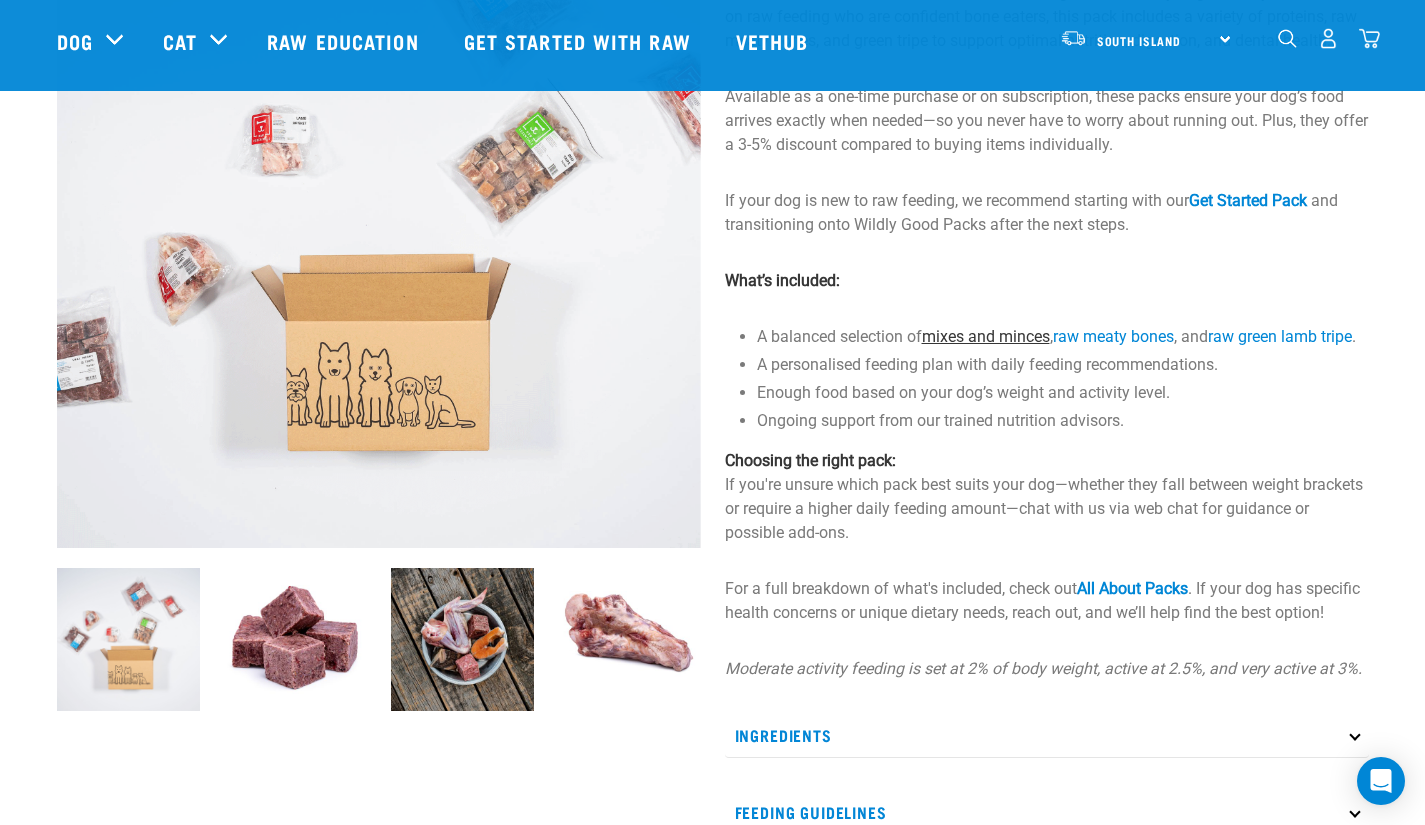 click on "mixes and minces" at bounding box center (986, 336) 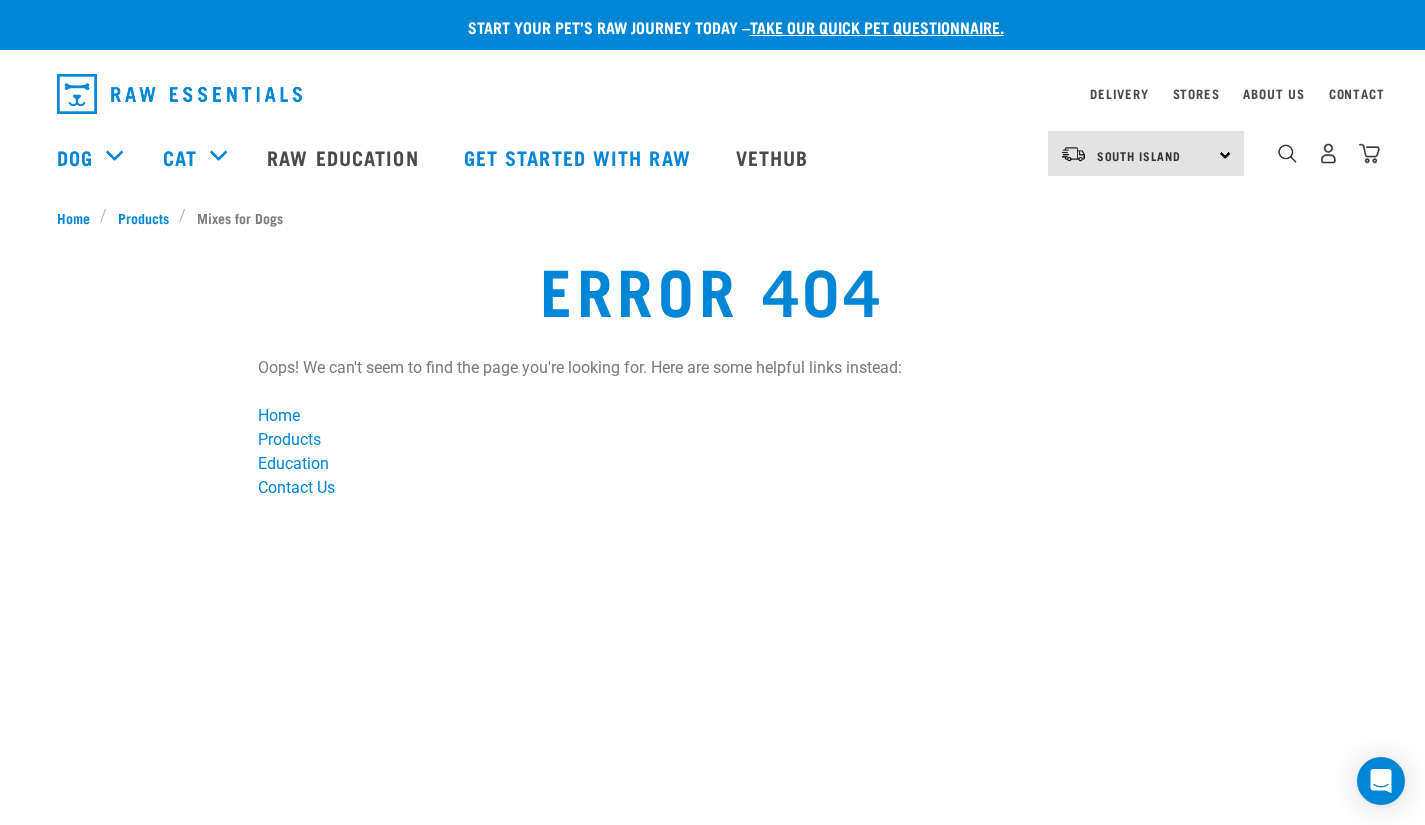 scroll, scrollTop: 0, scrollLeft: 0, axis: both 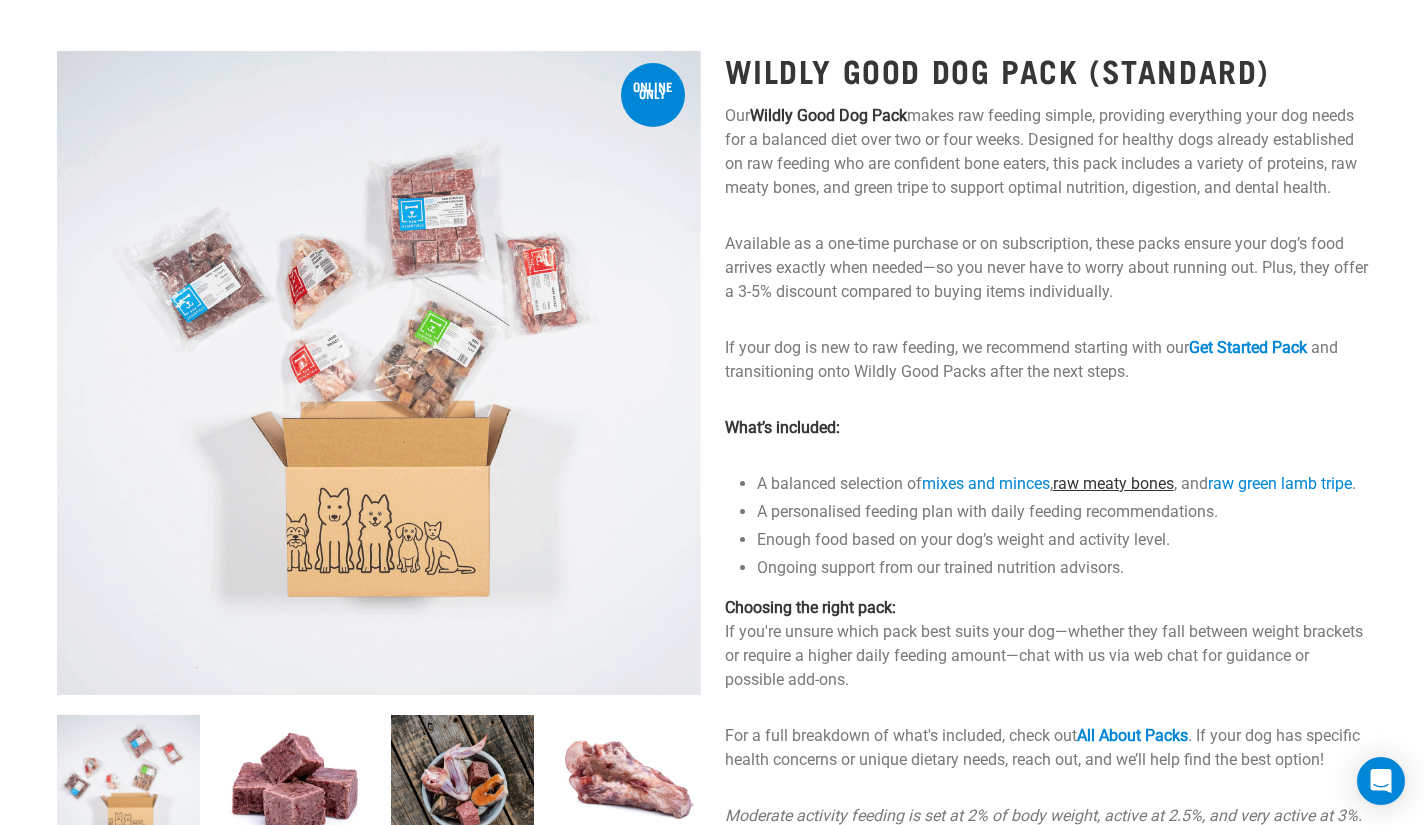 click on "raw meaty bones" at bounding box center (1113, 483) 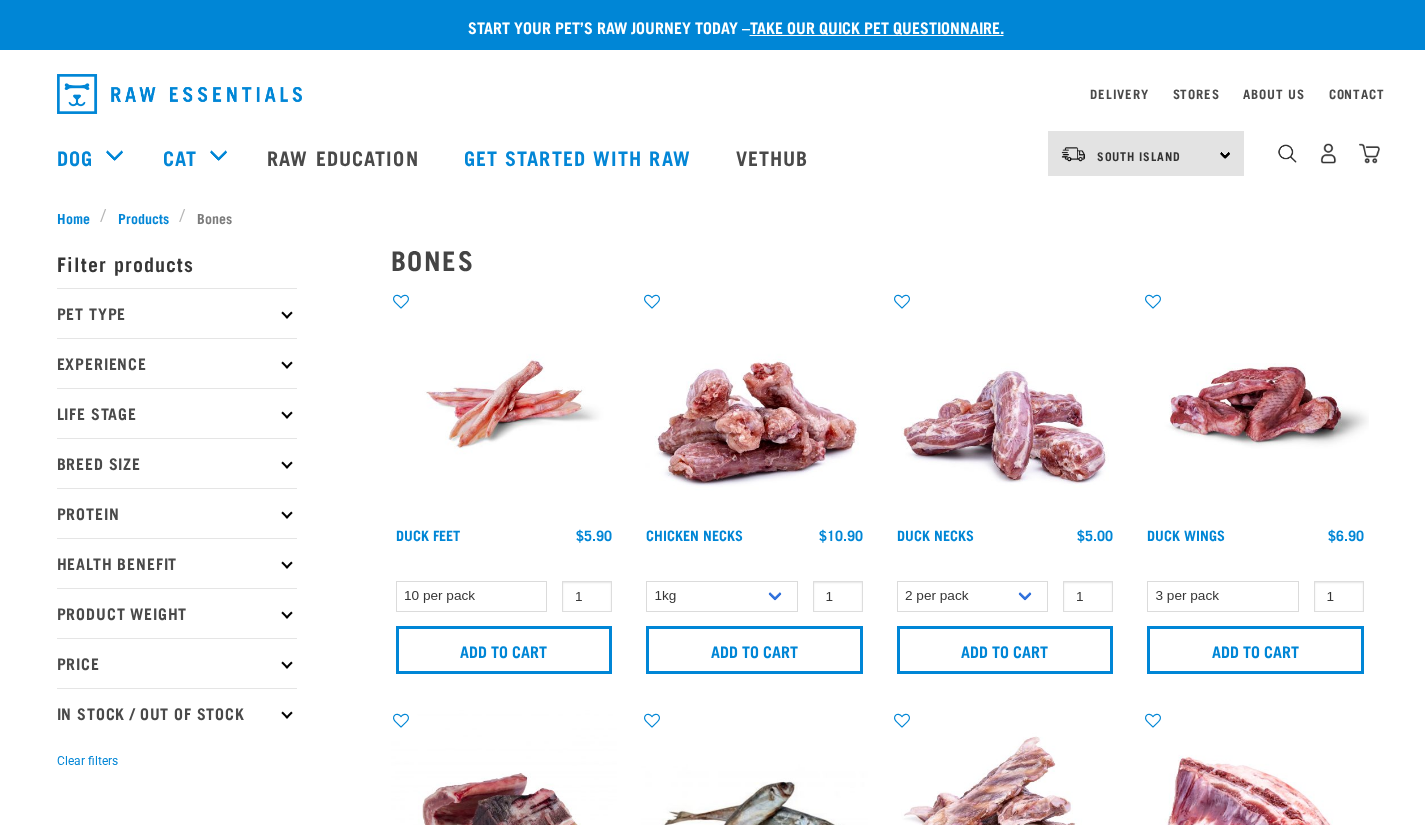 scroll, scrollTop: 0, scrollLeft: 0, axis: both 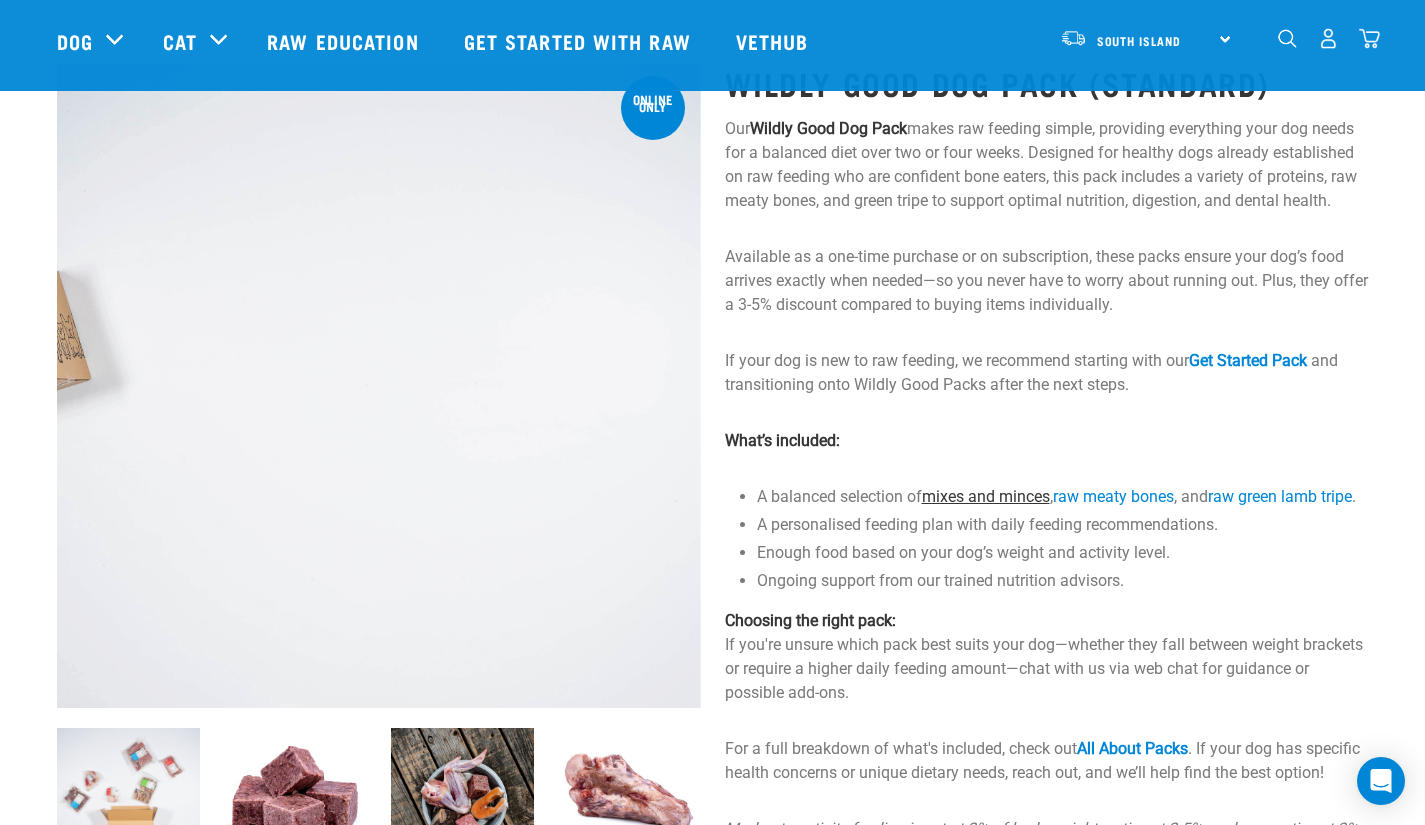 click on "mixes and minces" at bounding box center (986, 496) 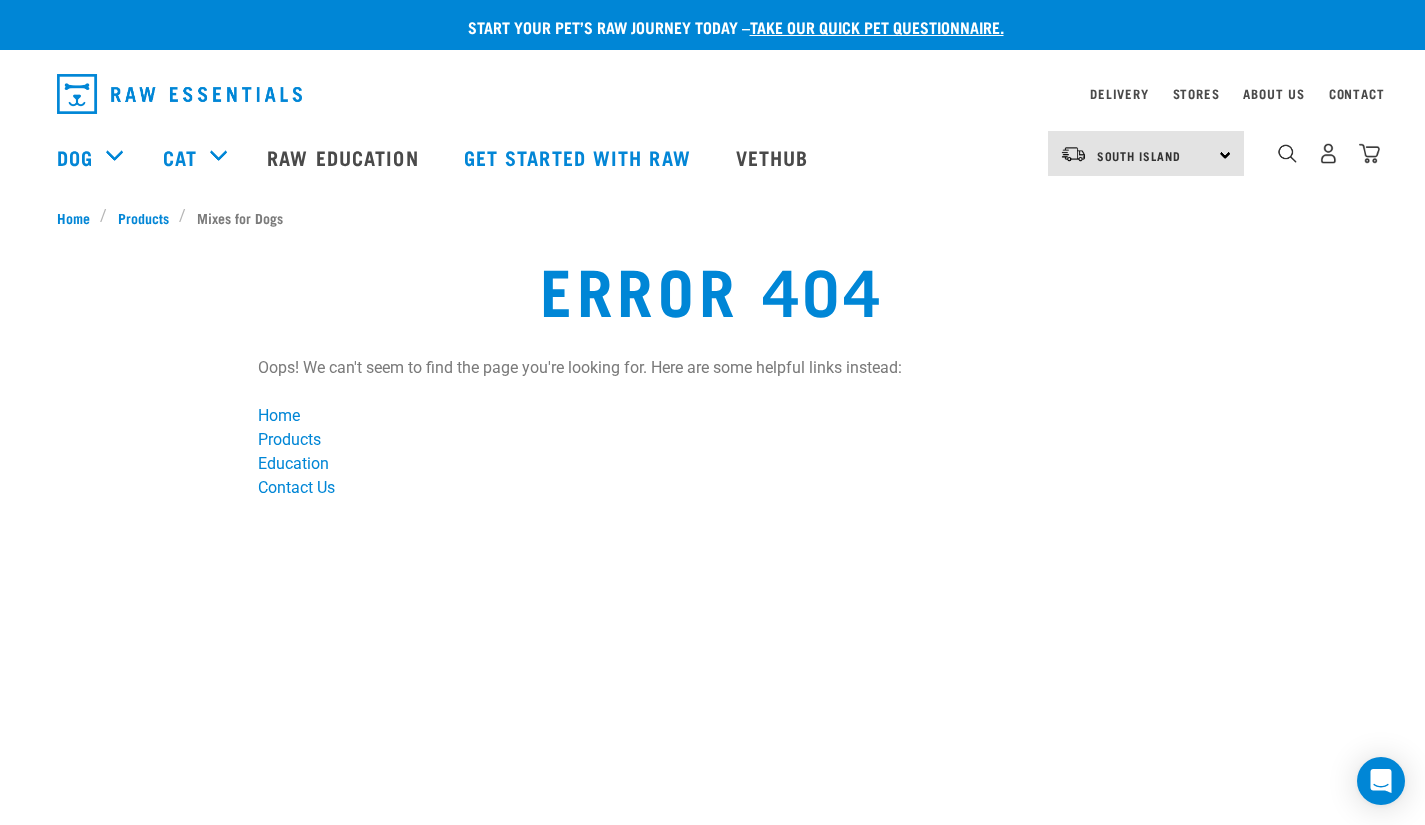 scroll, scrollTop: 0, scrollLeft: 0, axis: both 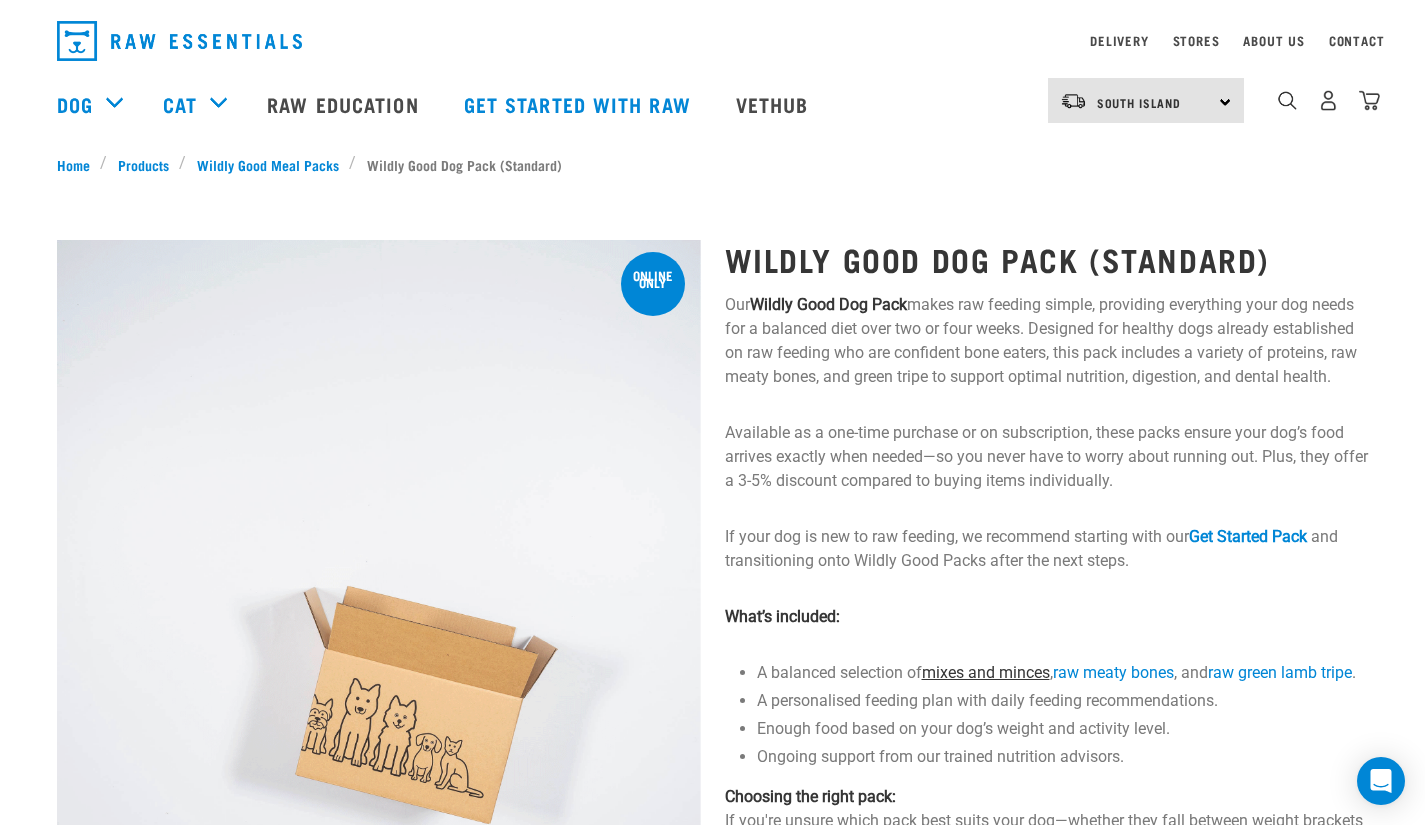 click on "mixes and minces" at bounding box center (986, 672) 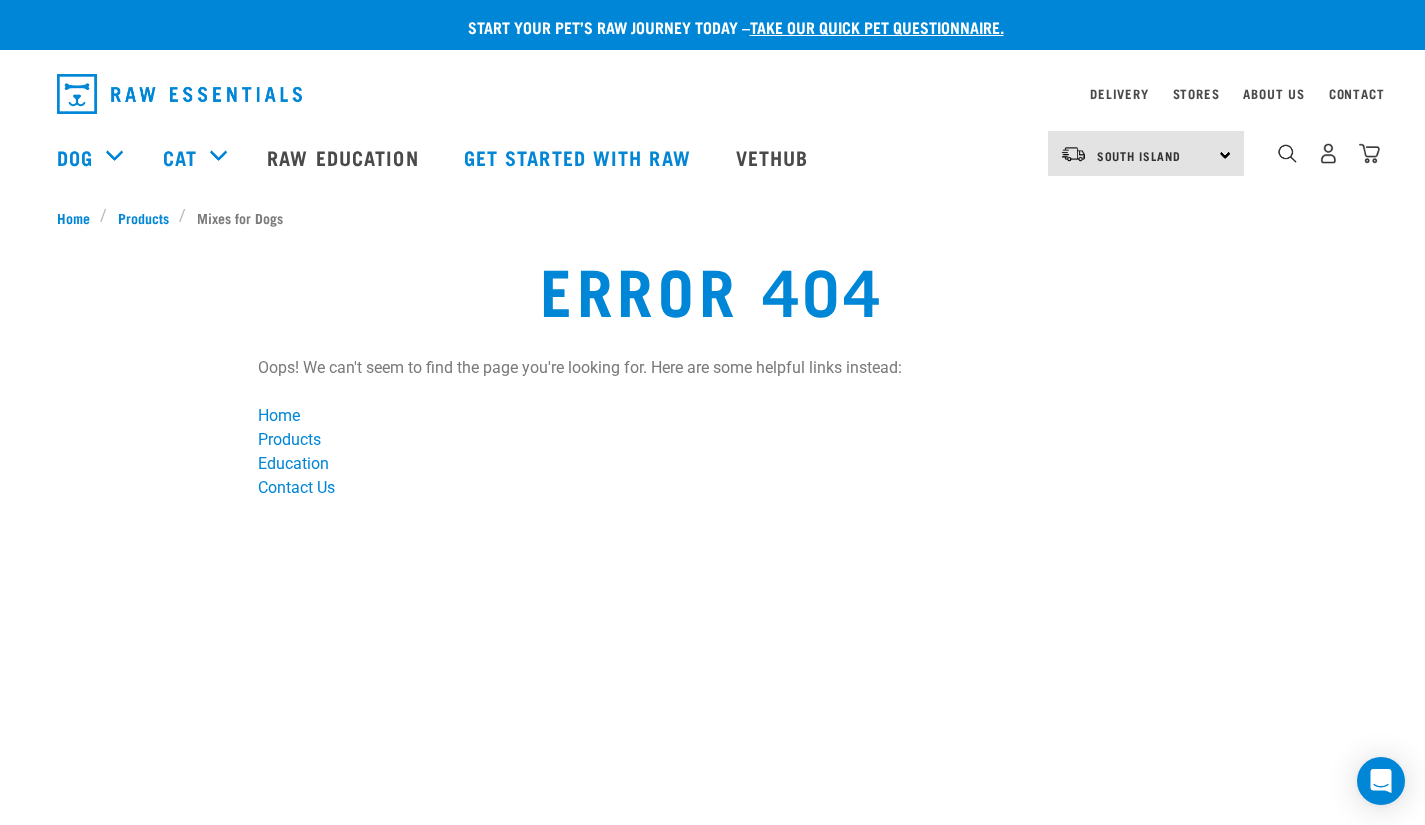 scroll, scrollTop: 0, scrollLeft: 0, axis: both 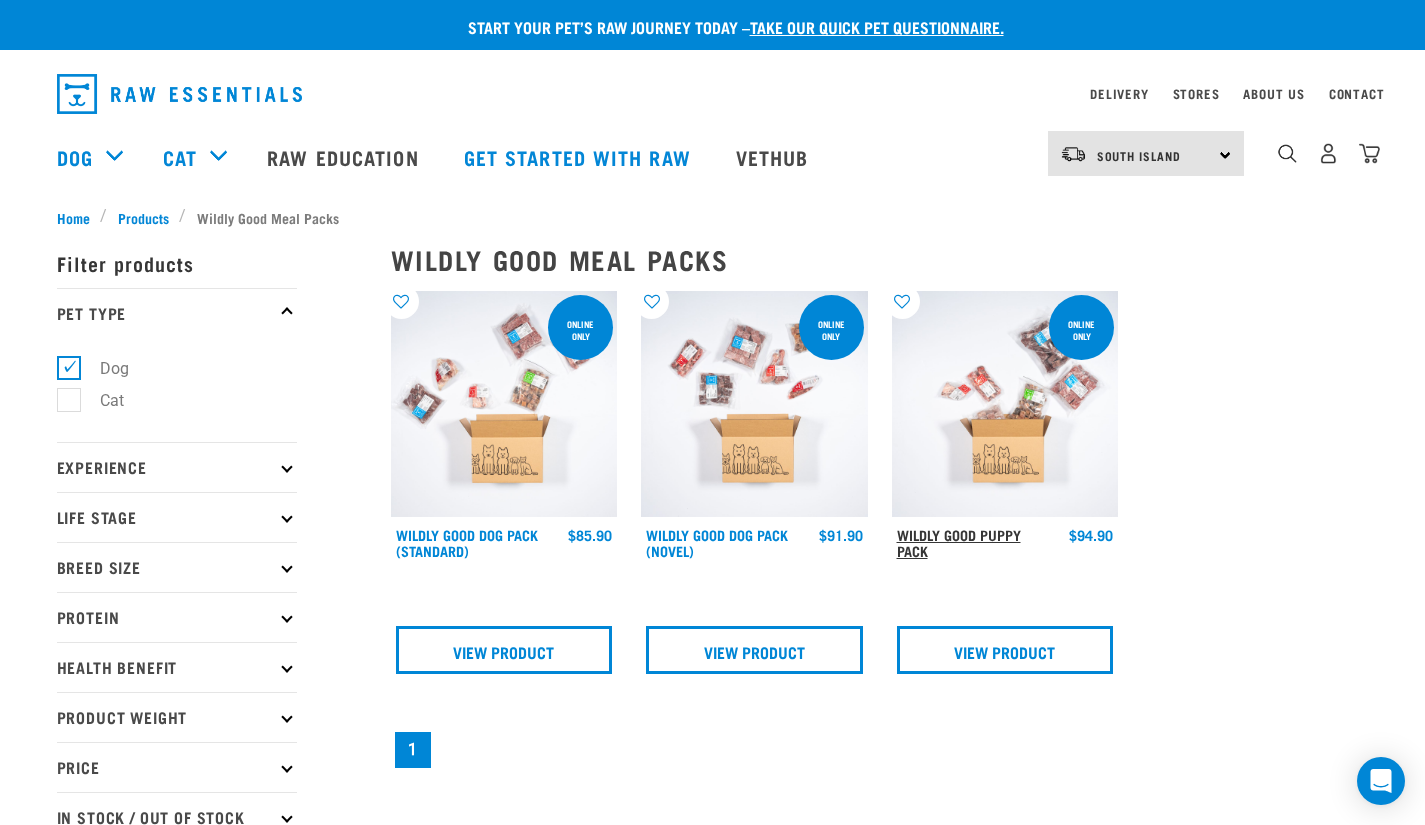 click on "Wildly Good Puppy Pack" at bounding box center (959, 542) 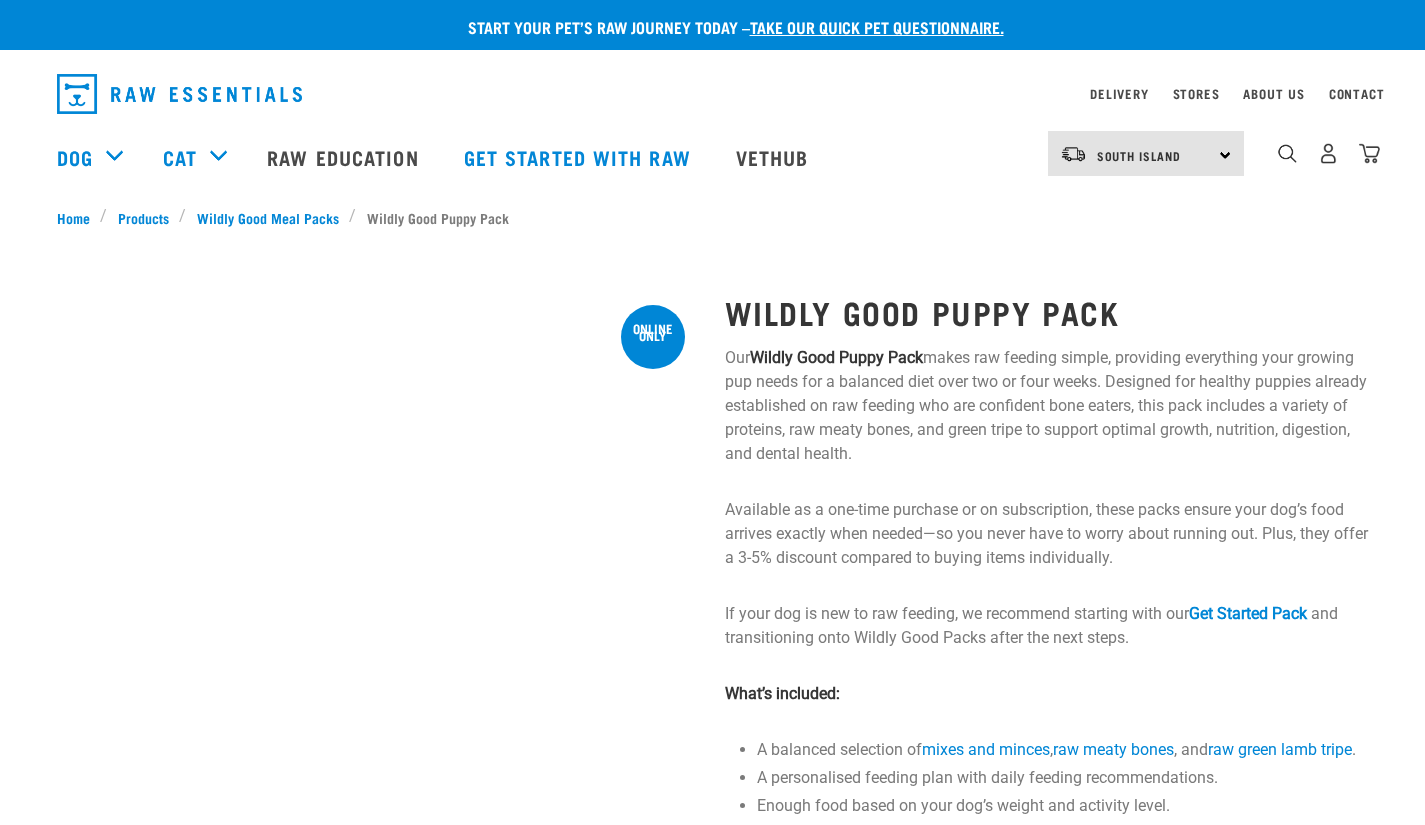 scroll, scrollTop: 206, scrollLeft: 0, axis: vertical 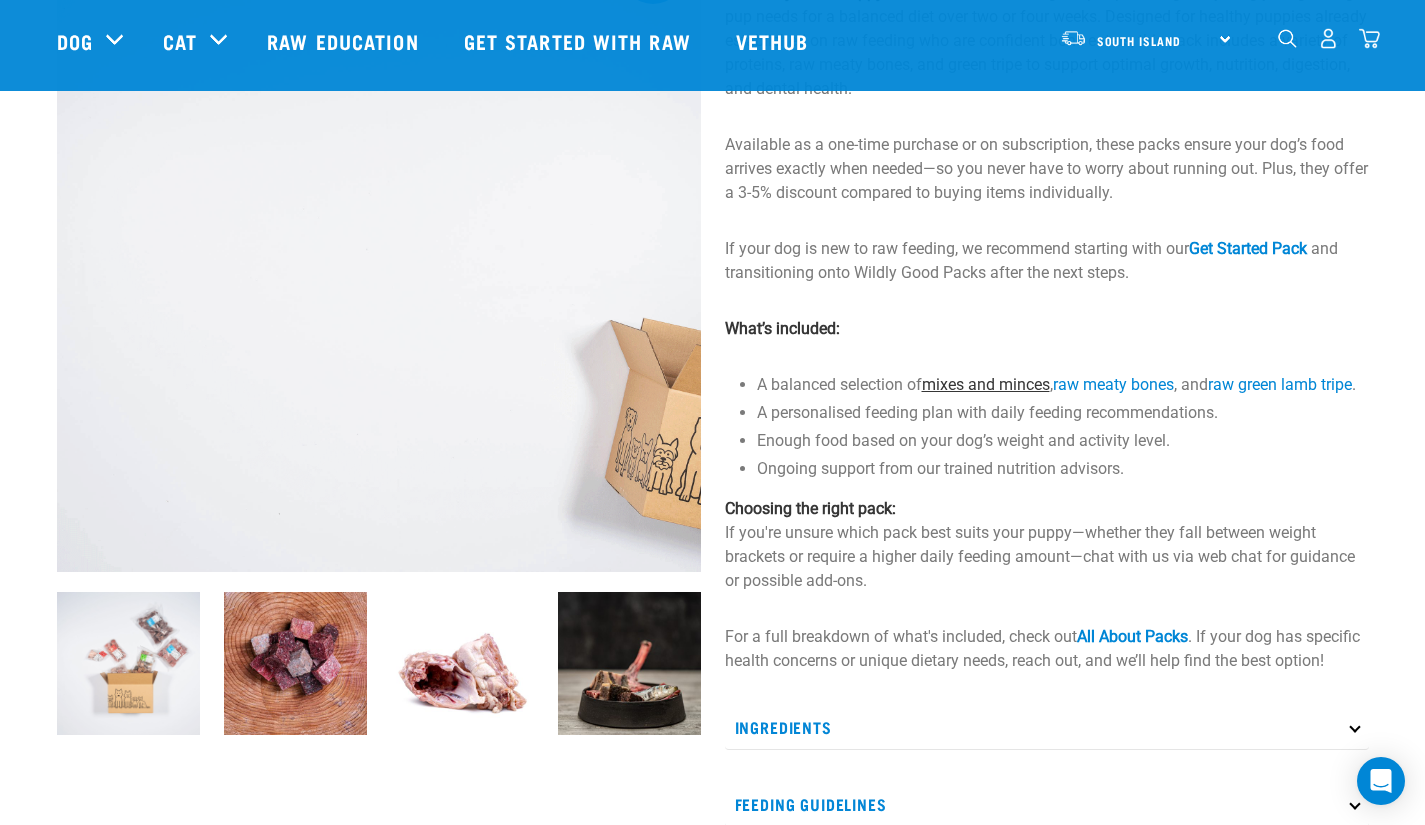 click on "mixes and minces" at bounding box center [986, 384] 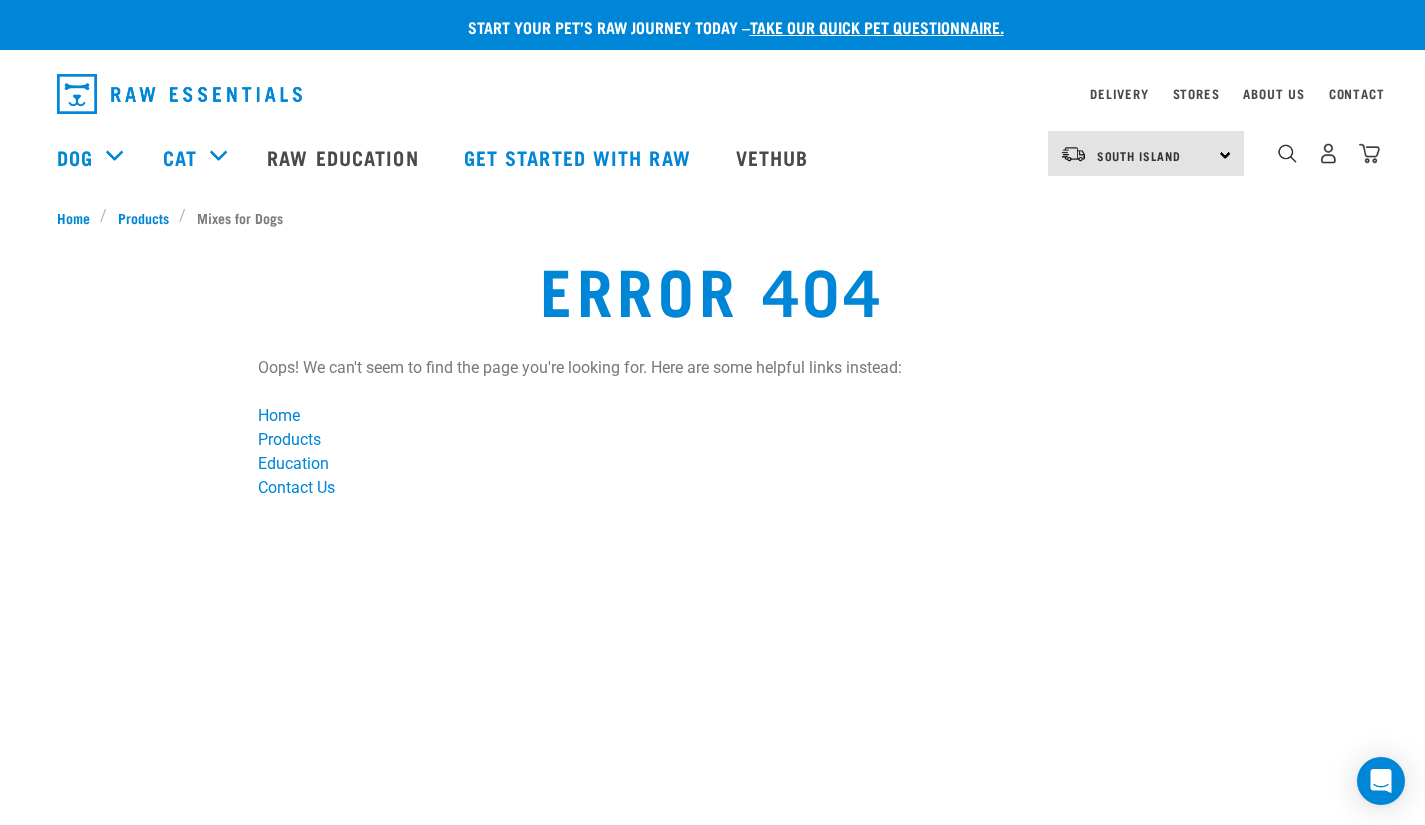 scroll, scrollTop: 0, scrollLeft: 0, axis: both 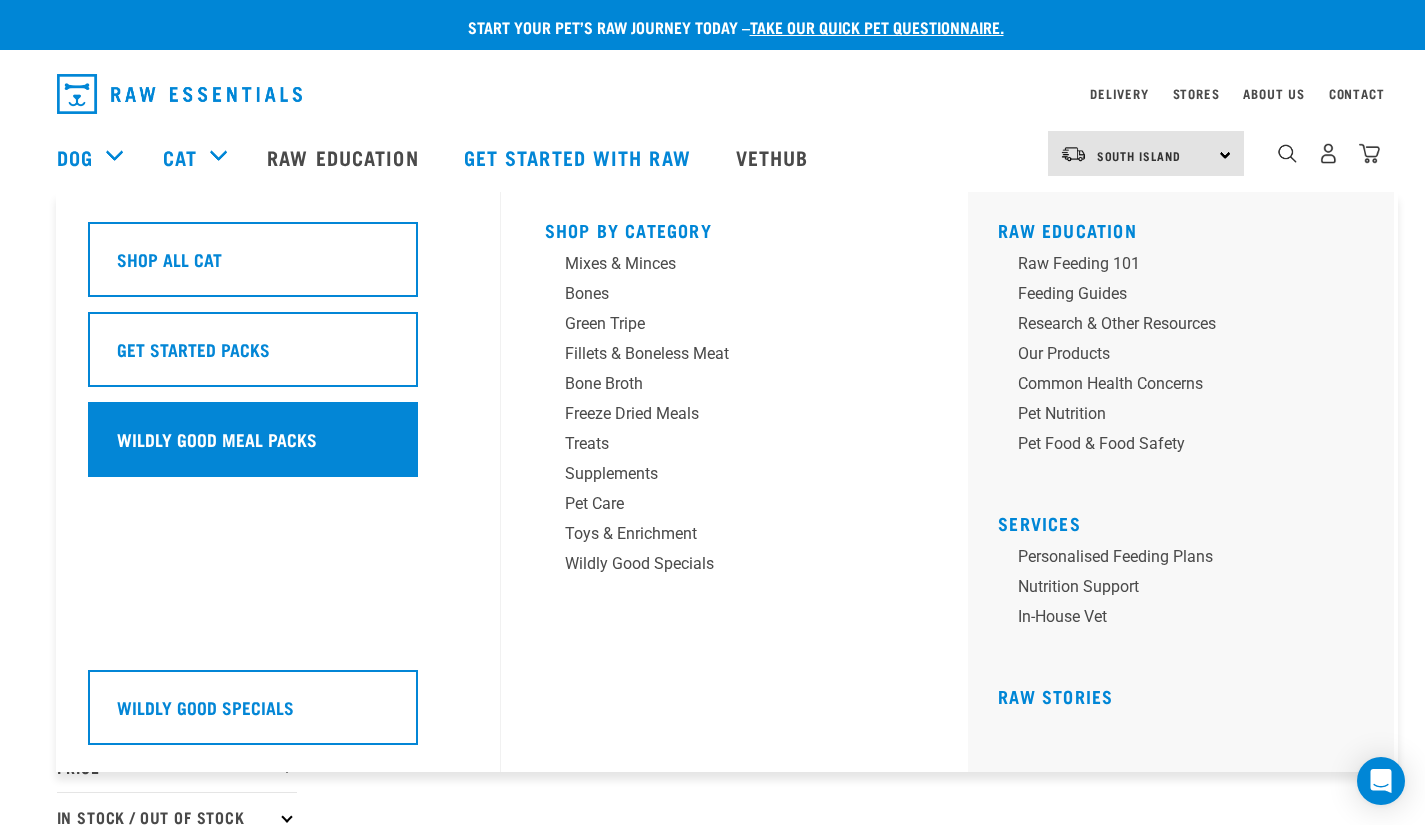 click on "Wildly Good Meal Packs" at bounding box center [217, 439] 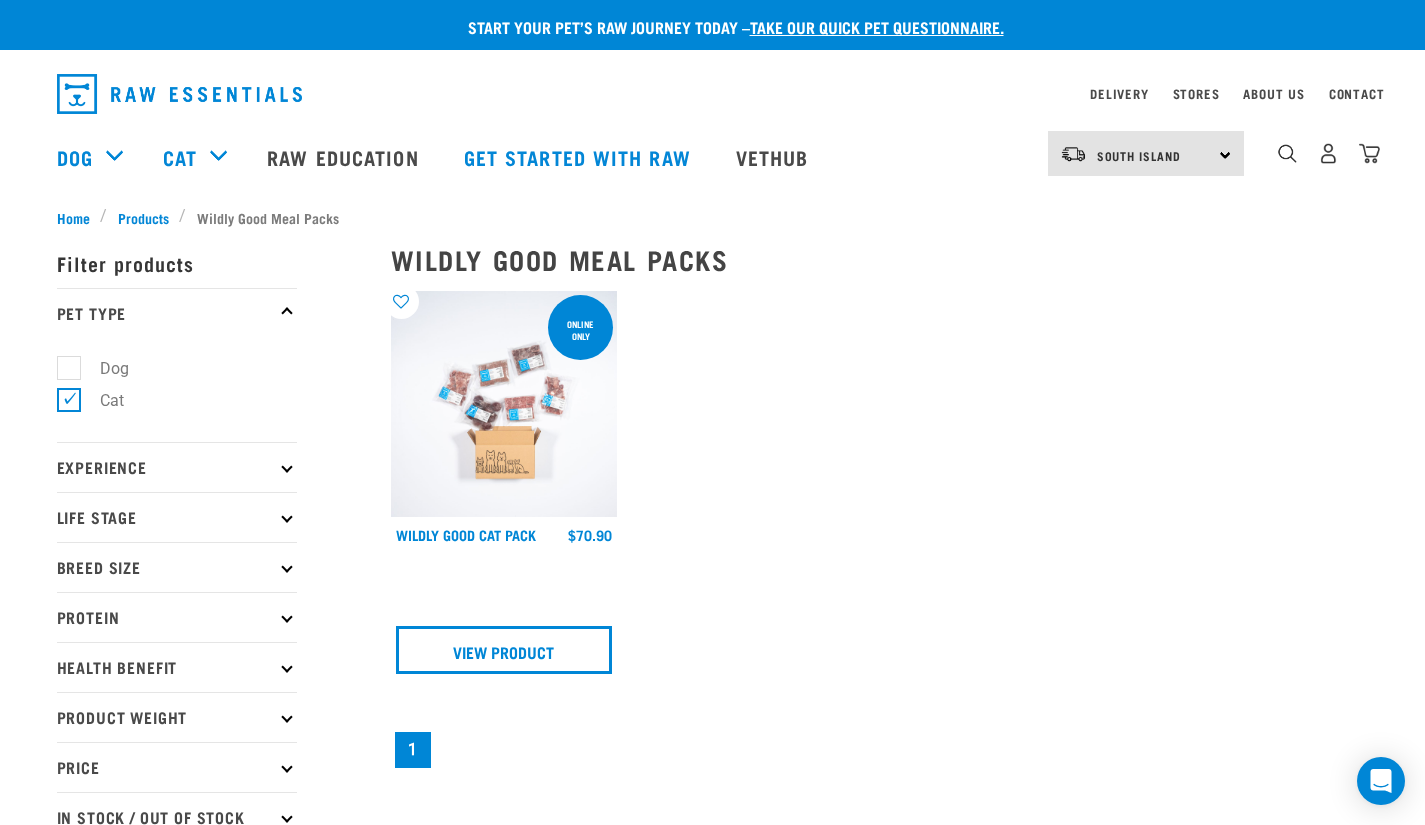 scroll, scrollTop: 0, scrollLeft: 0, axis: both 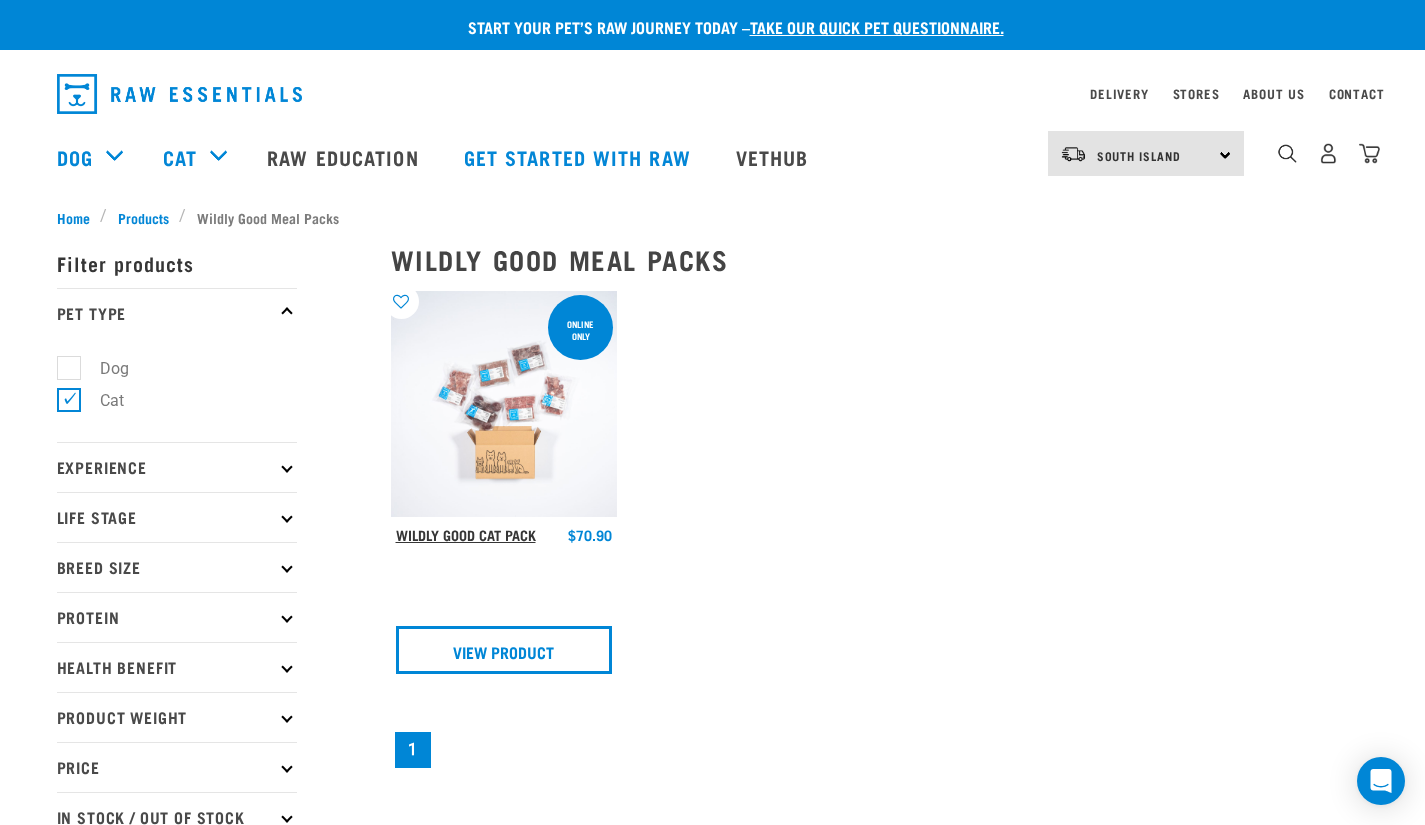 click on "Wildly Good Cat Pack" at bounding box center [466, 534] 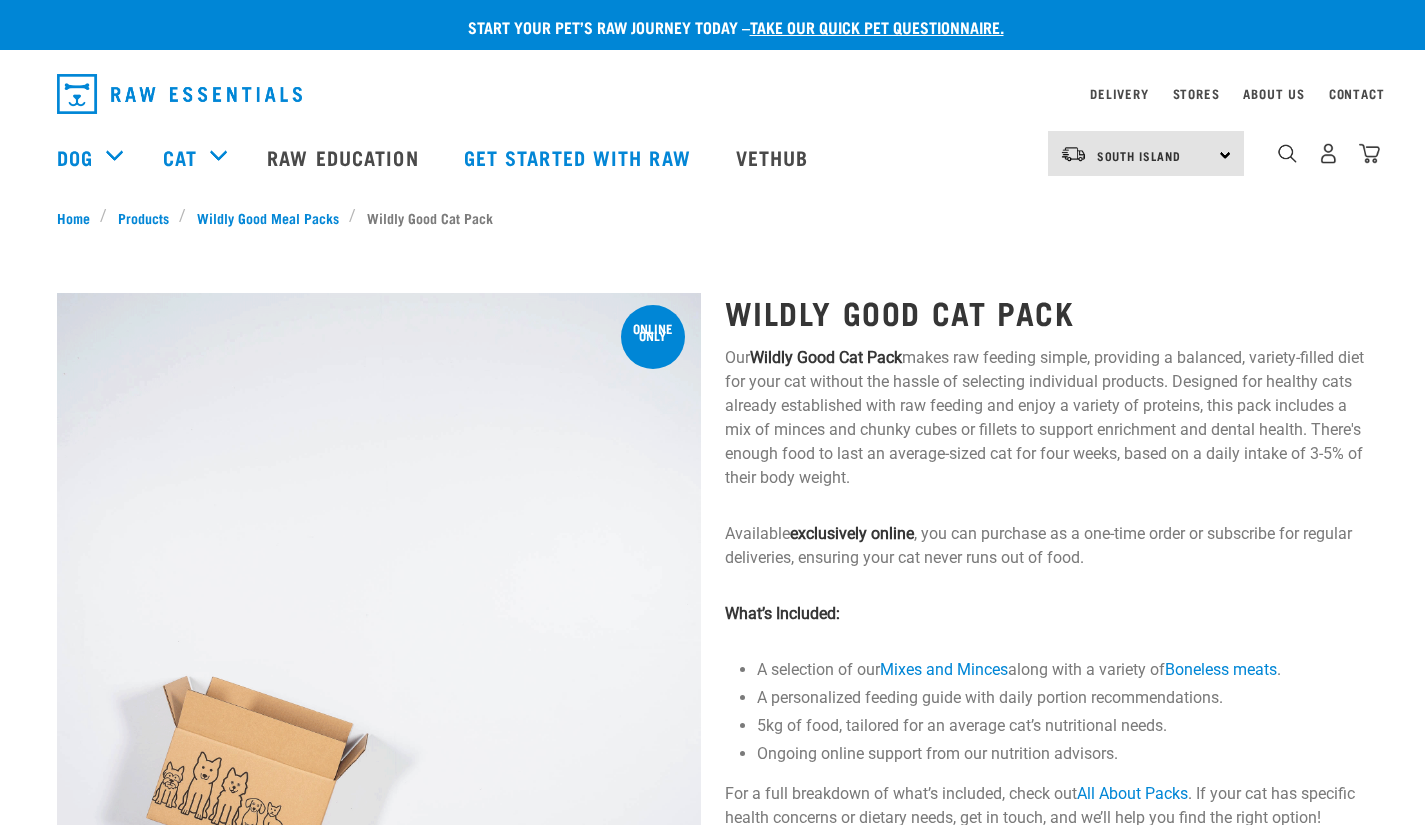 scroll, scrollTop: 0, scrollLeft: 0, axis: both 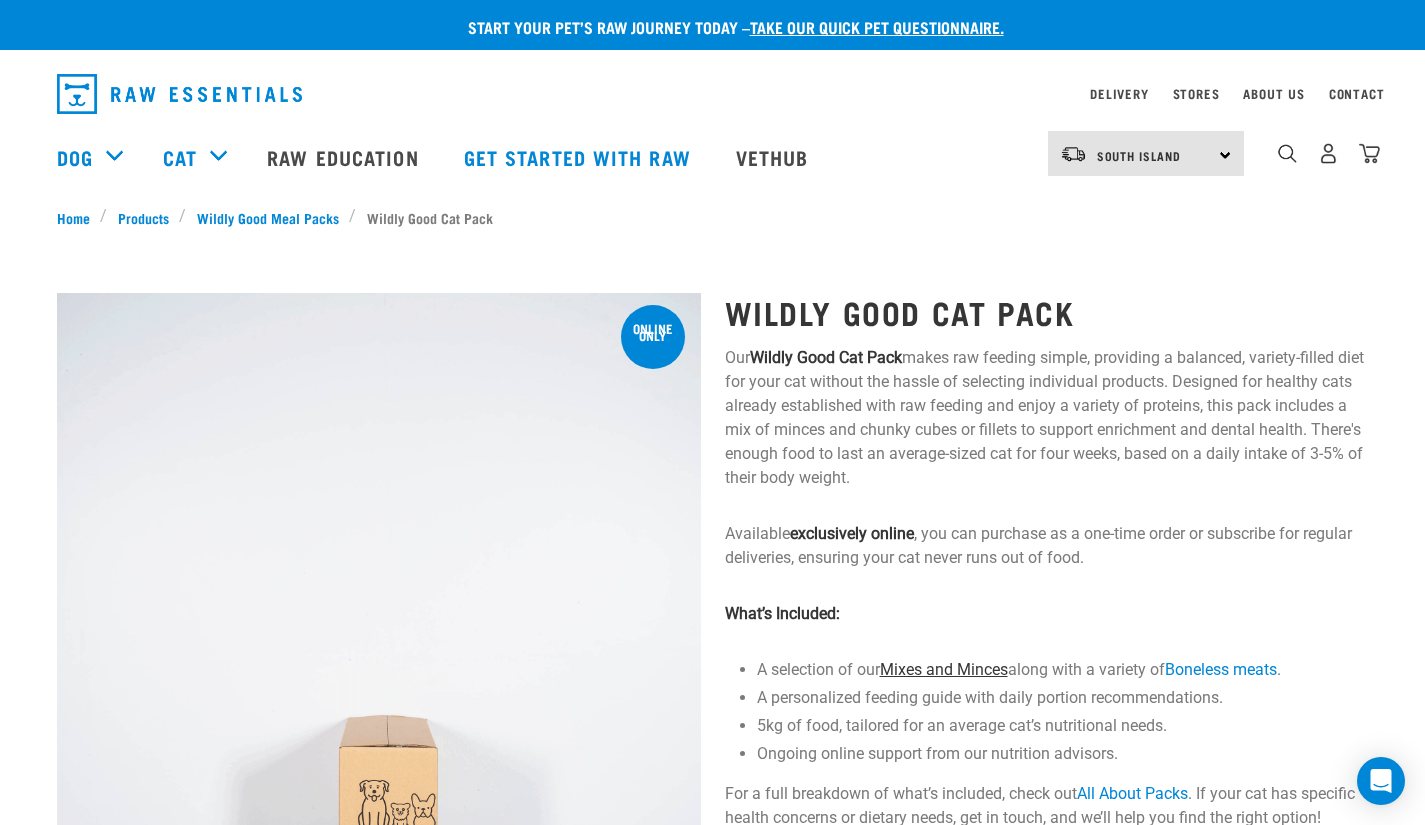 click on "Mixes and Minces" at bounding box center (944, 669) 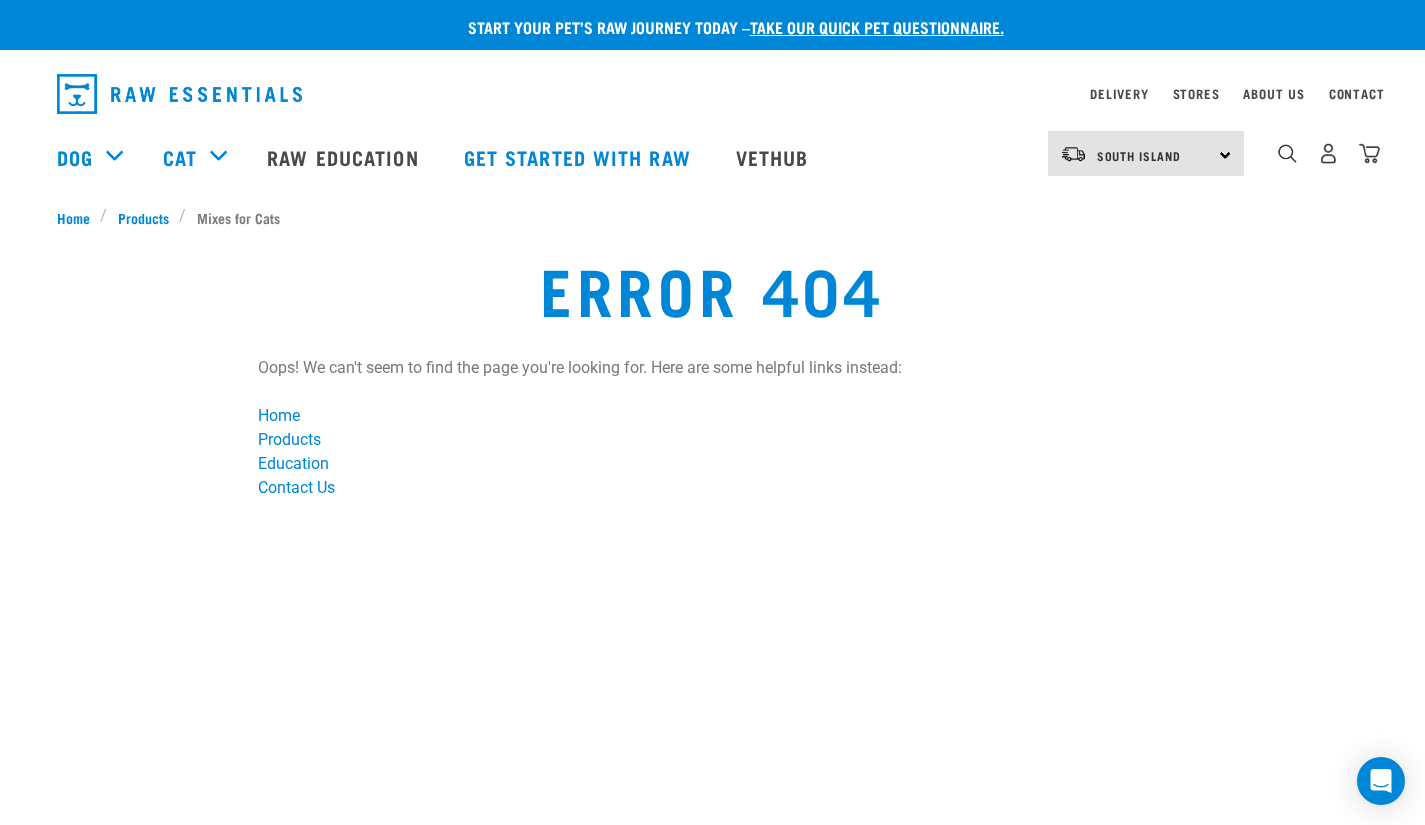scroll, scrollTop: 0, scrollLeft: 0, axis: both 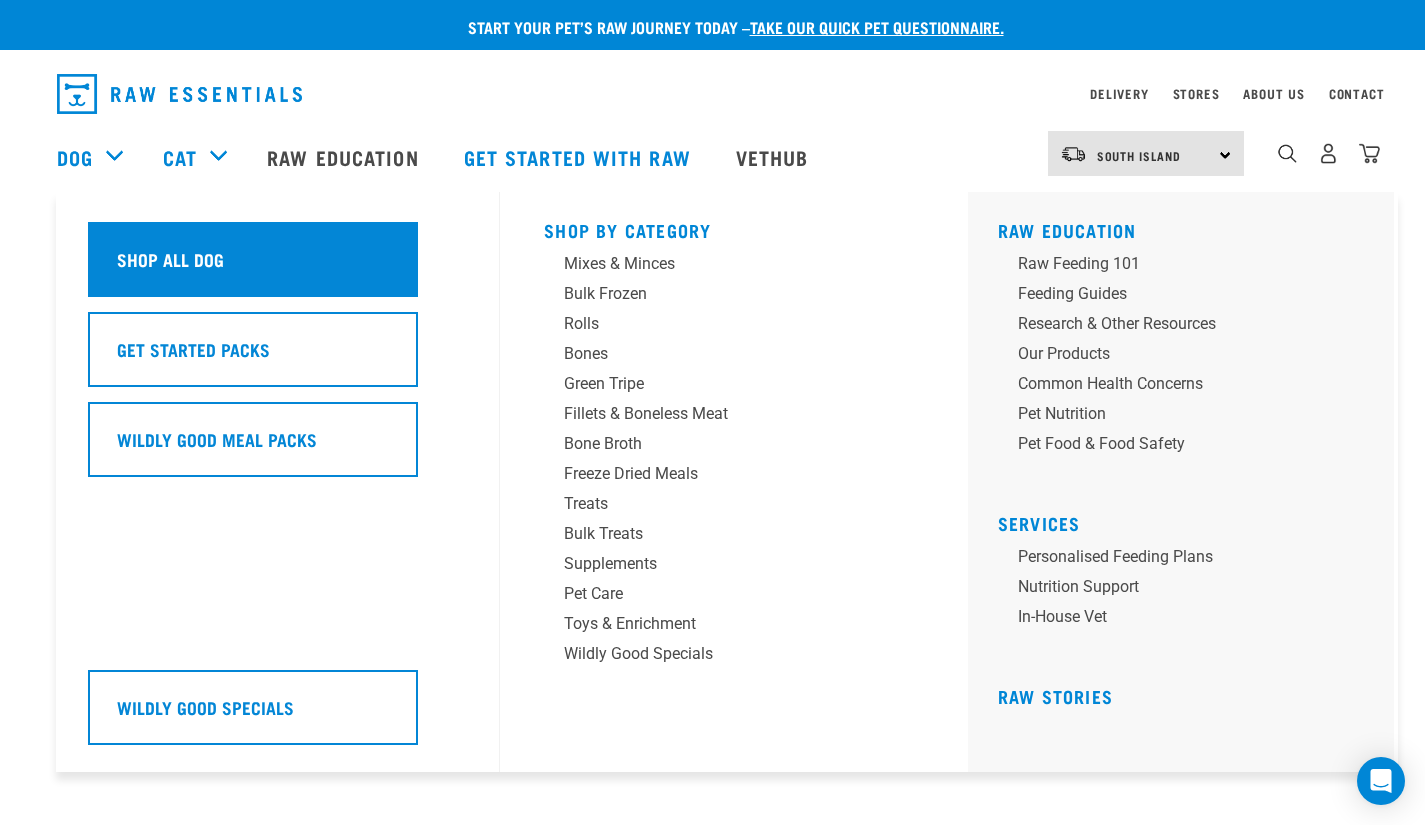 click on "Shop All Dog" at bounding box center [170, 259] 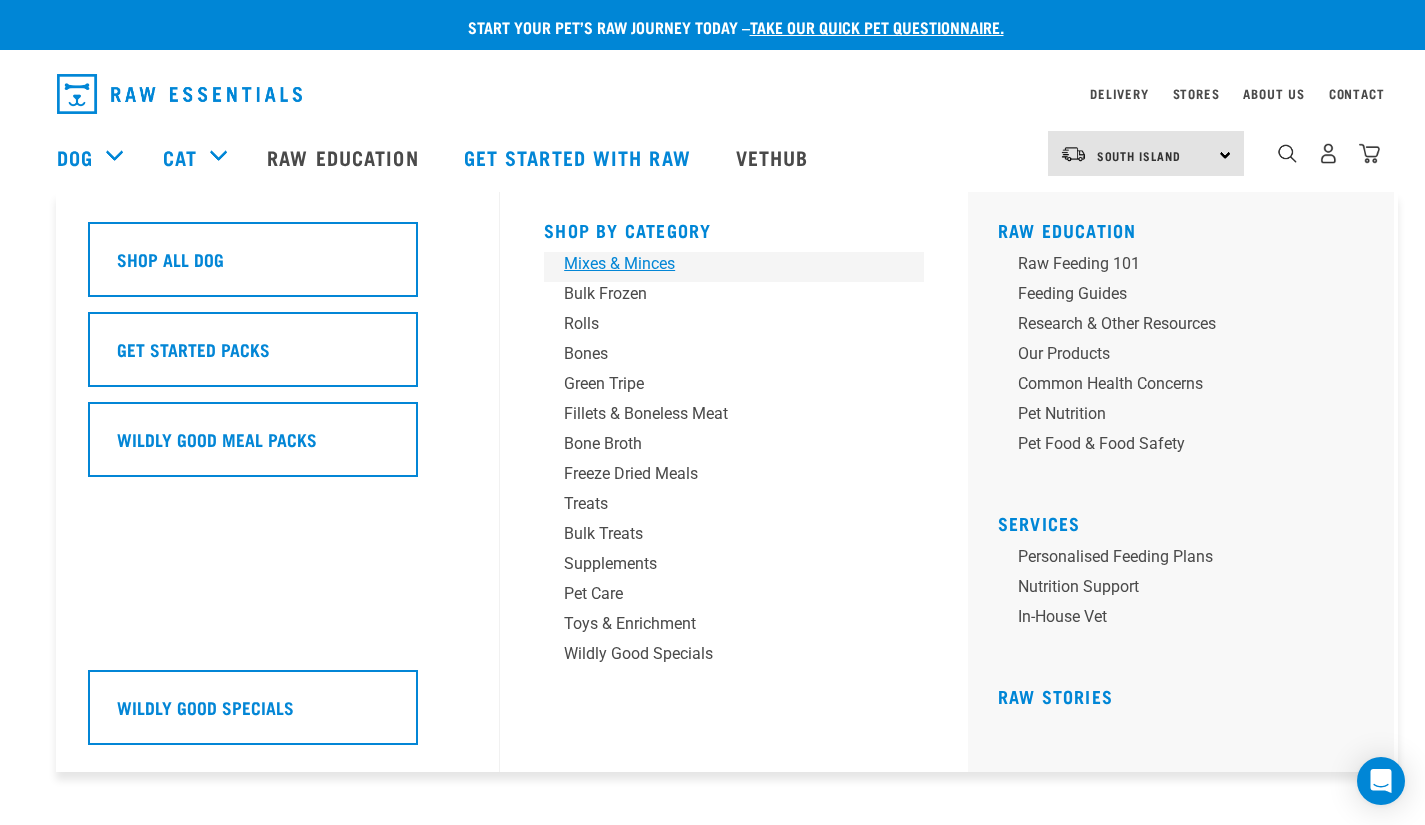 click on "Mixes & Minces" at bounding box center (720, 264) 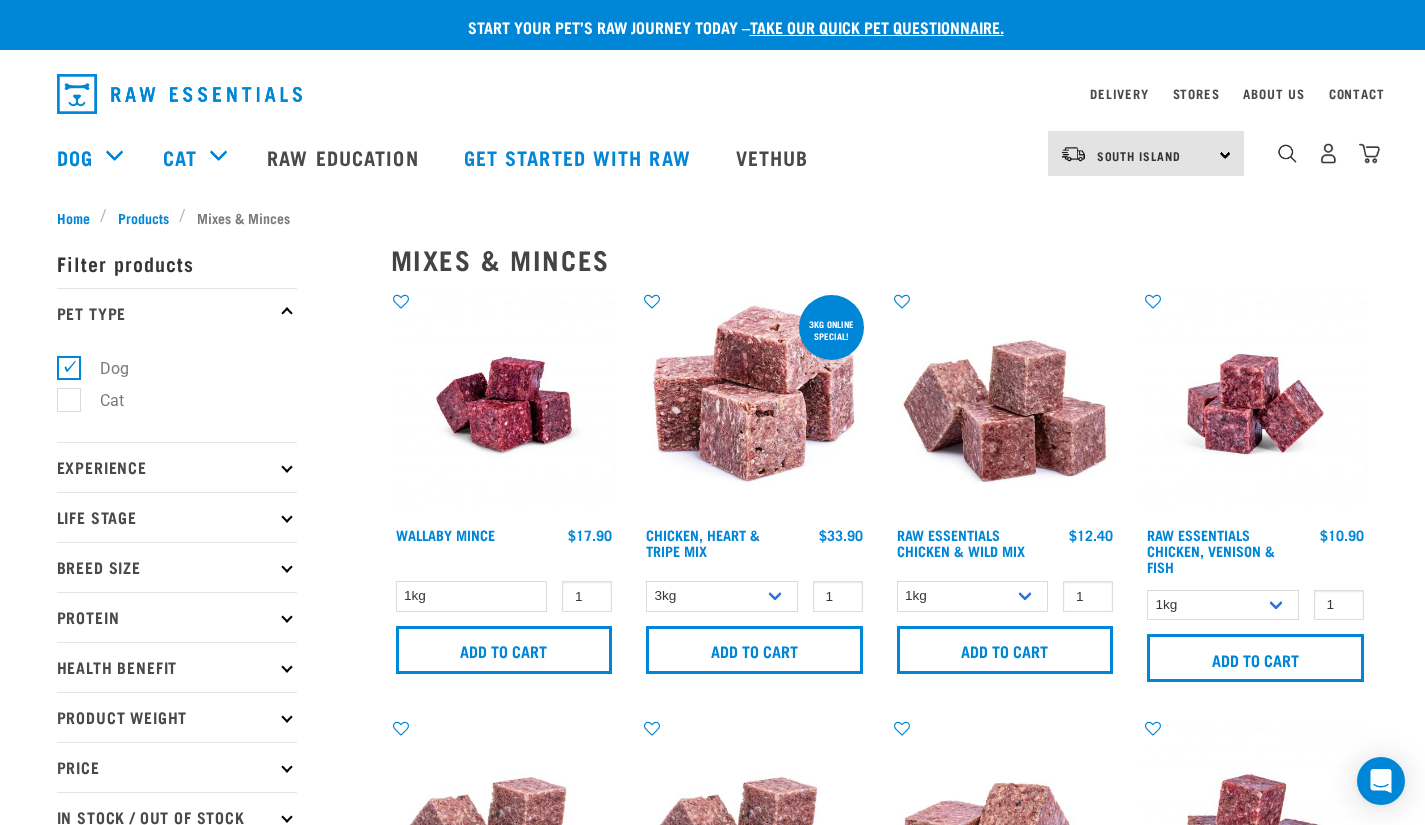 scroll, scrollTop: 0, scrollLeft: 0, axis: both 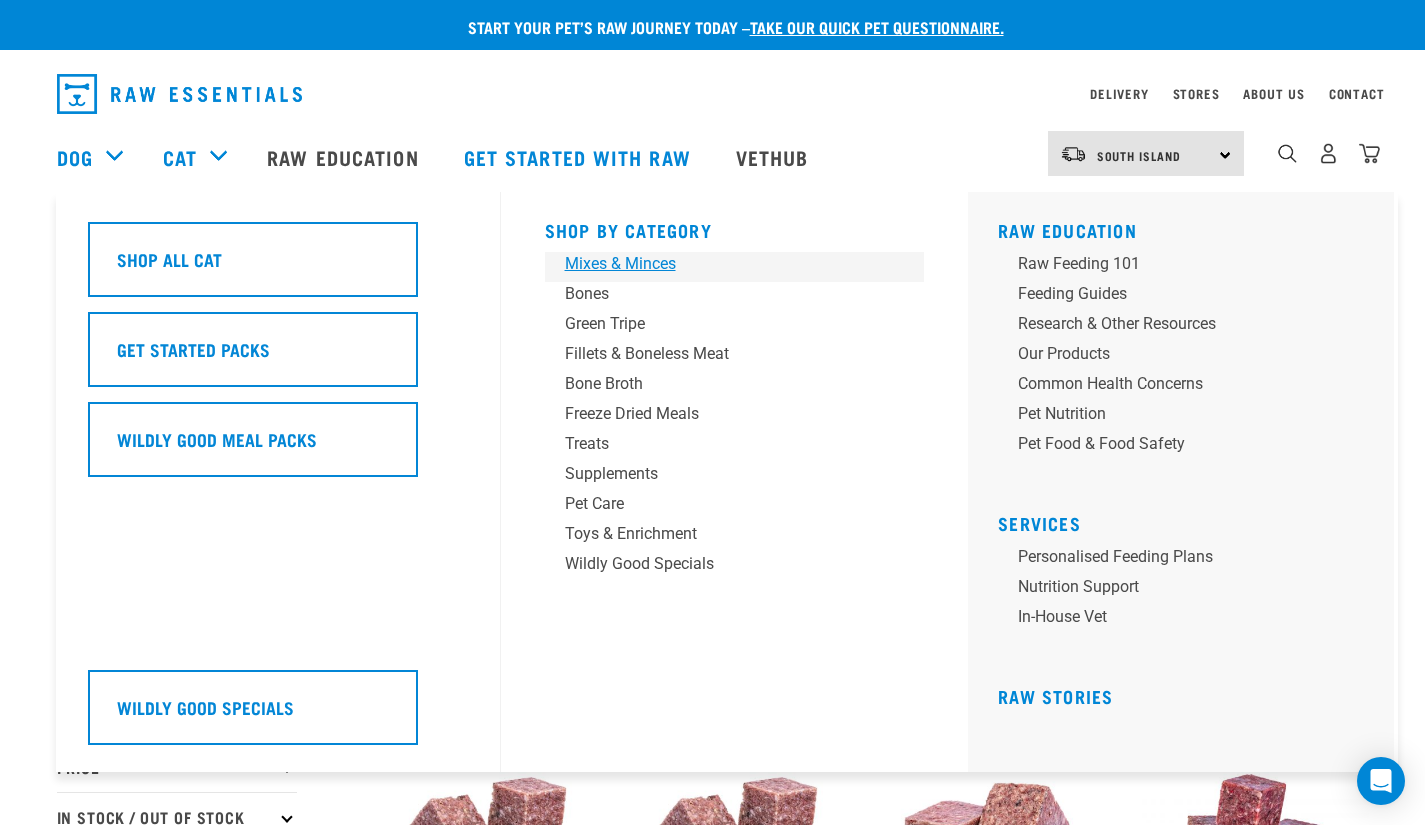 click on "Mixes & Minces" at bounding box center (721, 264) 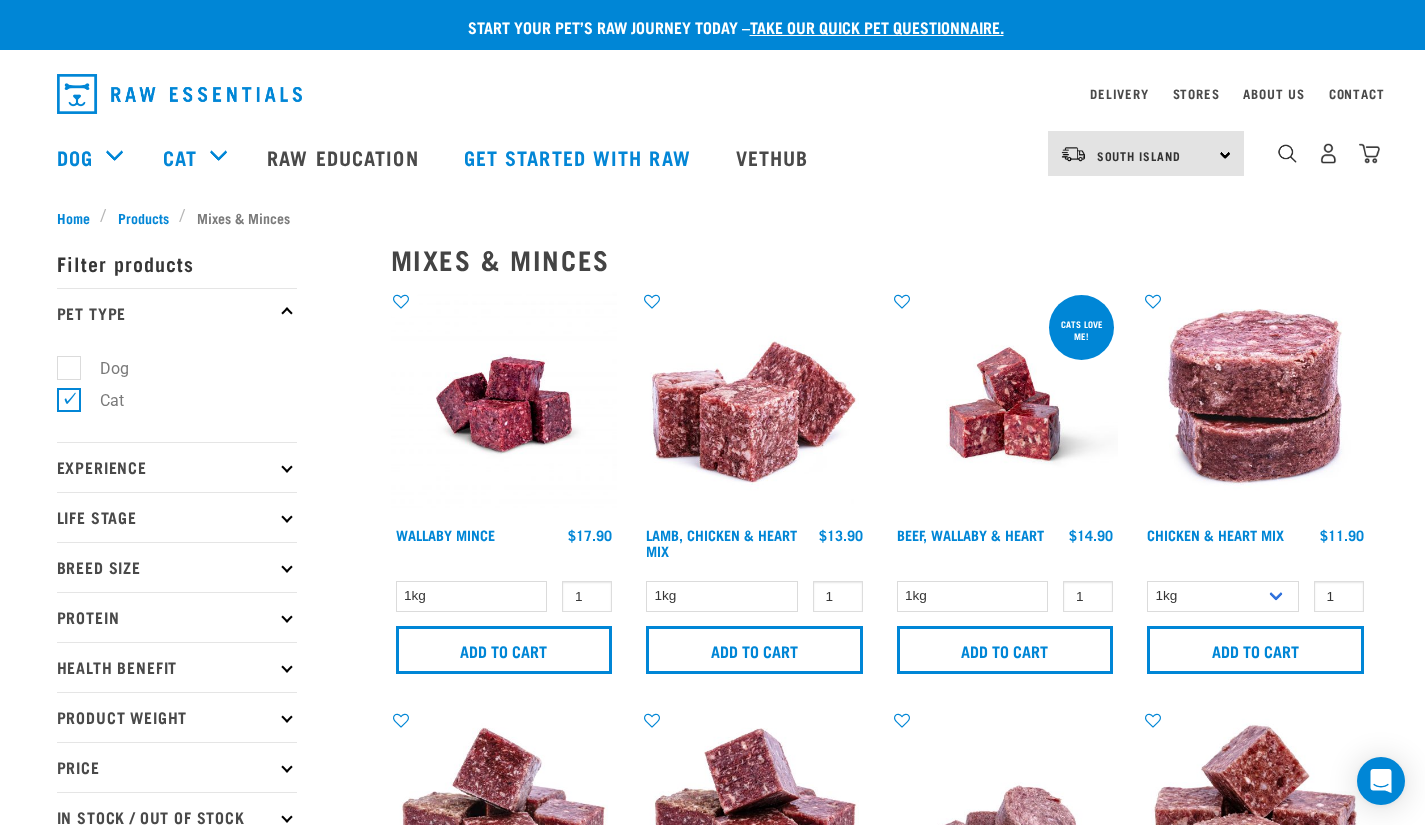 scroll, scrollTop: 0, scrollLeft: 0, axis: both 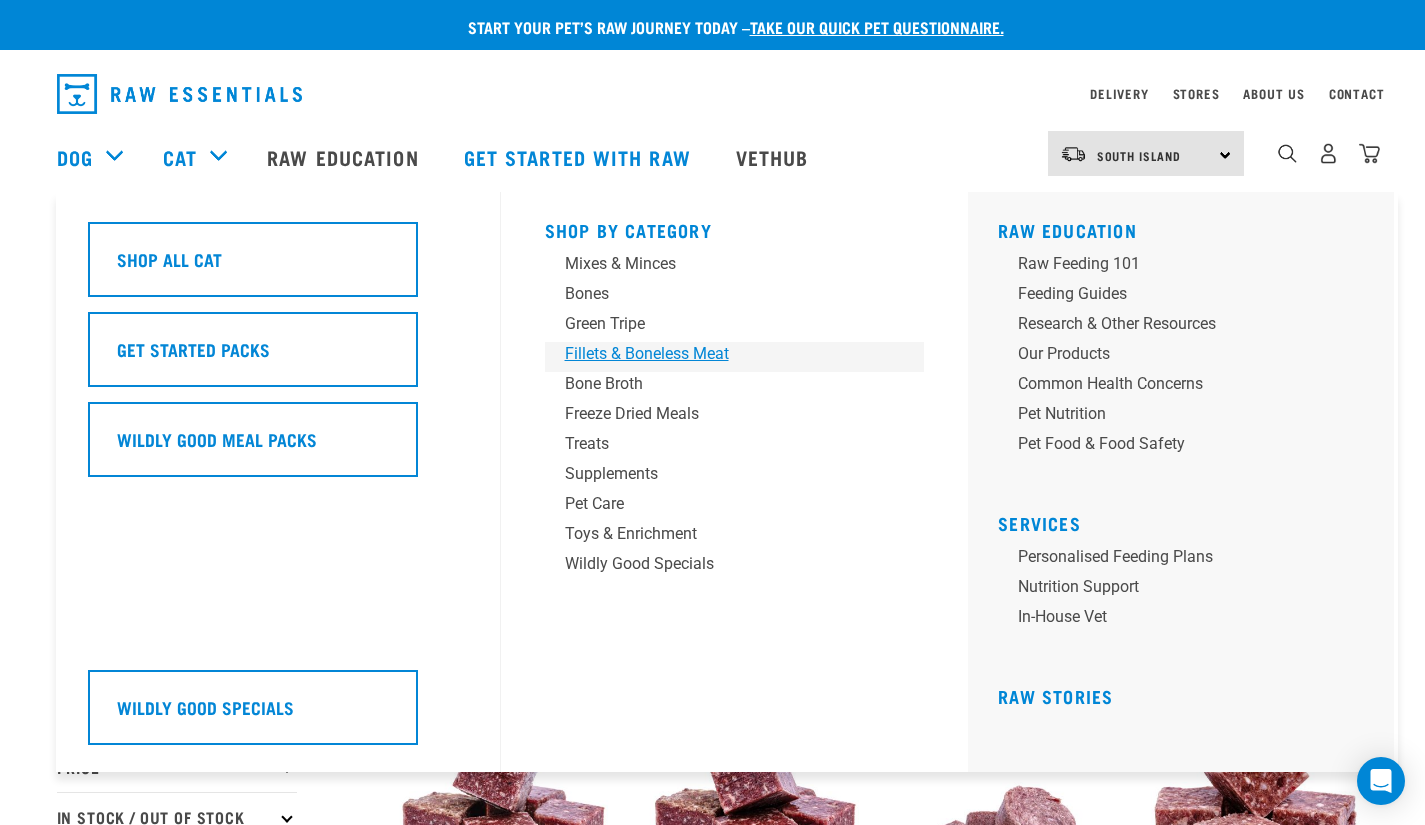 click on "Fillets & Boneless Meat" at bounding box center (721, 354) 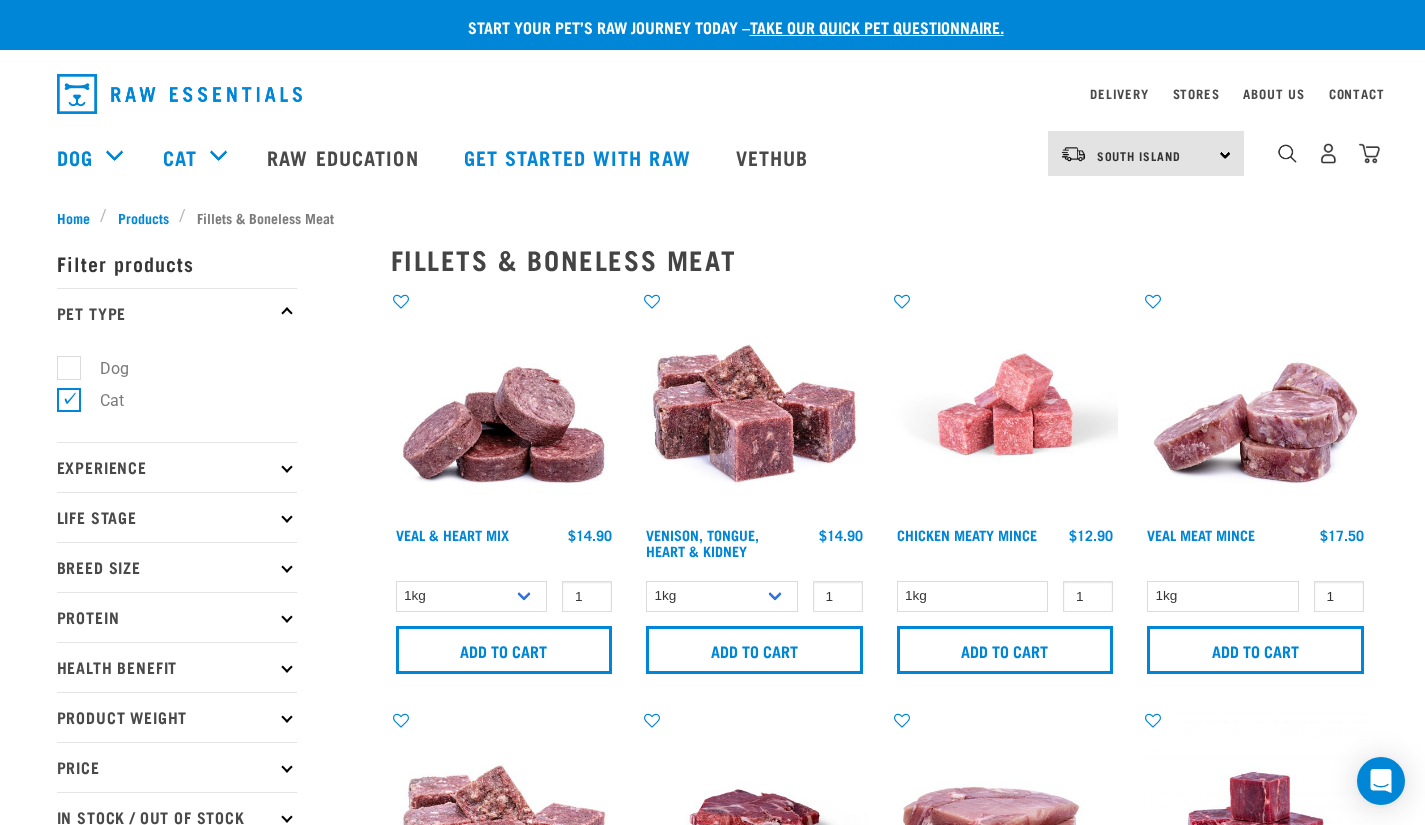 scroll, scrollTop: 0, scrollLeft: 0, axis: both 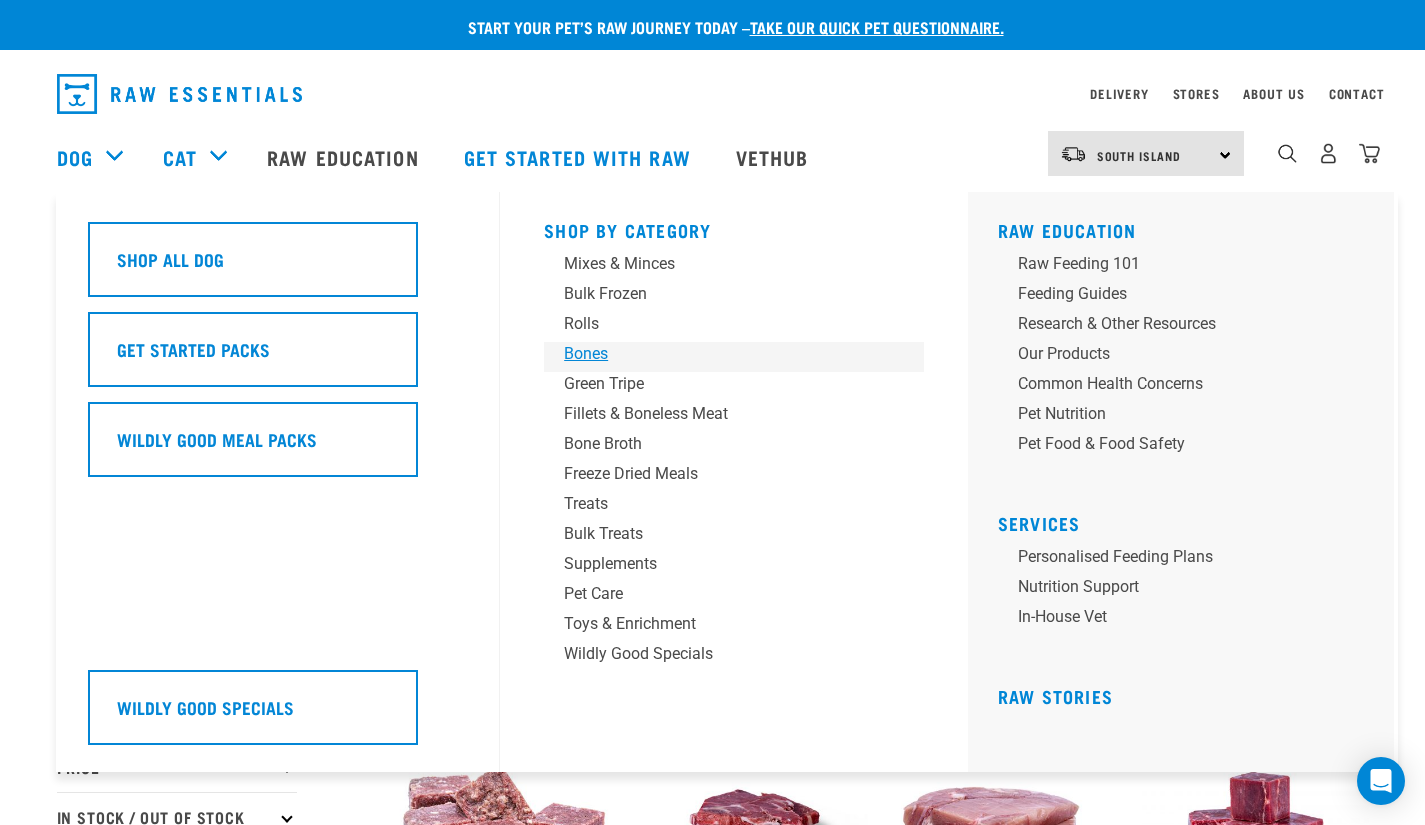 click on "Bones" at bounding box center [720, 354] 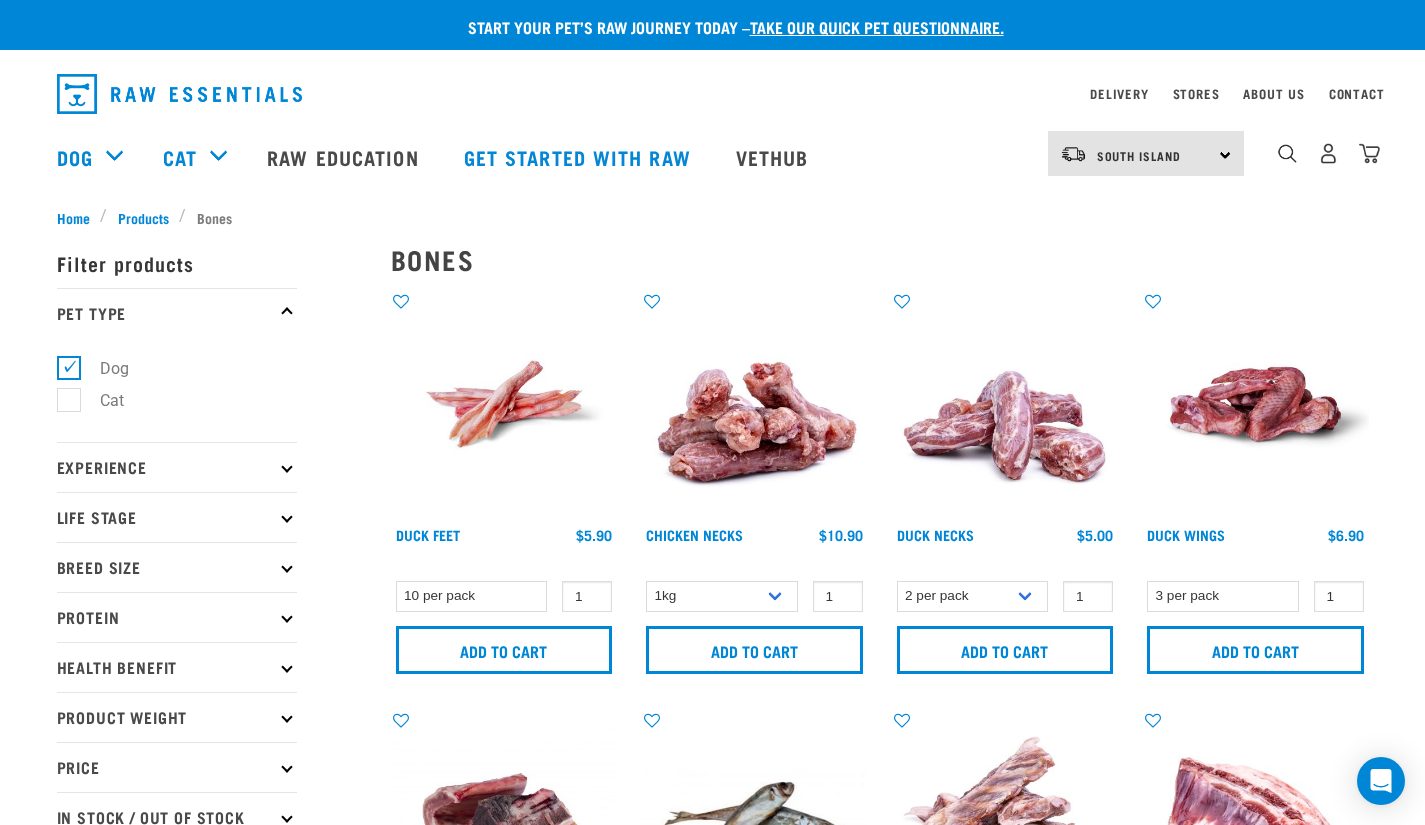 scroll, scrollTop: 0, scrollLeft: 0, axis: both 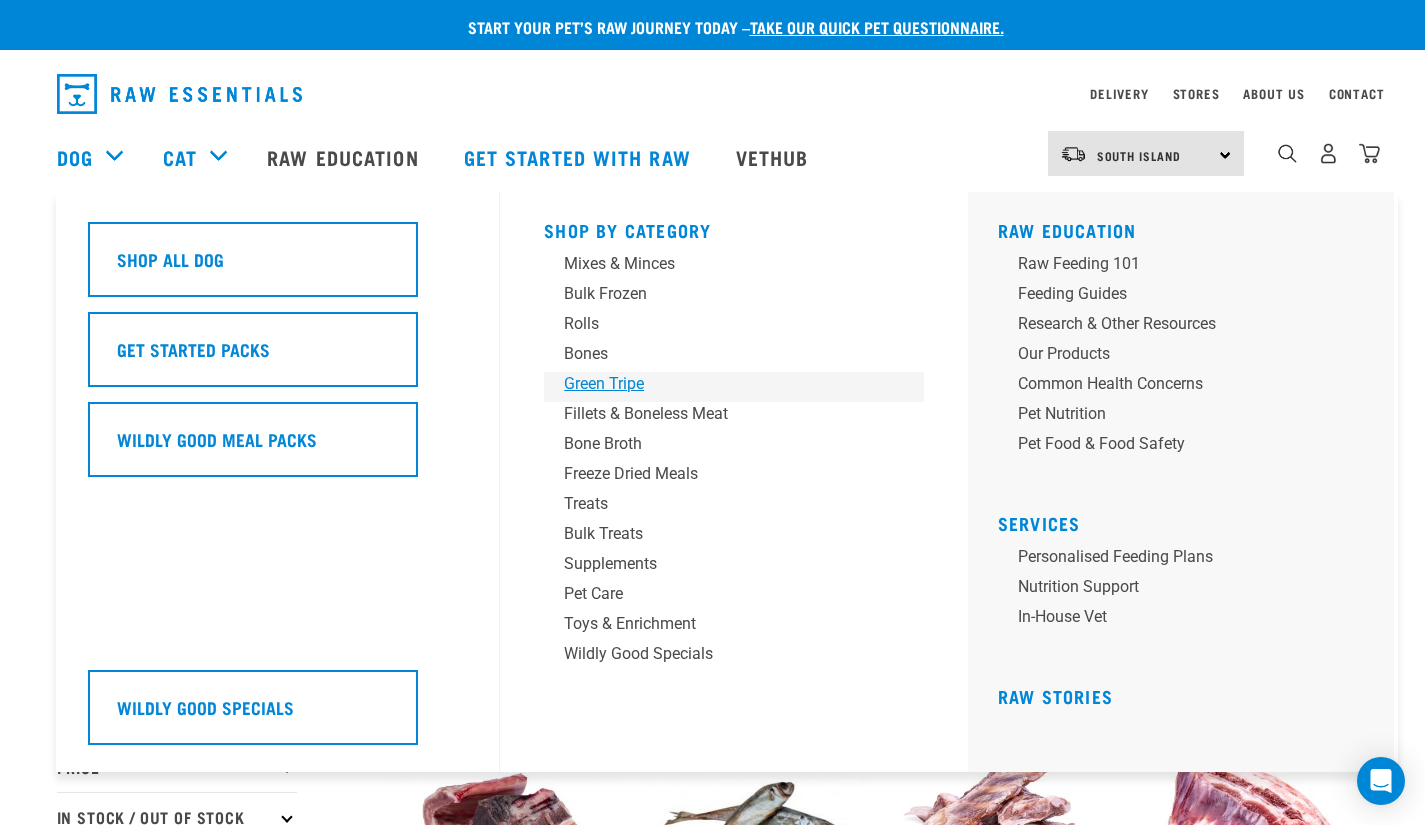 click on "Green Tripe" at bounding box center (720, 384) 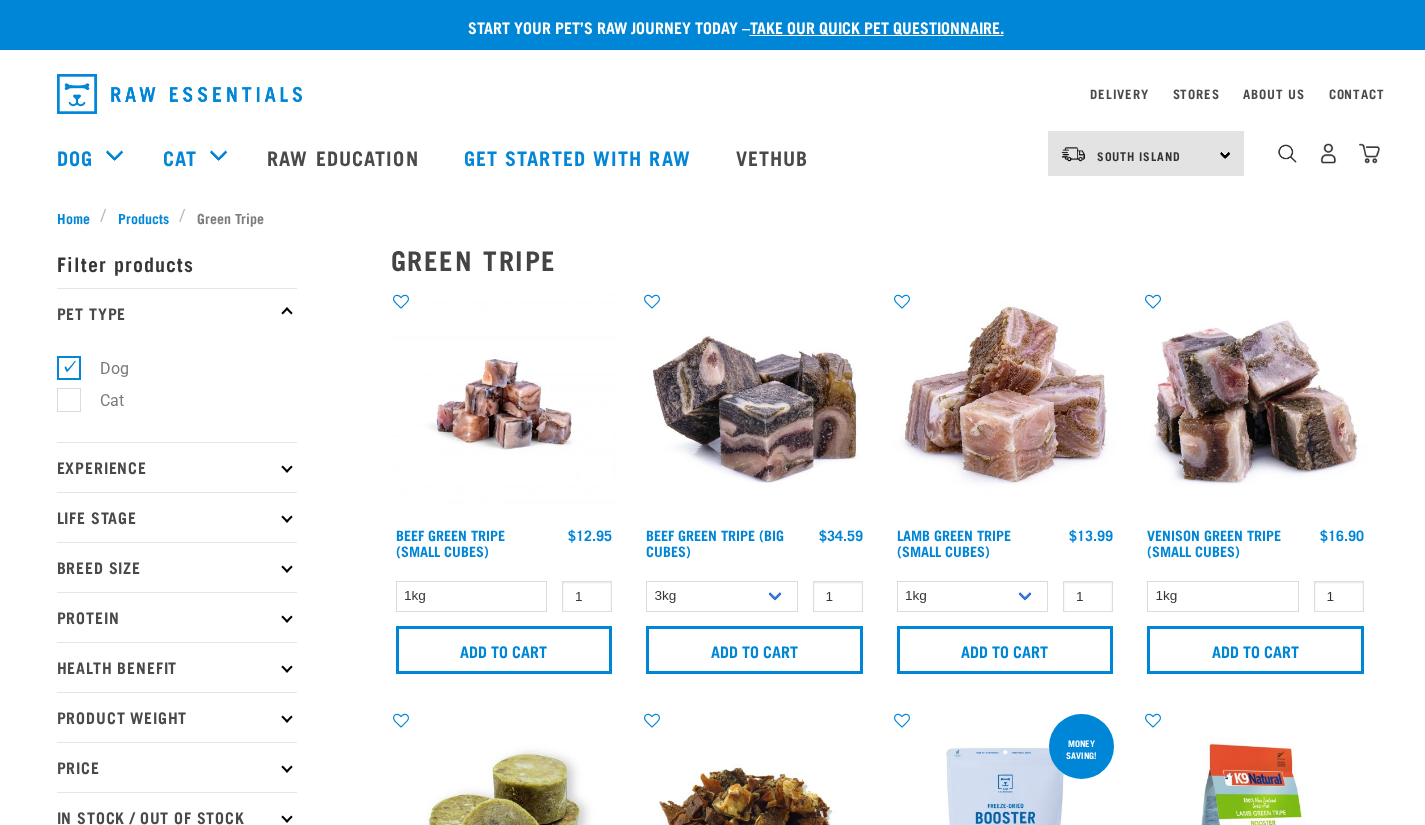 scroll, scrollTop: 0, scrollLeft: 0, axis: both 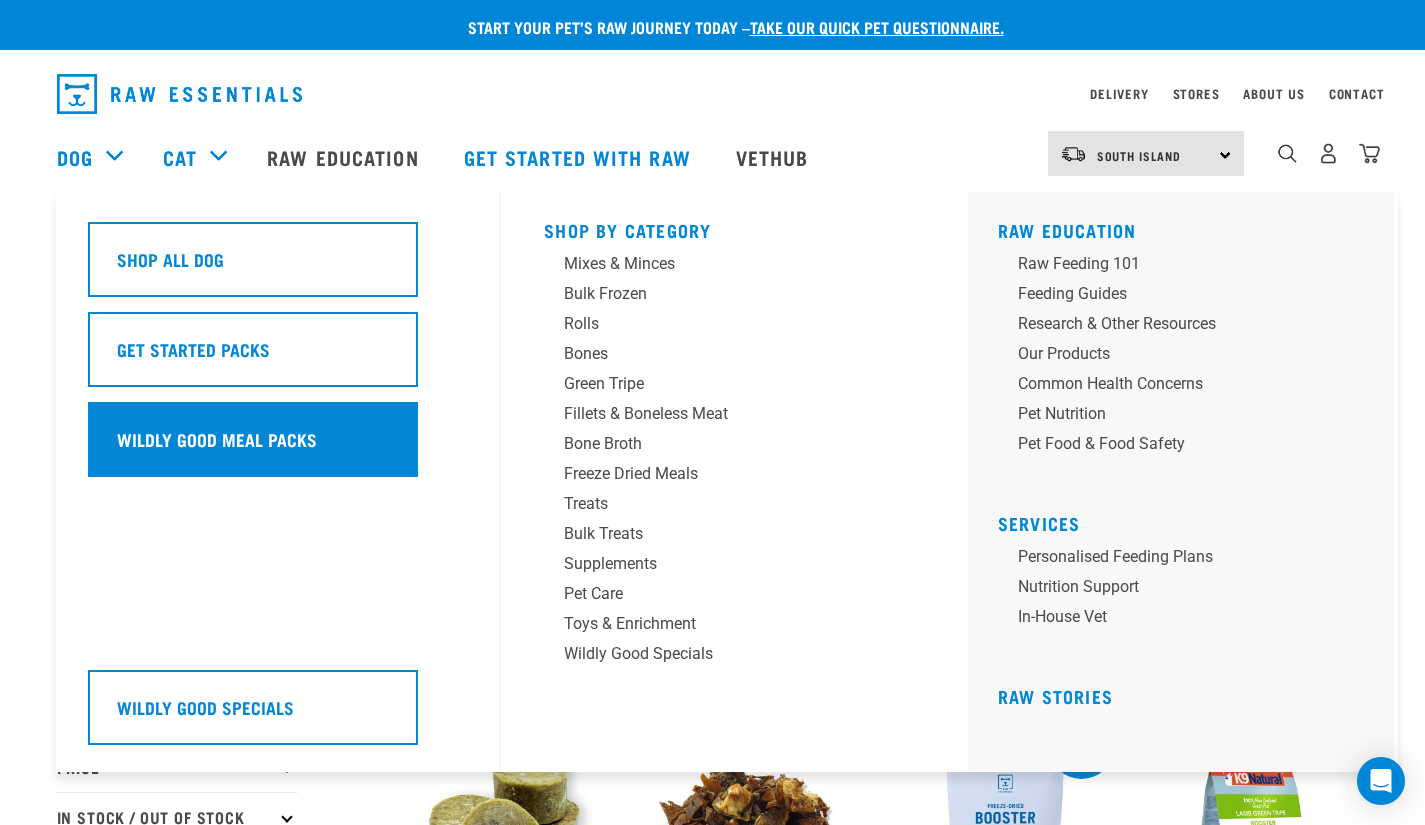 click on "Wildly Good Meal Packs" at bounding box center [217, 439] 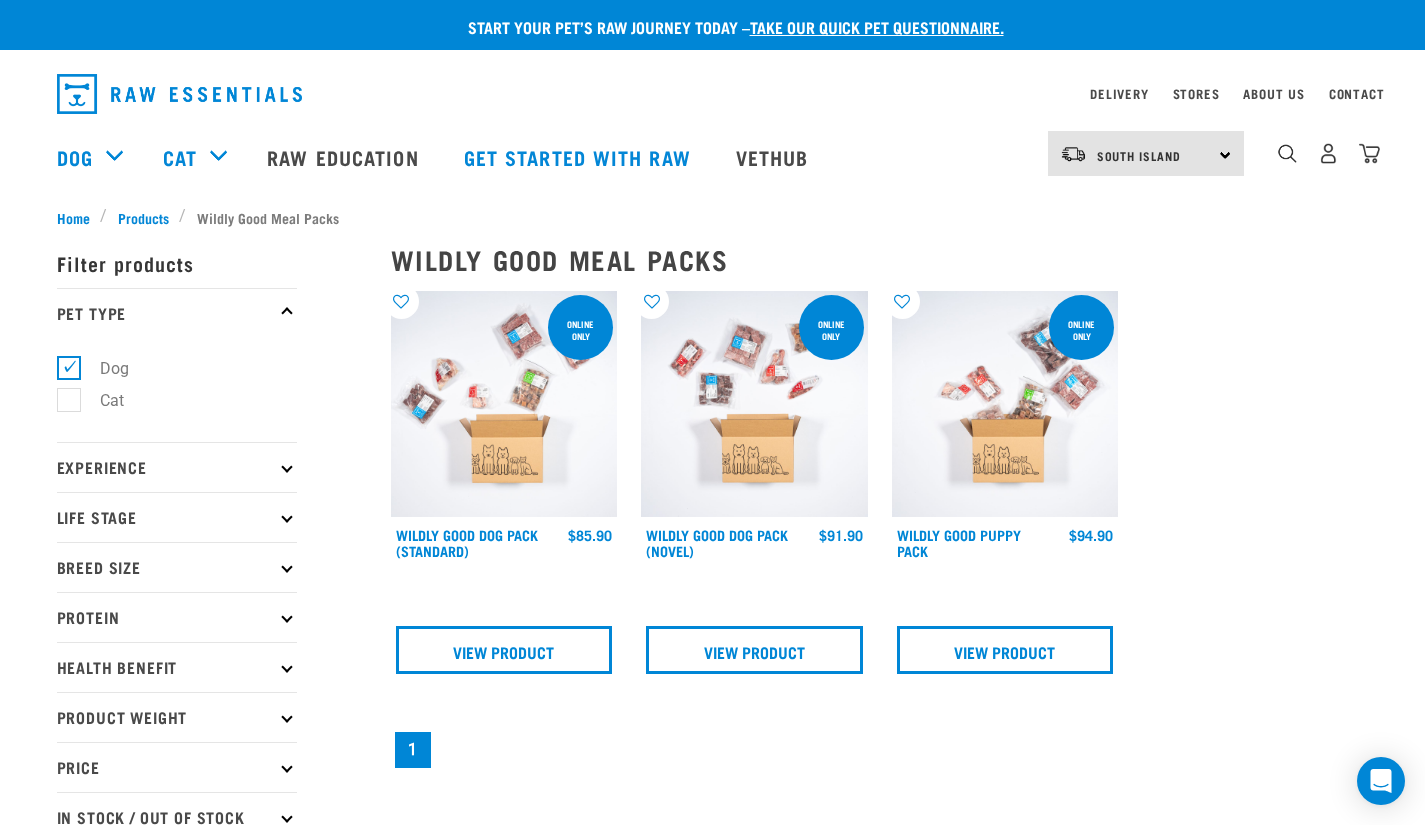 scroll, scrollTop: 0, scrollLeft: 0, axis: both 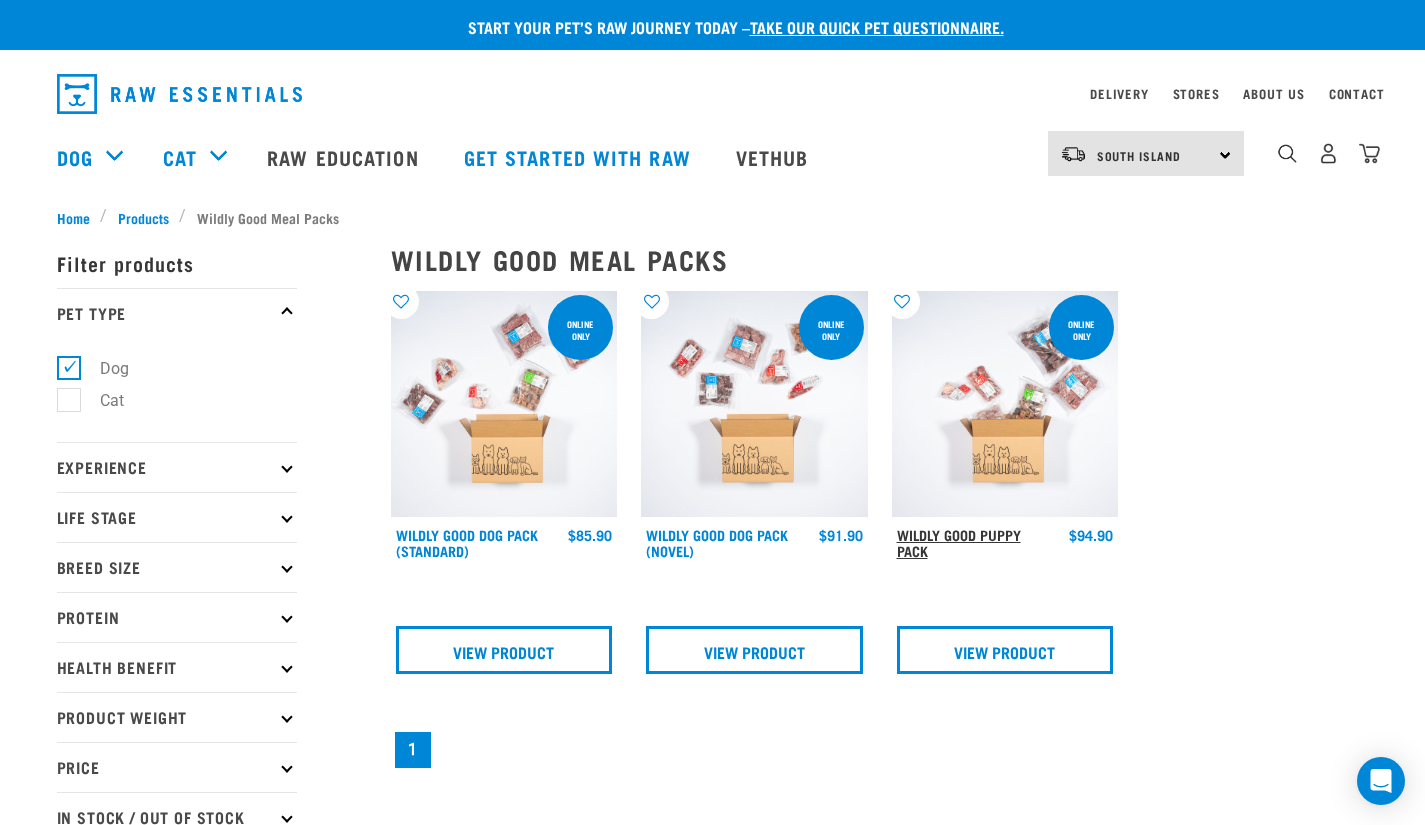 click on "Wildly Good Puppy Pack" at bounding box center [959, 542] 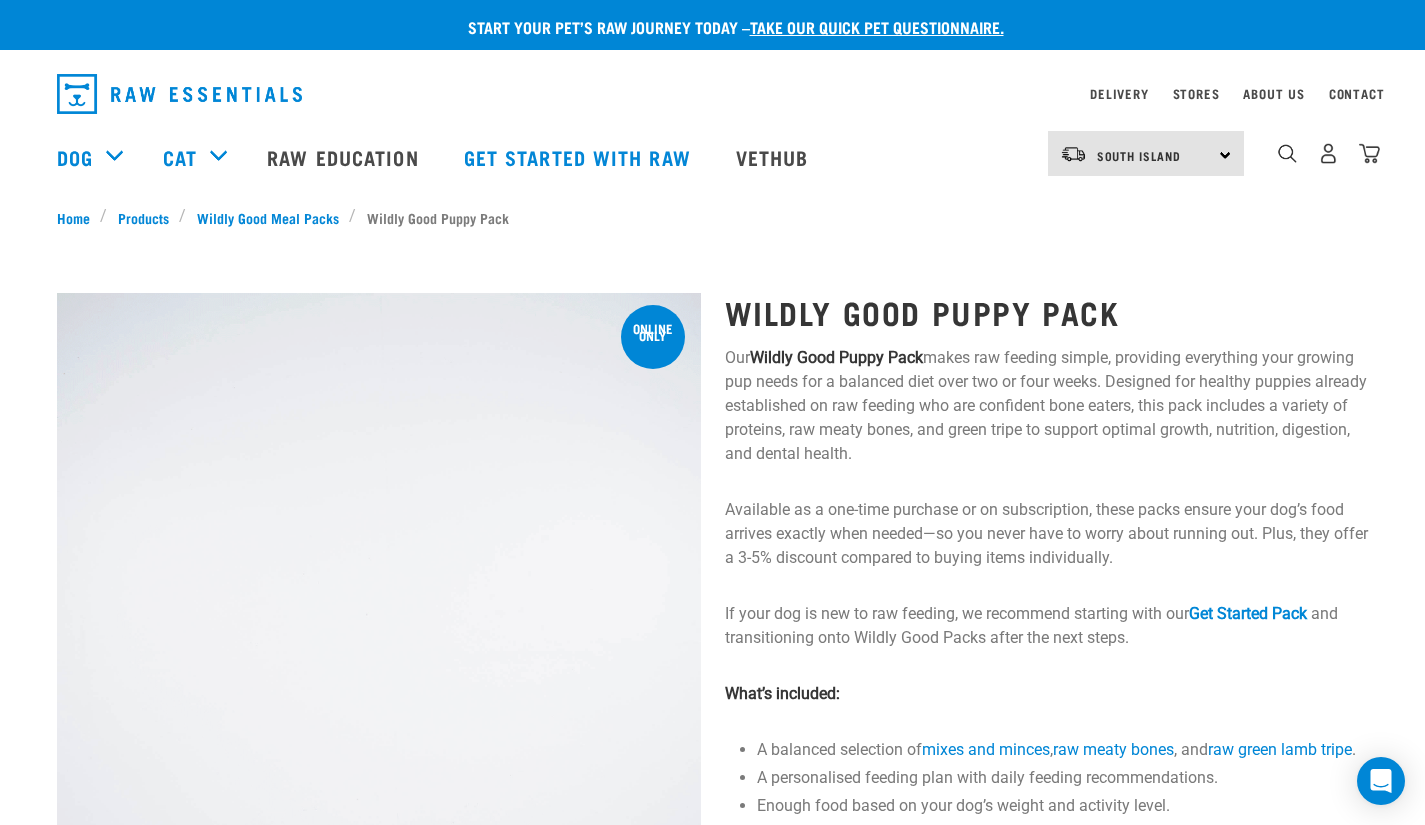 scroll, scrollTop: 0, scrollLeft: 0, axis: both 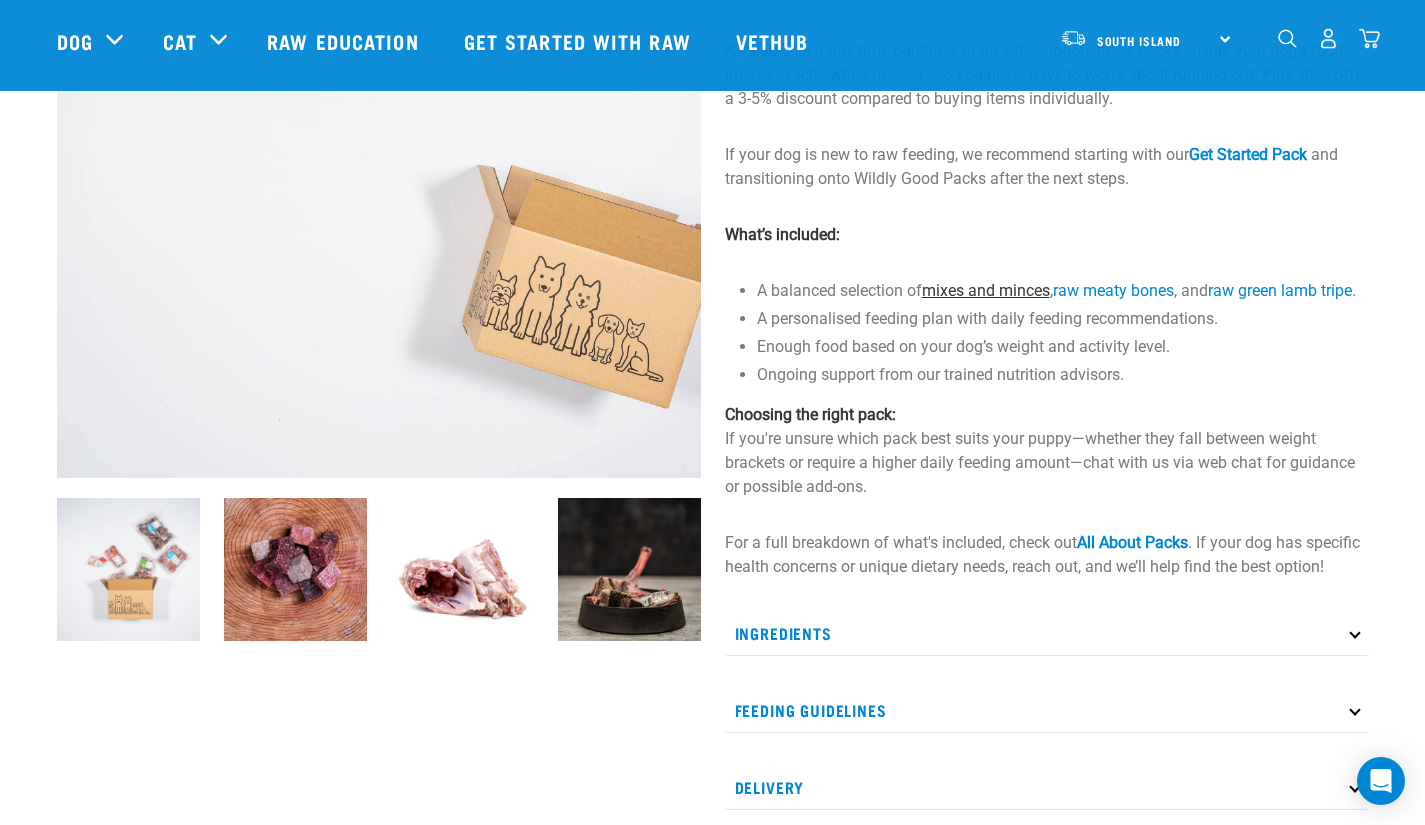 click on "mixes and minces" at bounding box center [986, 290] 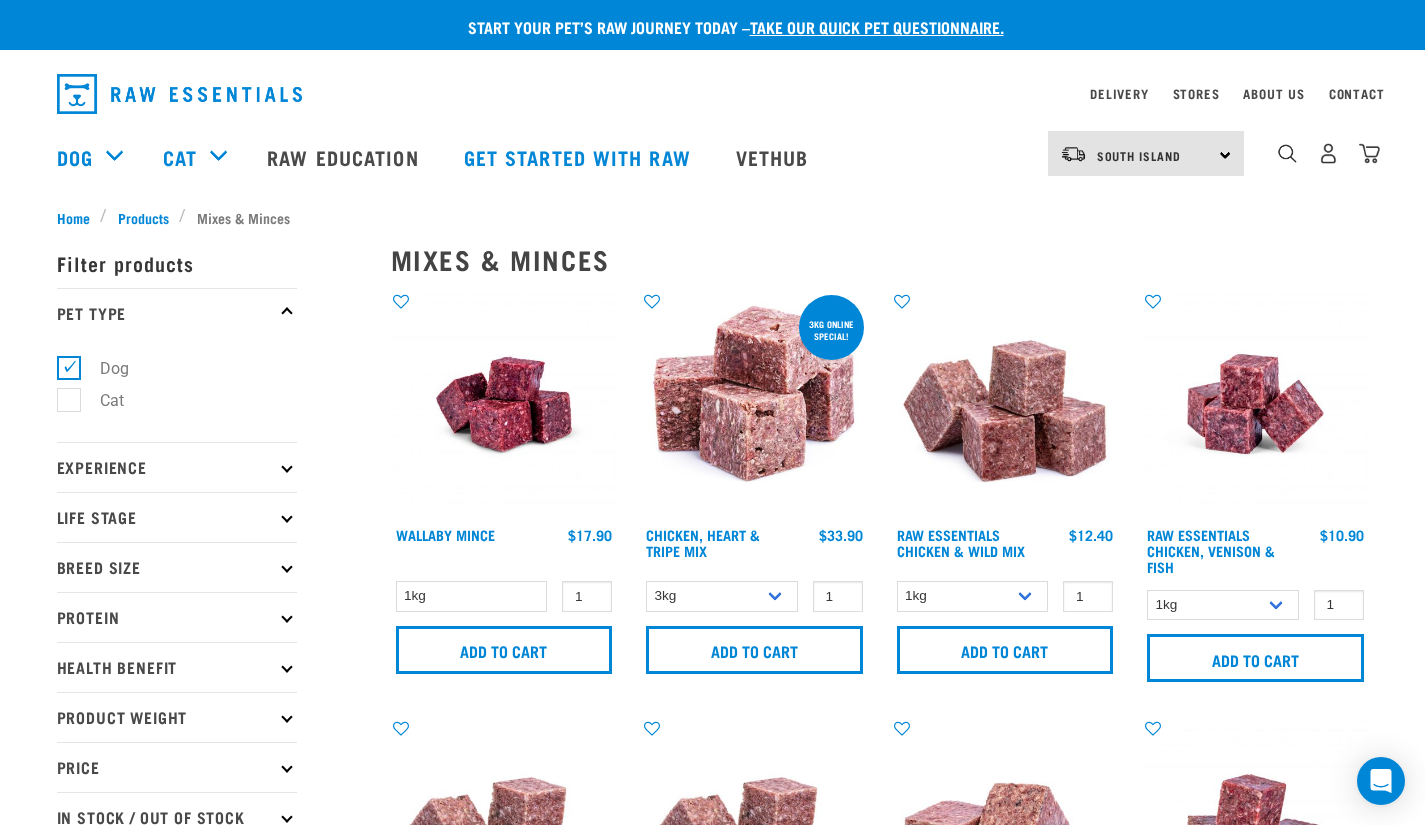 scroll, scrollTop: 0, scrollLeft: 0, axis: both 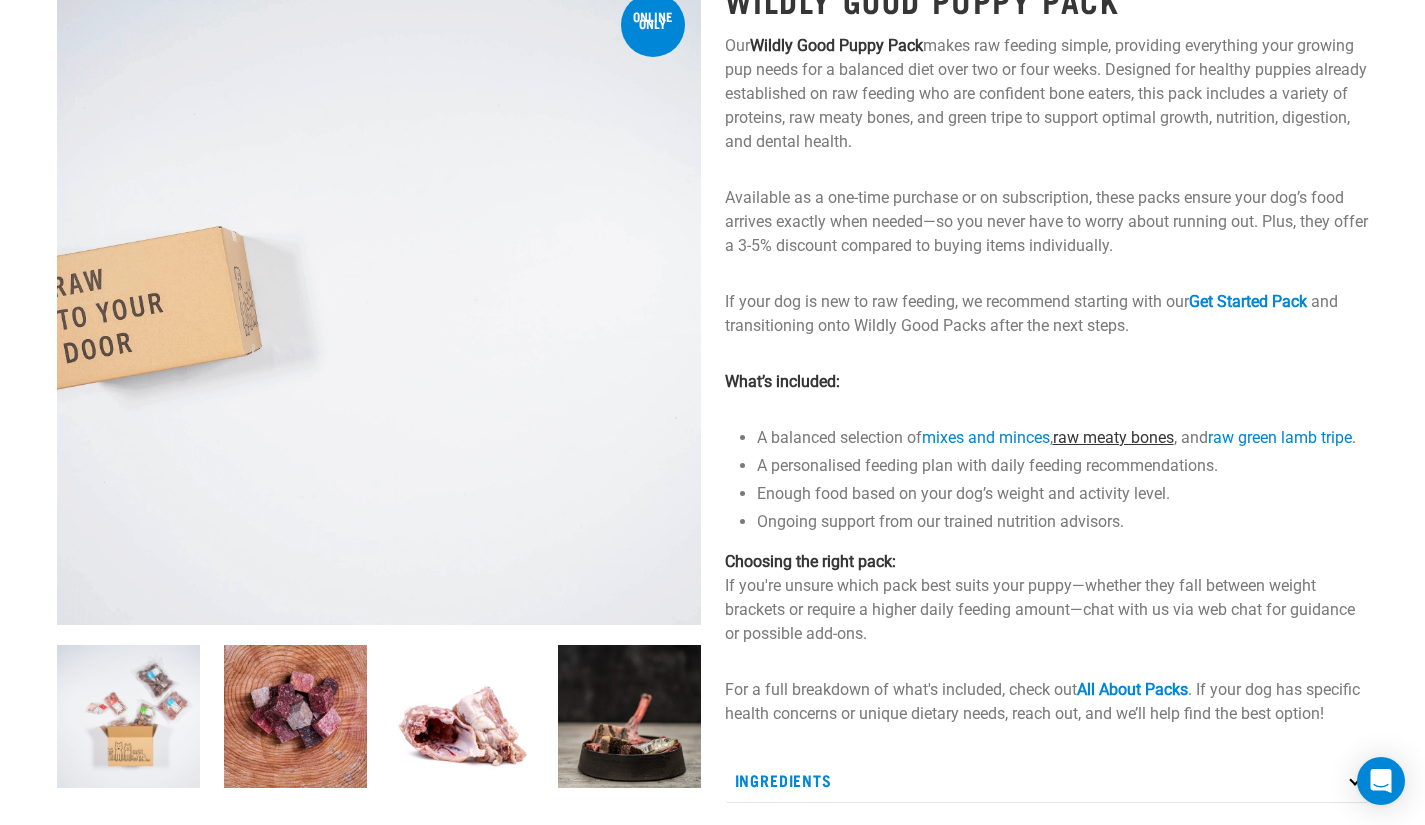 click on "raw meaty bones" at bounding box center [1113, 437] 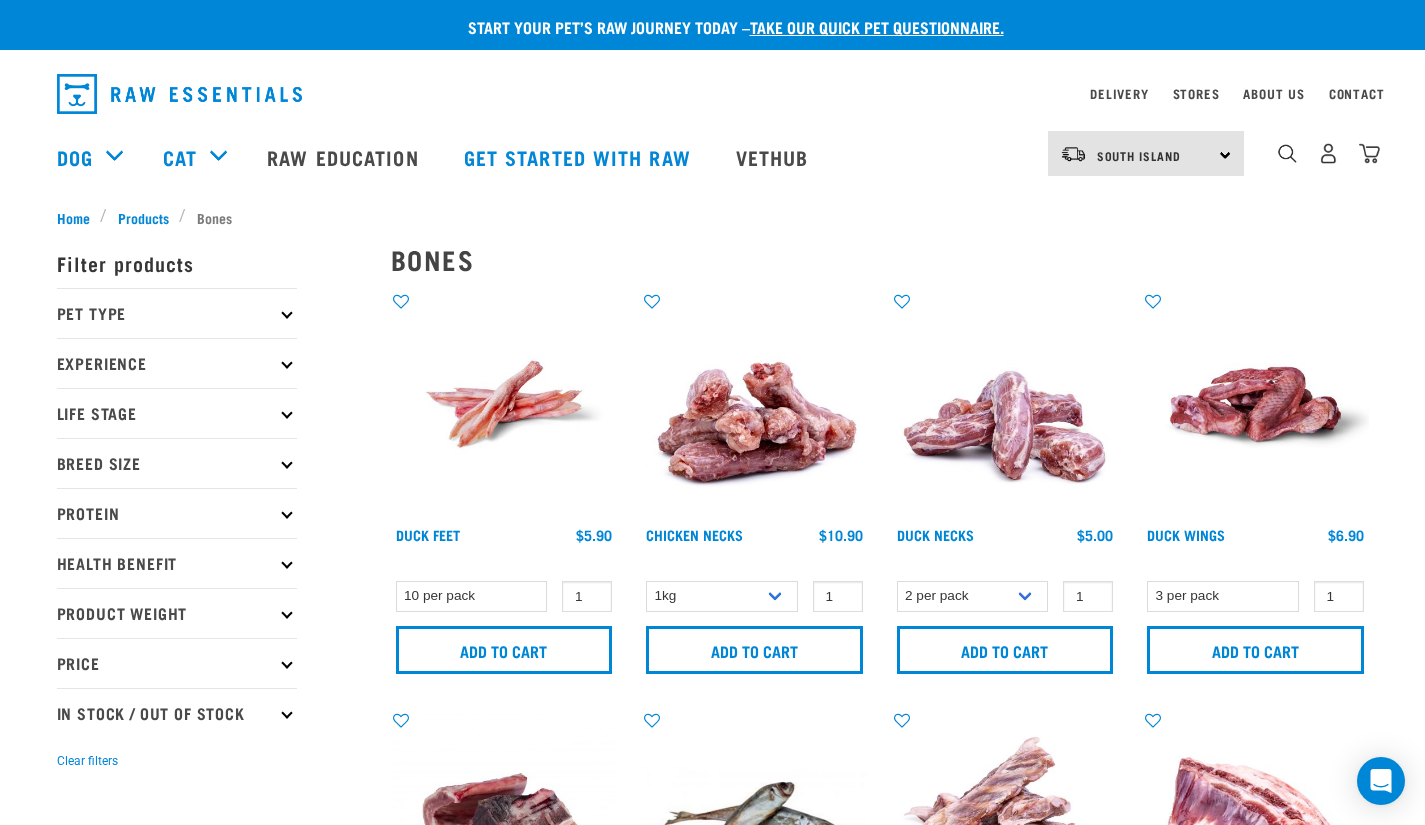 scroll, scrollTop: 0, scrollLeft: 0, axis: both 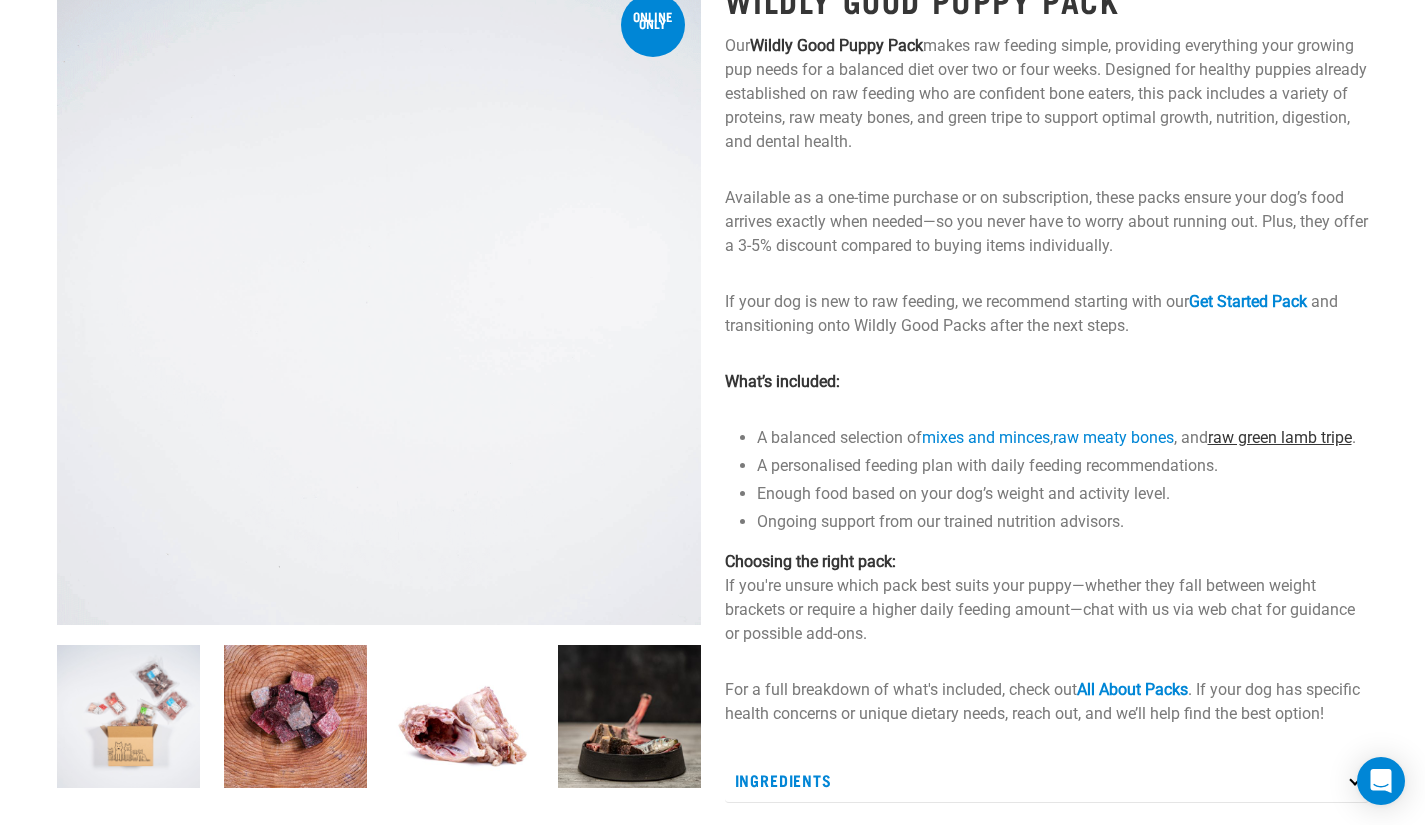 click on "raw green lamb tripe" at bounding box center [1280, 437] 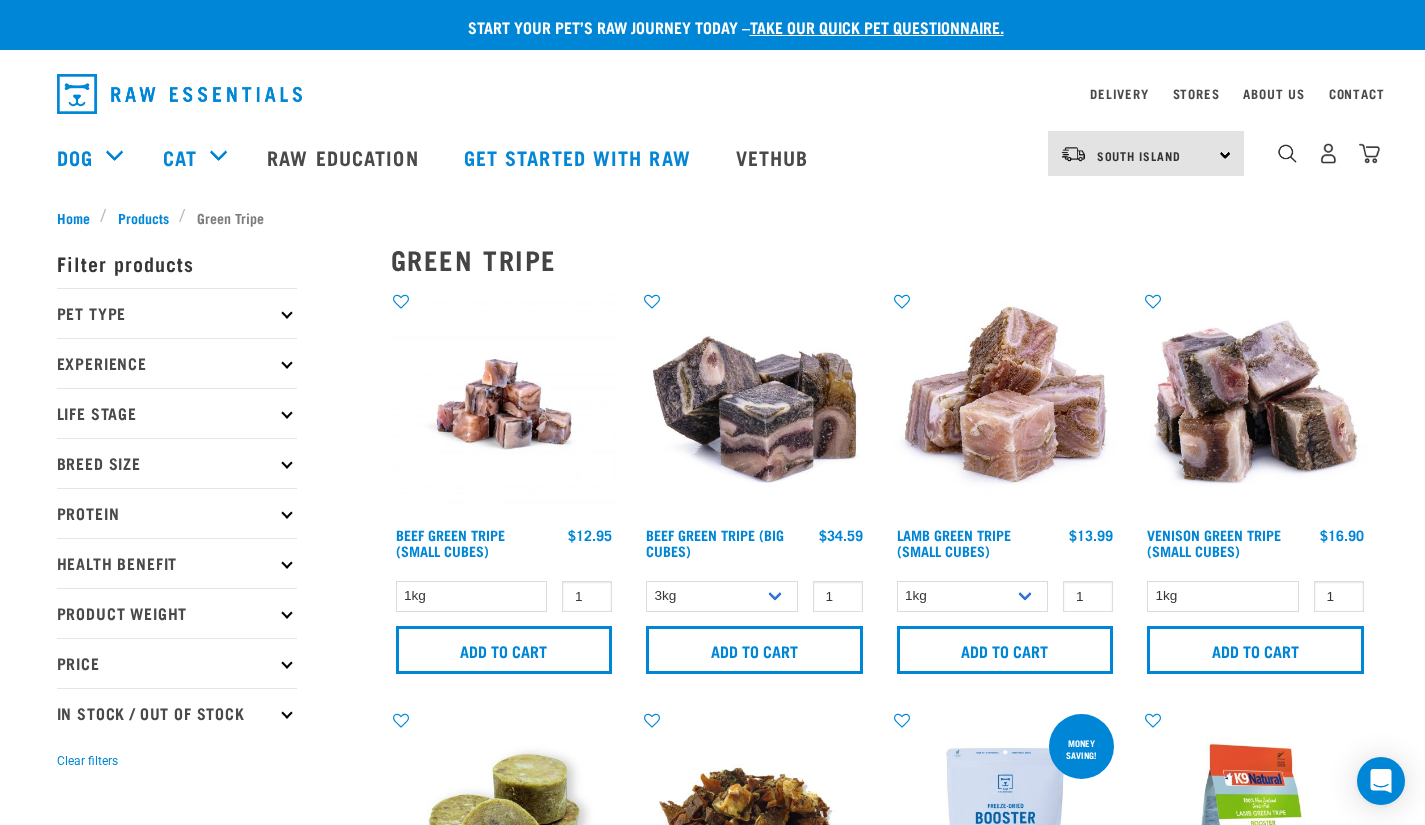 scroll, scrollTop: 0, scrollLeft: 0, axis: both 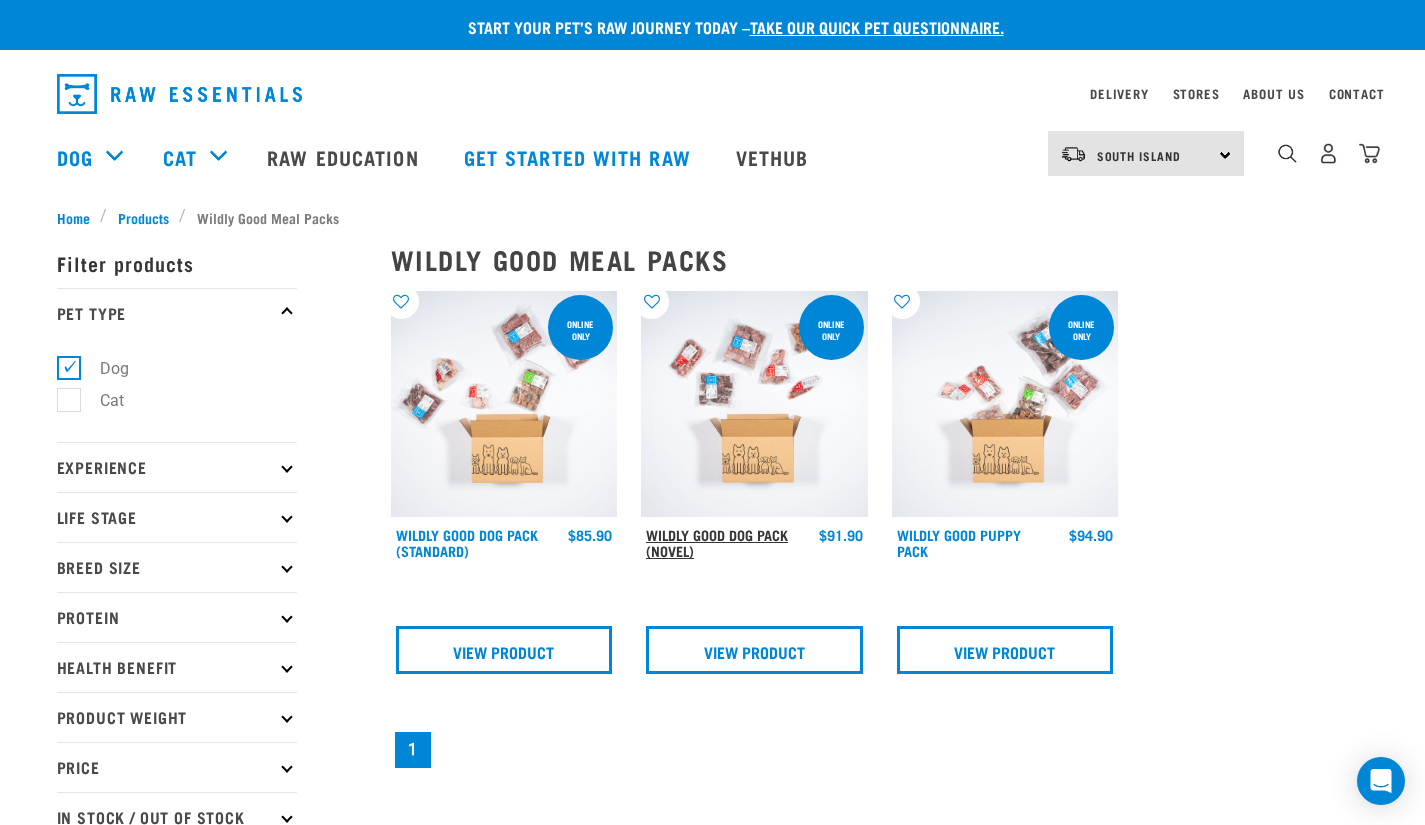 click on "Wildly Good Dog Pack (Novel)" at bounding box center [717, 542] 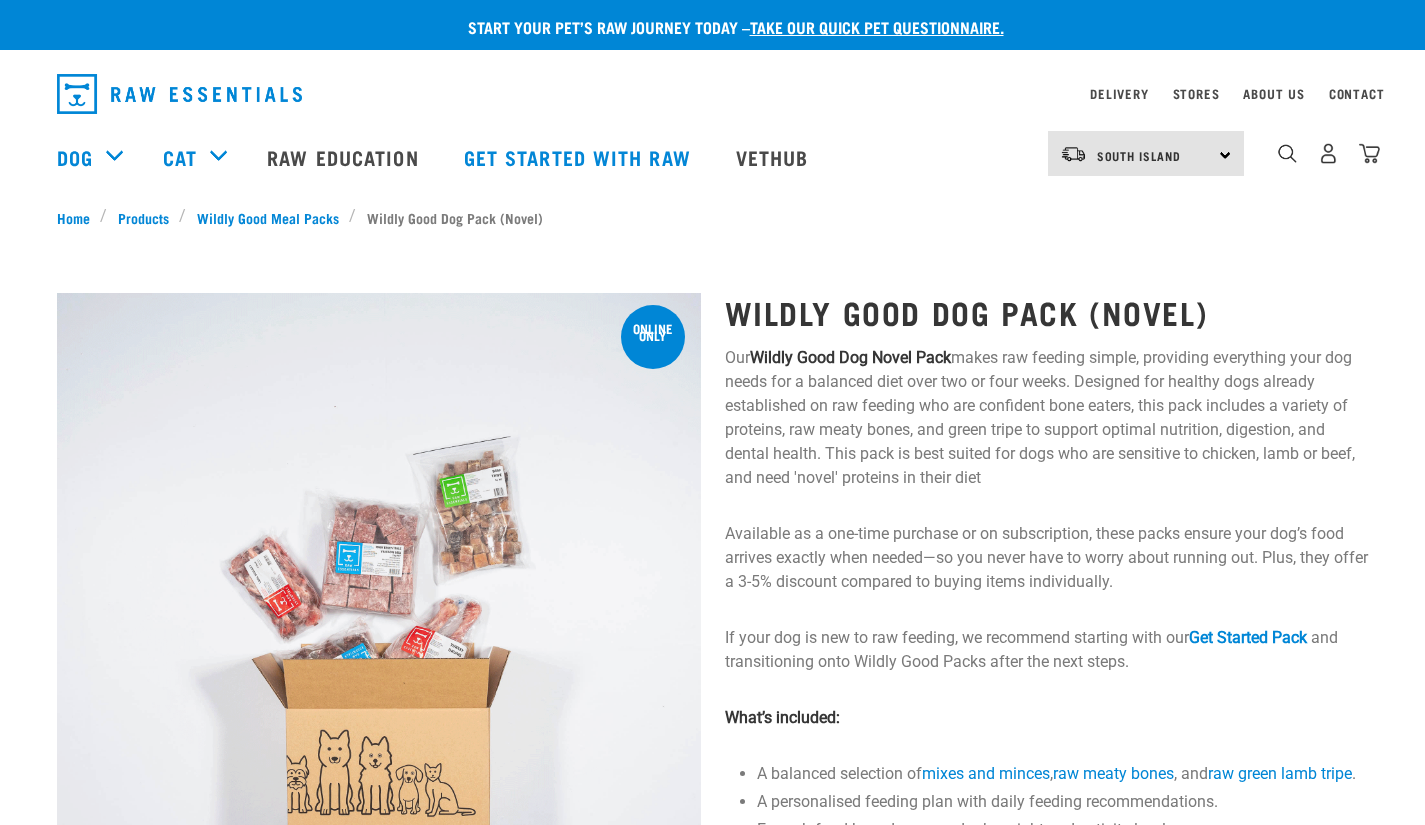 scroll, scrollTop: 0, scrollLeft: 0, axis: both 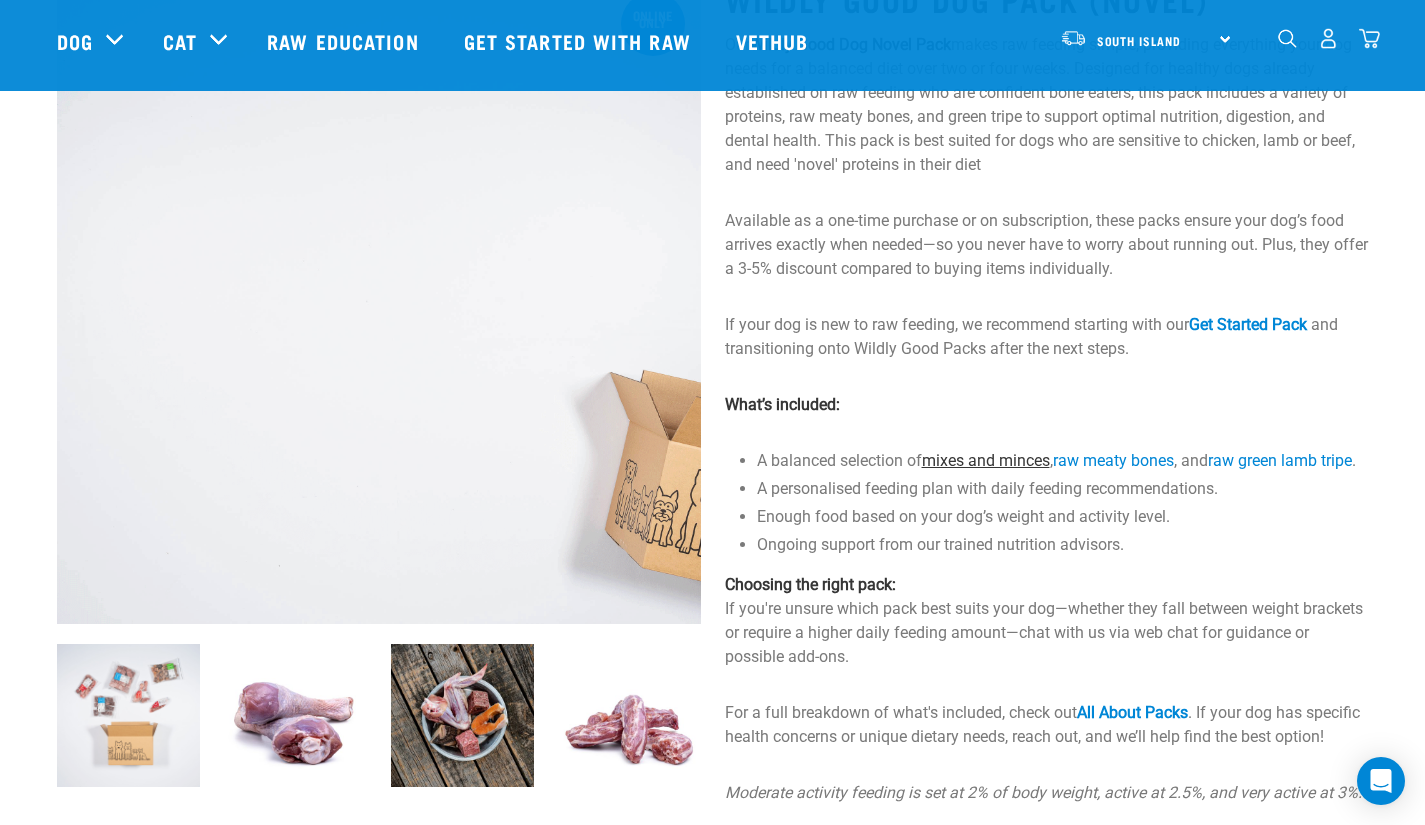 click on "mixes and minces" at bounding box center (986, 460) 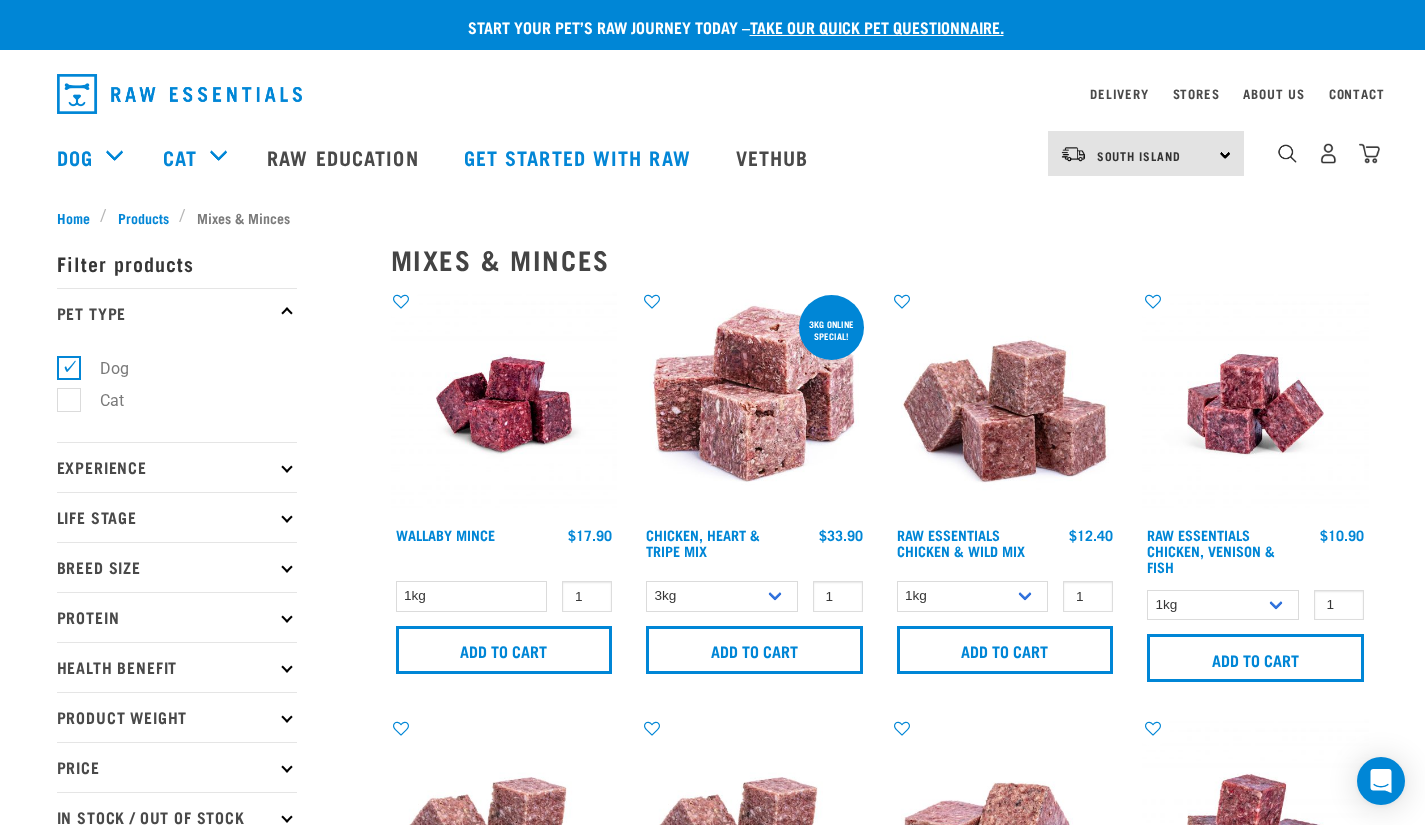 scroll, scrollTop: 0, scrollLeft: 0, axis: both 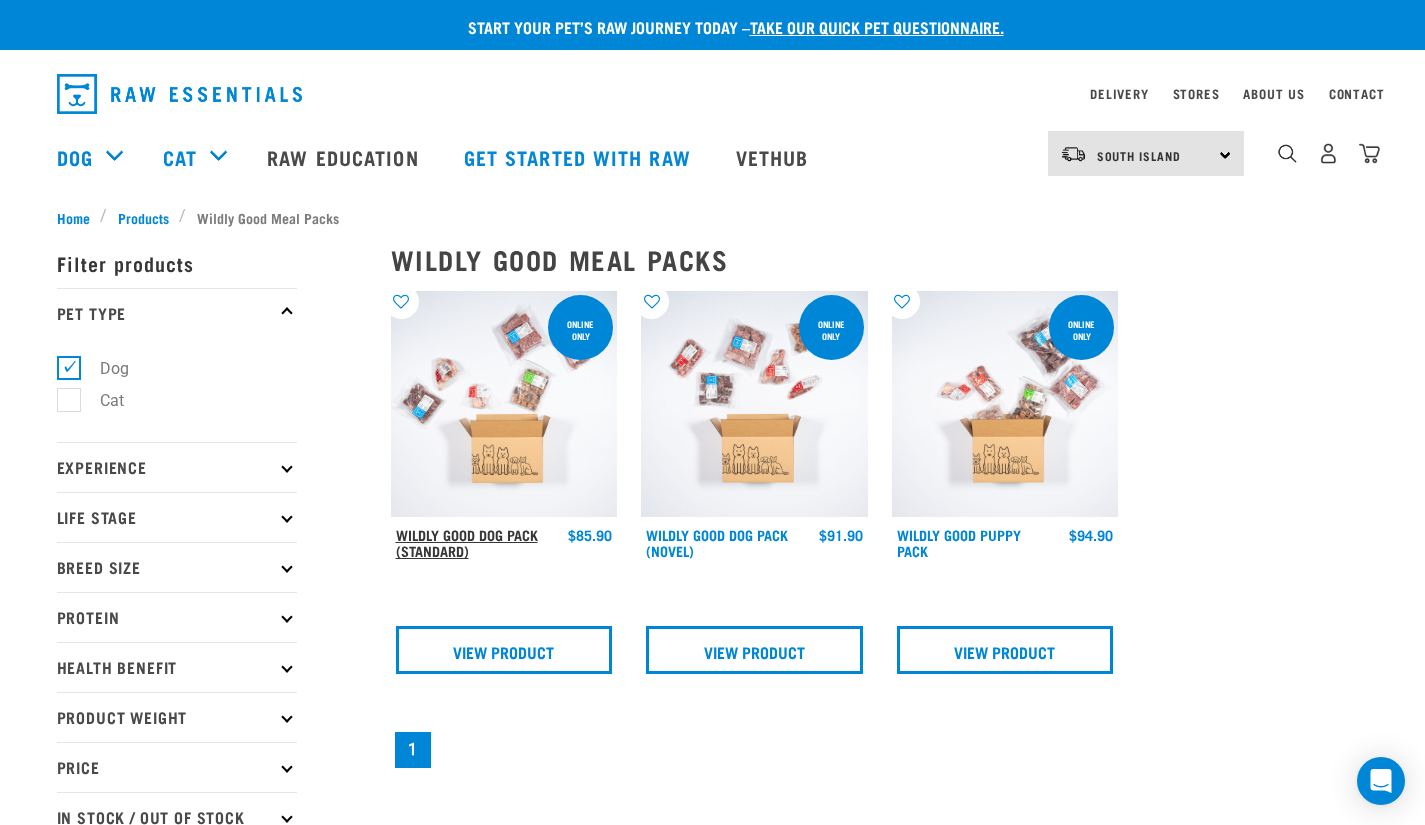 click on "Wildly Good Dog Pack (Standard)" at bounding box center [467, 542] 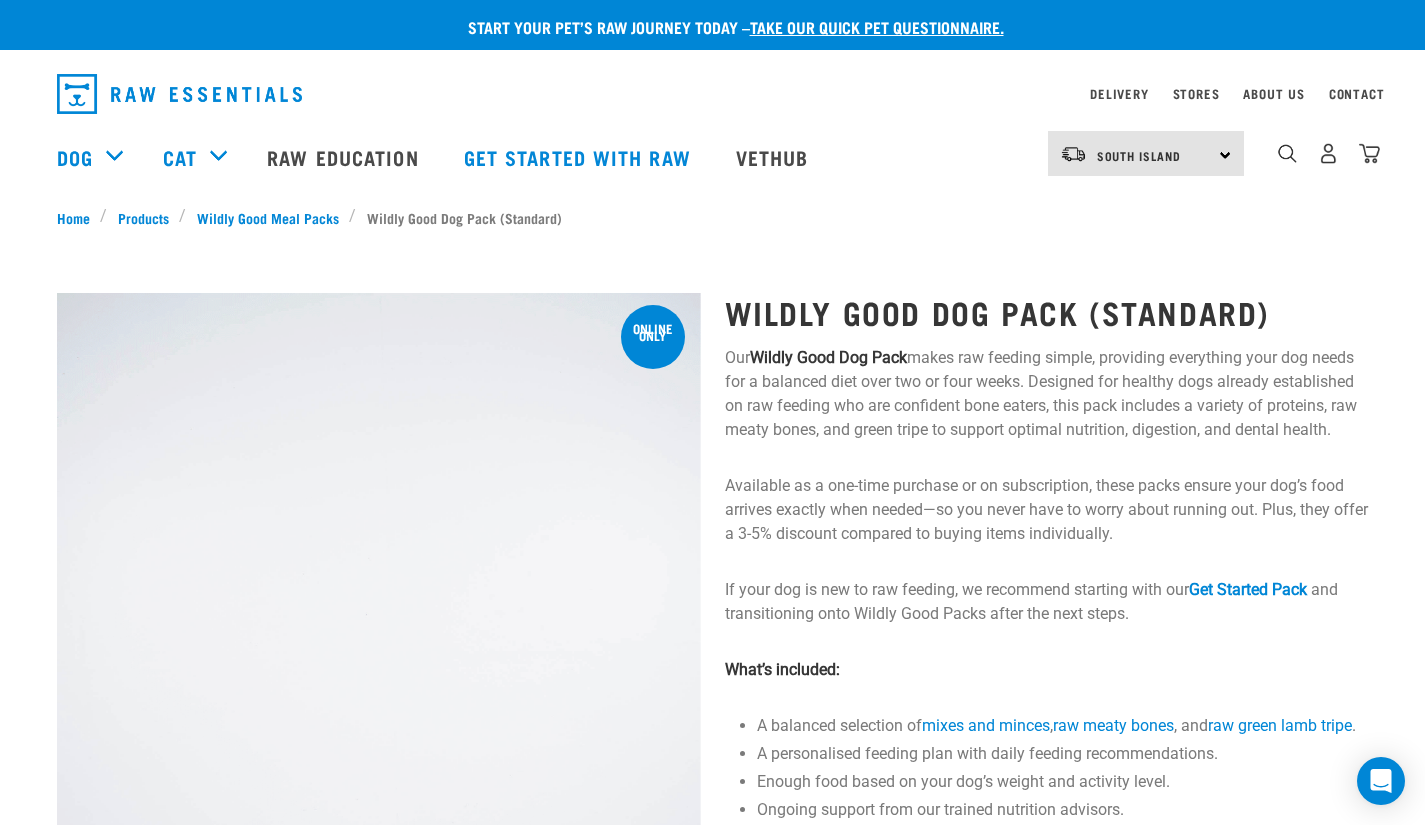 scroll, scrollTop: 0, scrollLeft: 0, axis: both 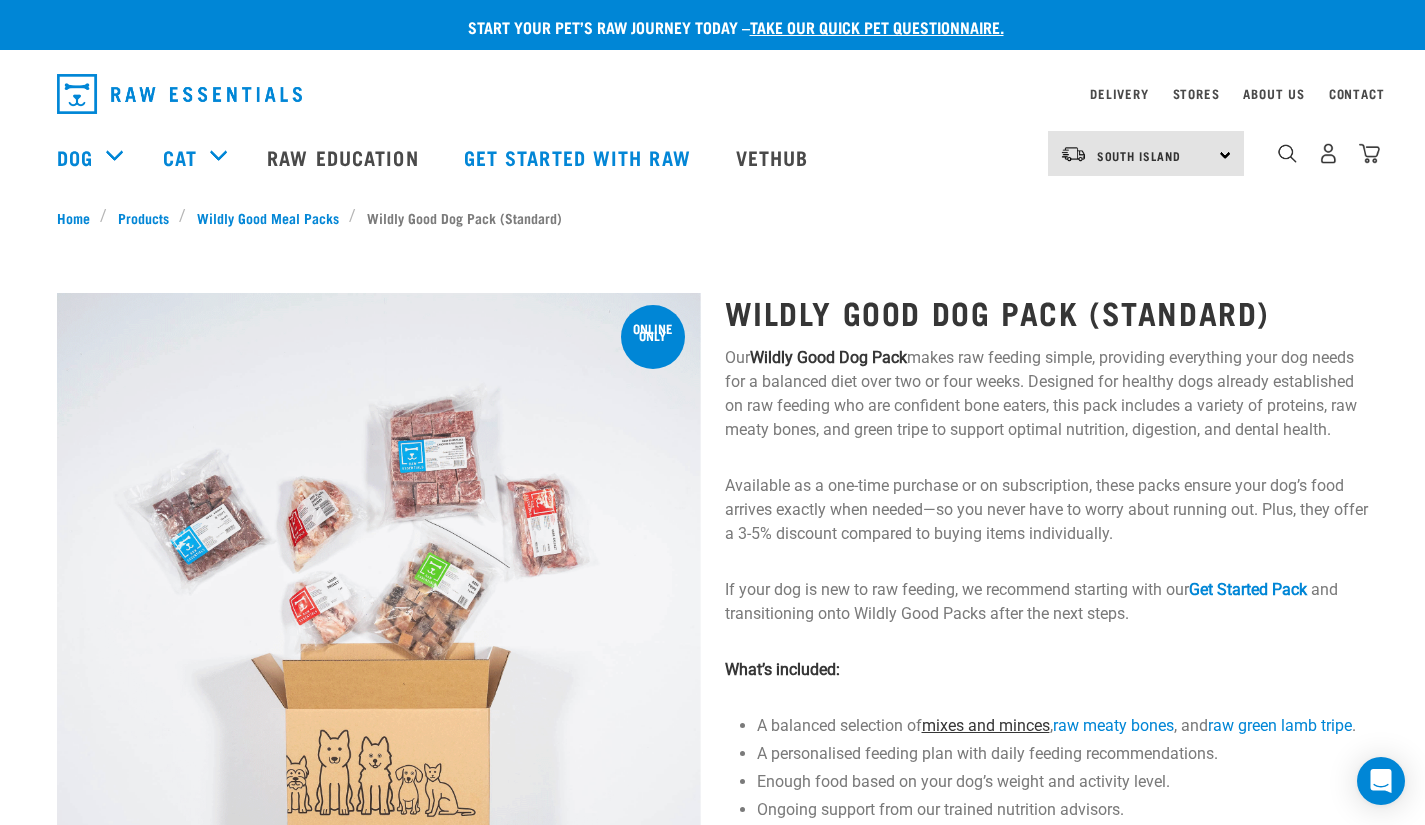 click on "mixes and minces" at bounding box center (986, 725) 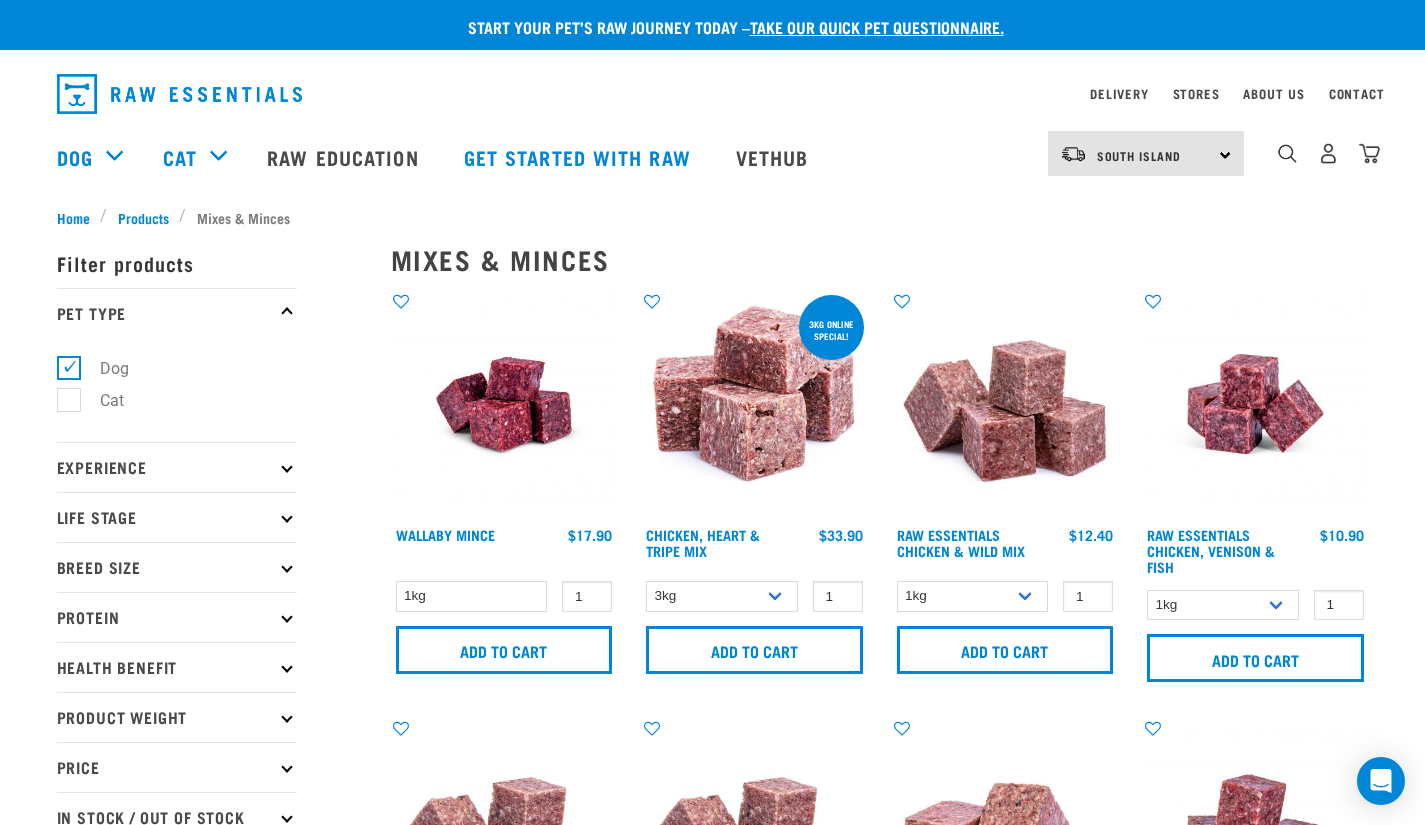scroll, scrollTop: 0, scrollLeft: 0, axis: both 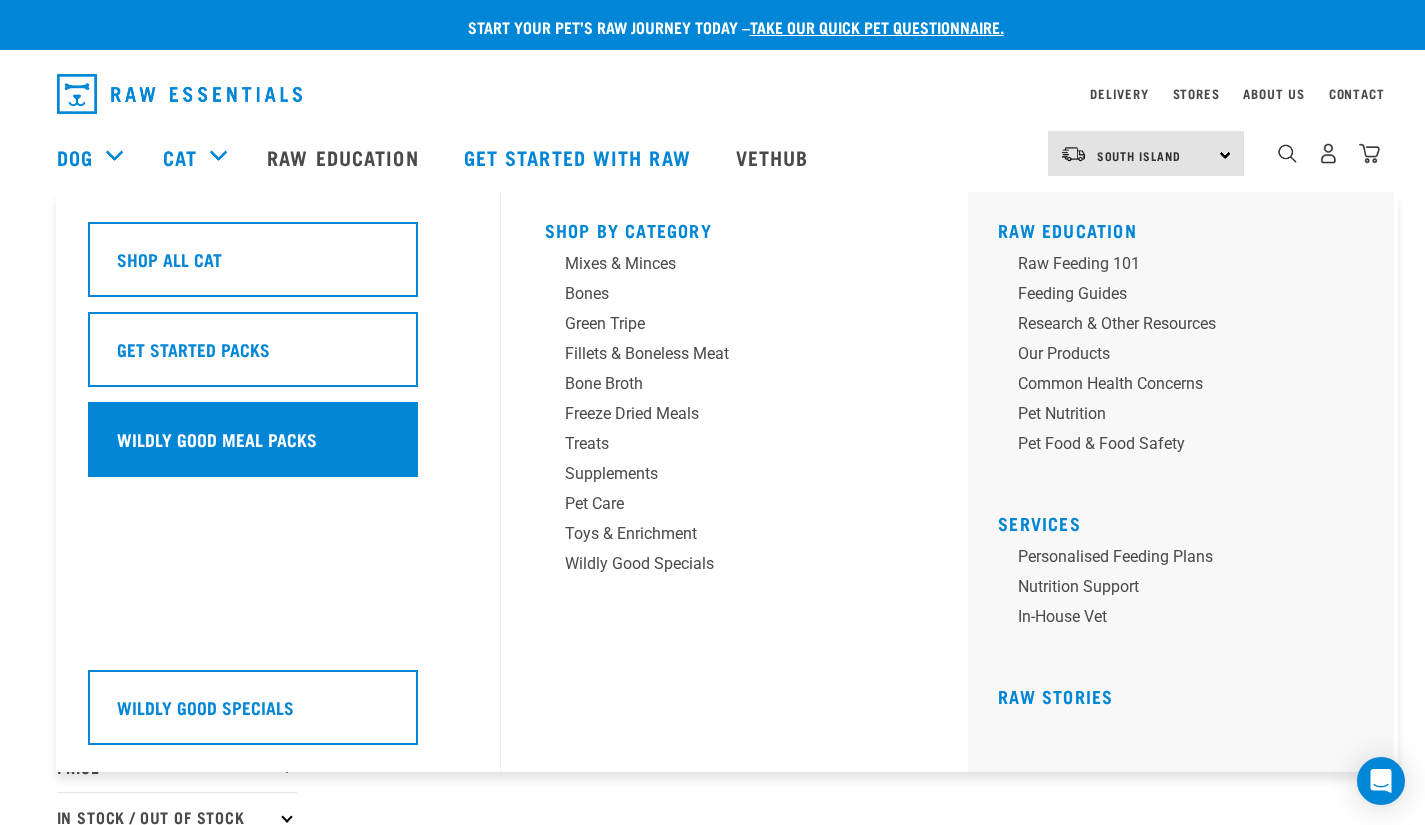 click on "Wildly Good Meal Packs" at bounding box center [253, 439] 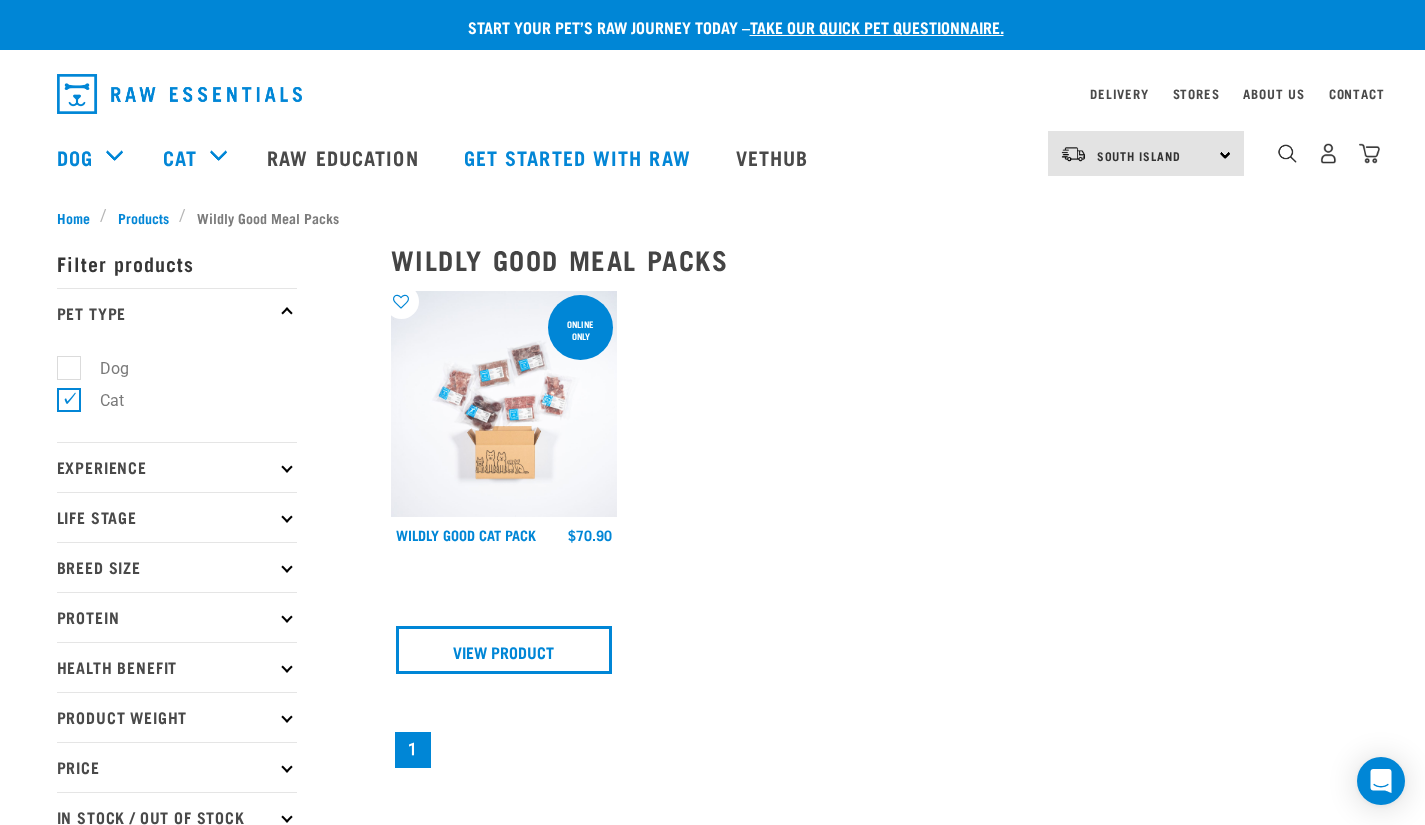 scroll, scrollTop: 0, scrollLeft: 0, axis: both 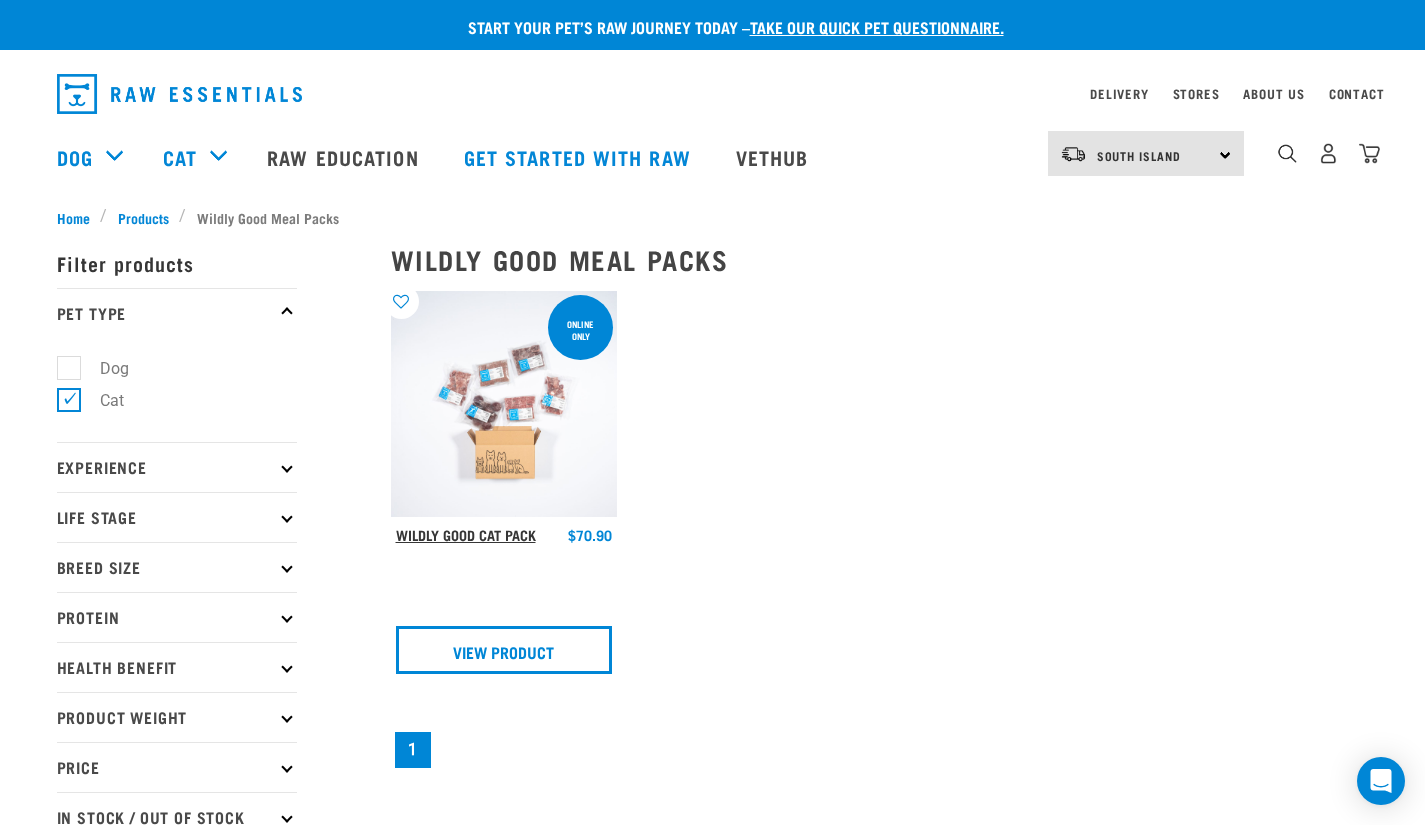 click on "Wildly Good Cat Pack" at bounding box center [466, 534] 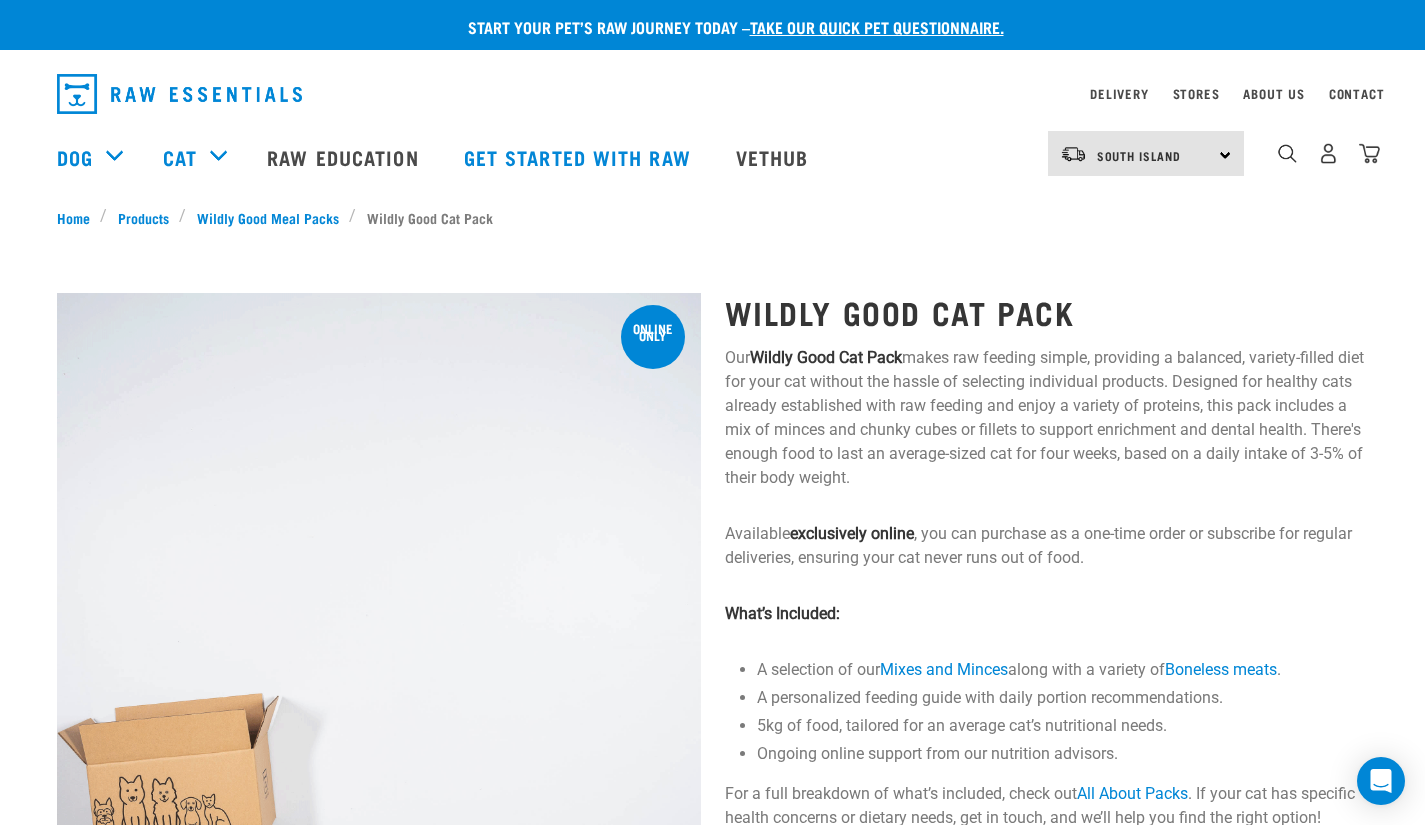 scroll, scrollTop: 0, scrollLeft: 0, axis: both 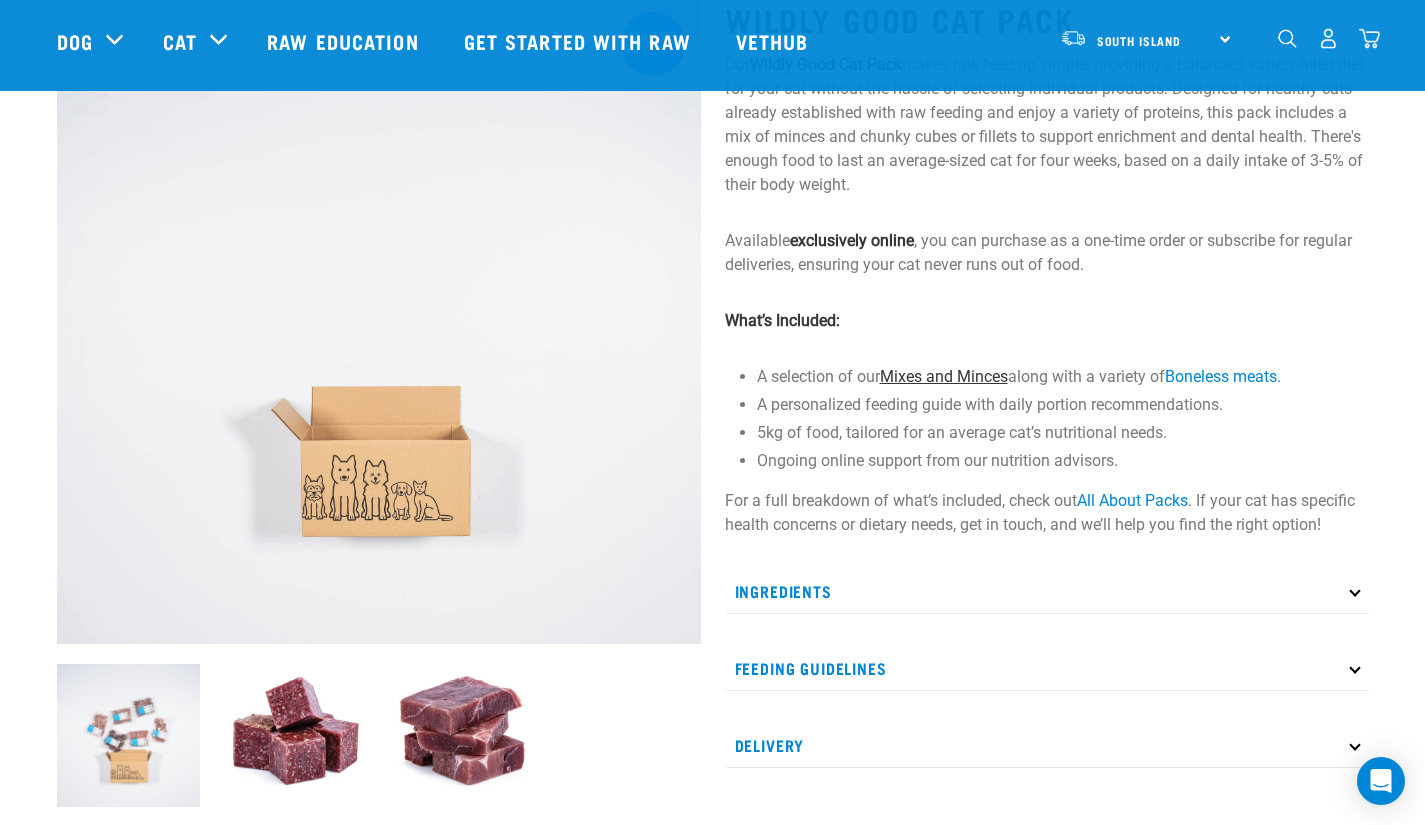 click on "Mixes and Minces" at bounding box center (944, 376) 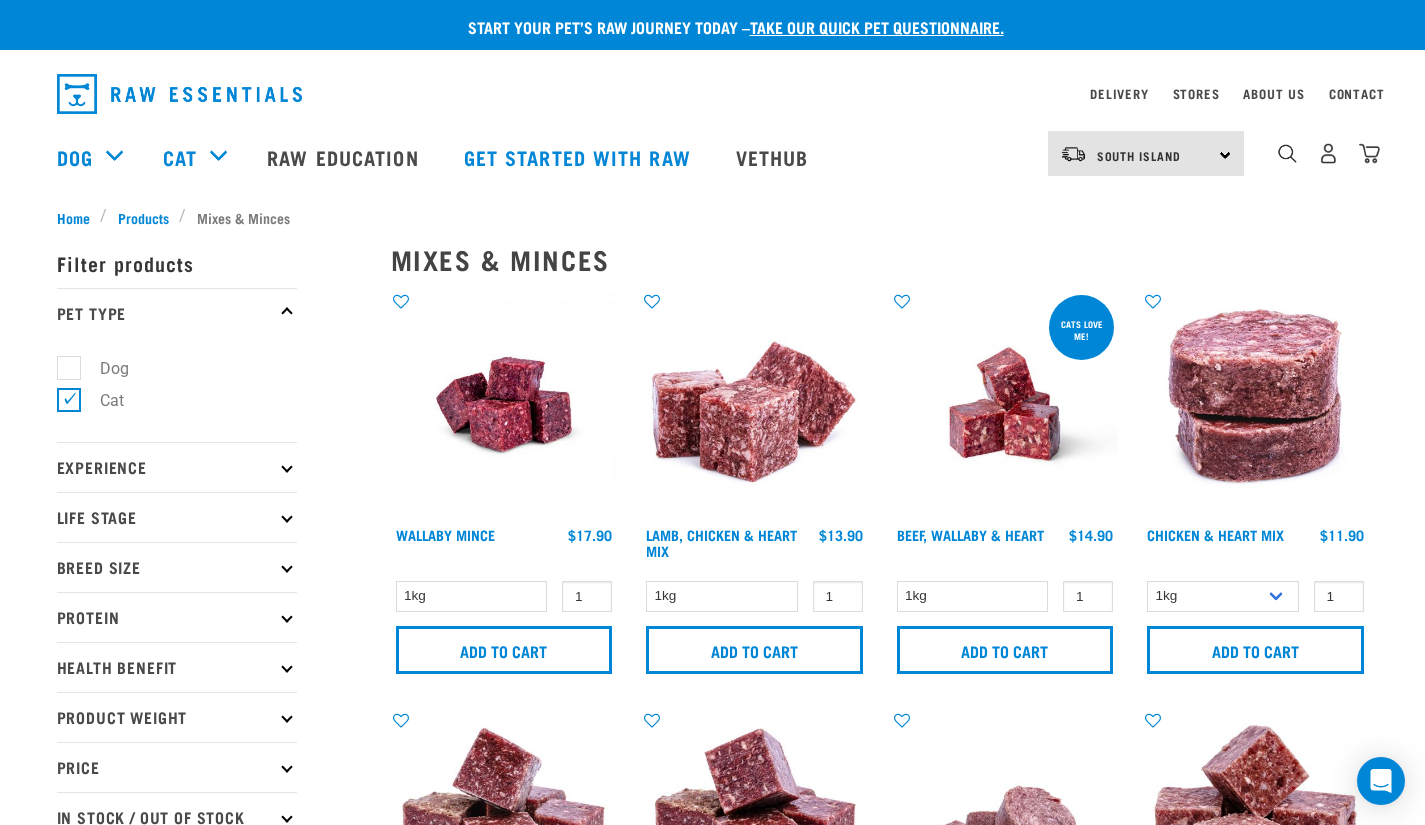 scroll, scrollTop: 0, scrollLeft: 0, axis: both 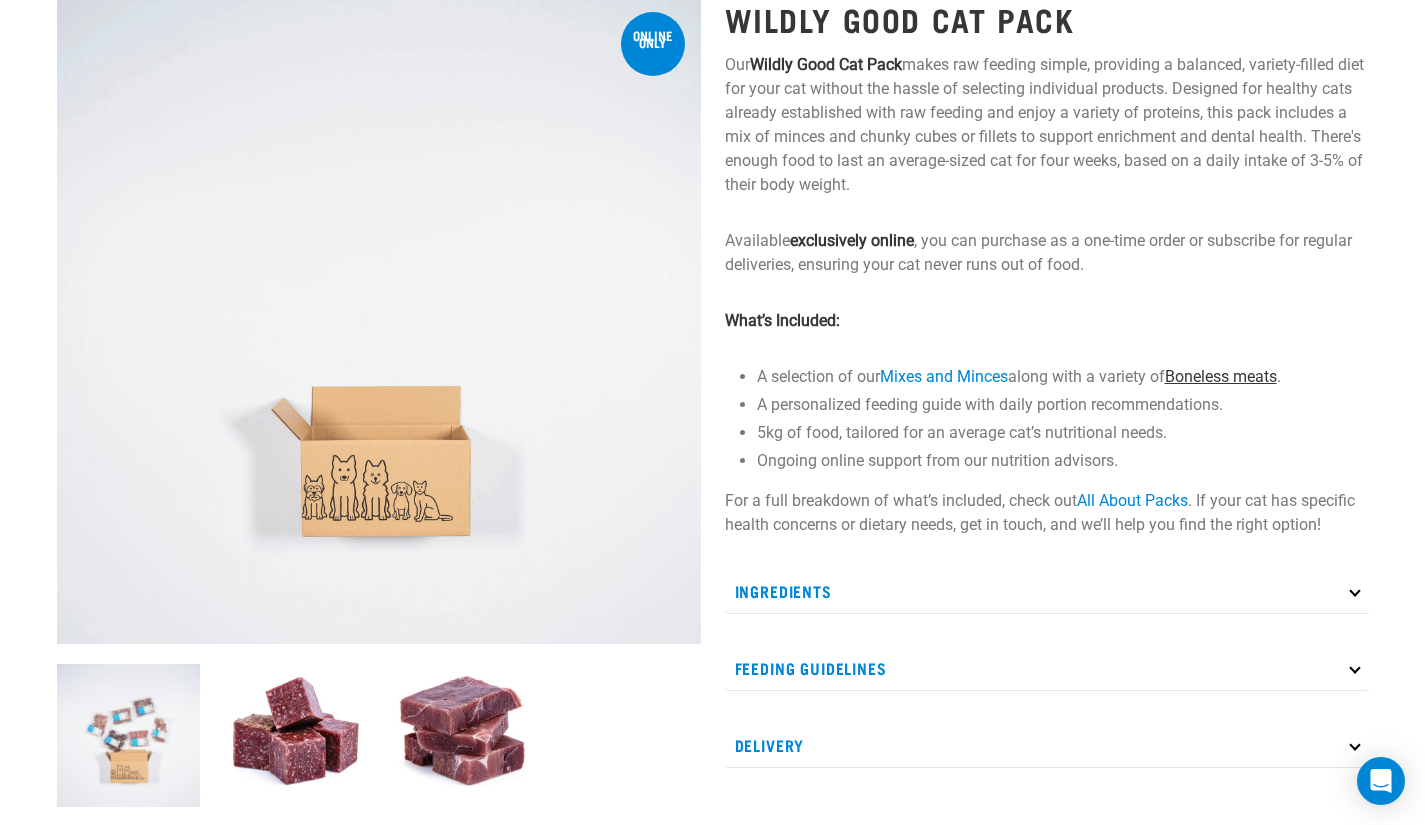 click on "Boneless meats" at bounding box center (1221, 376) 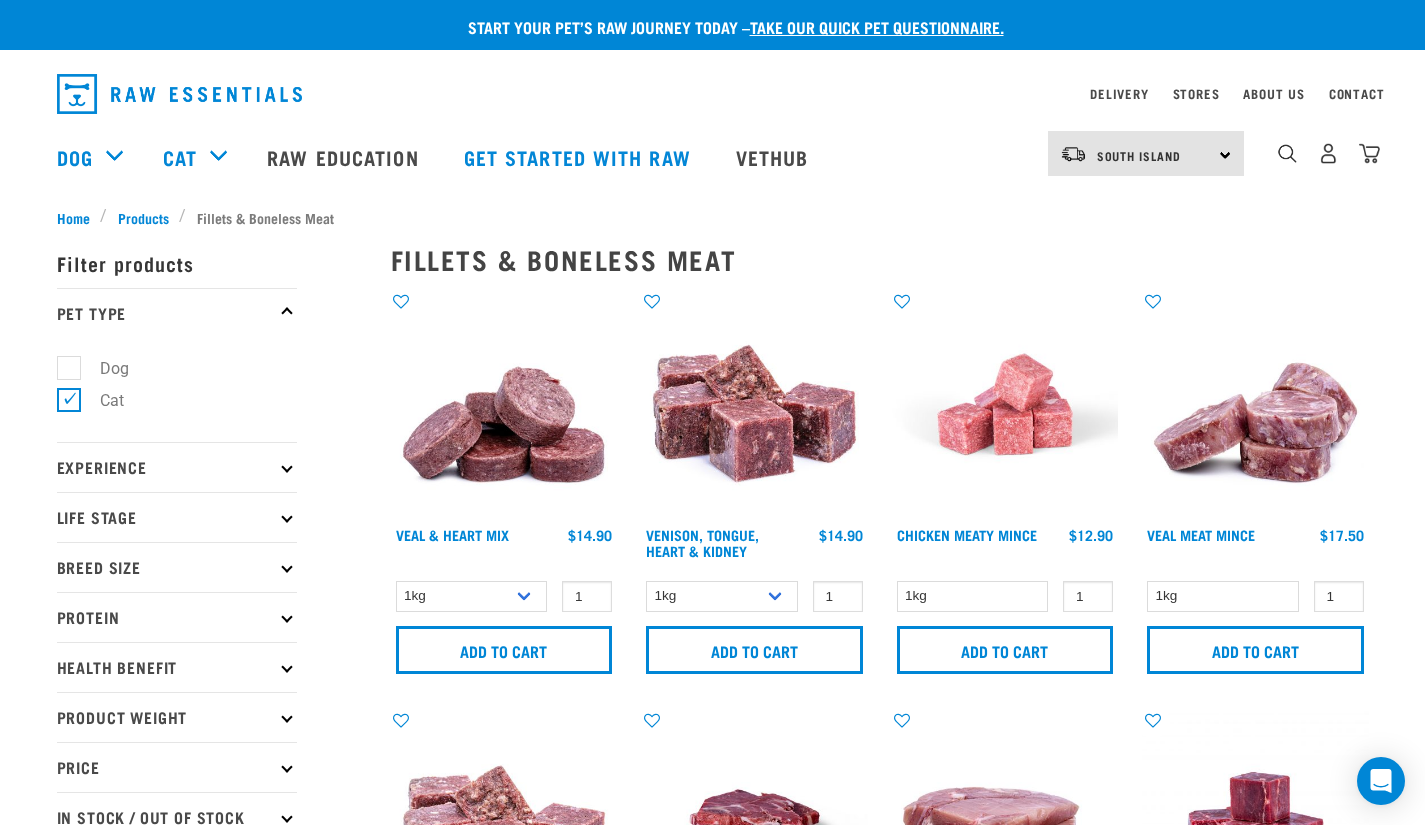 scroll, scrollTop: 0, scrollLeft: 0, axis: both 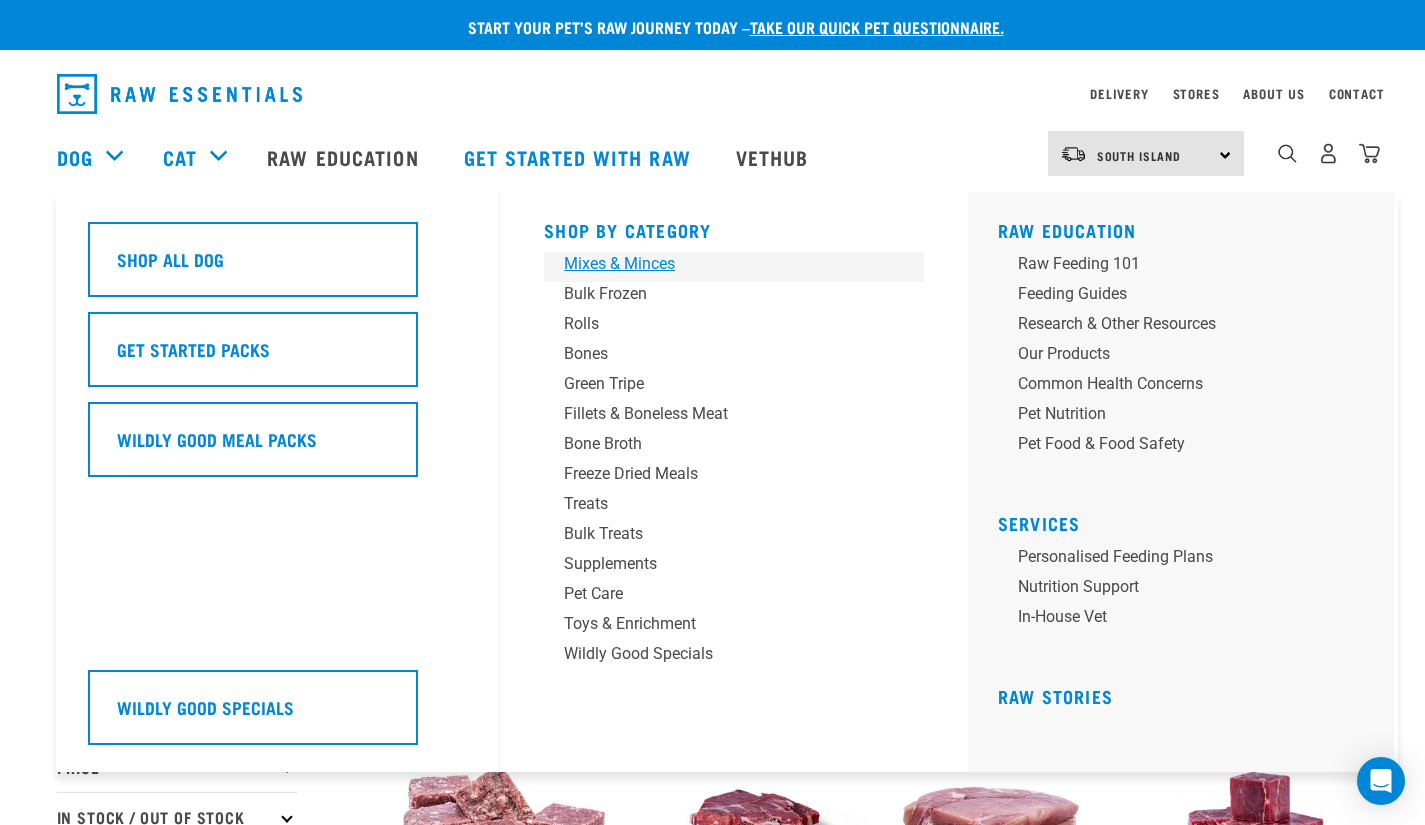 click on "Mixes & Minces" at bounding box center [720, 264] 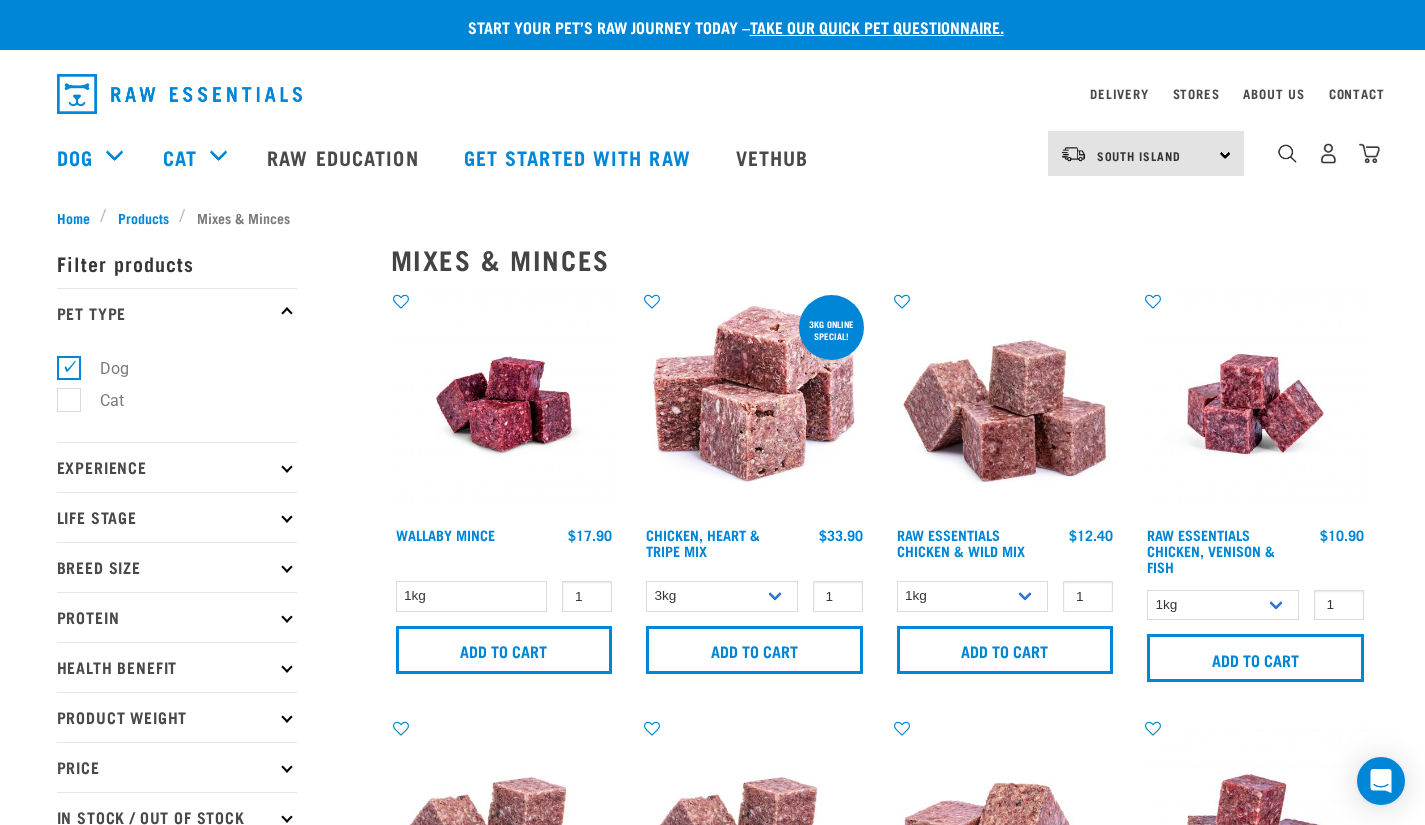 scroll, scrollTop: 0, scrollLeft: 0, axis: both 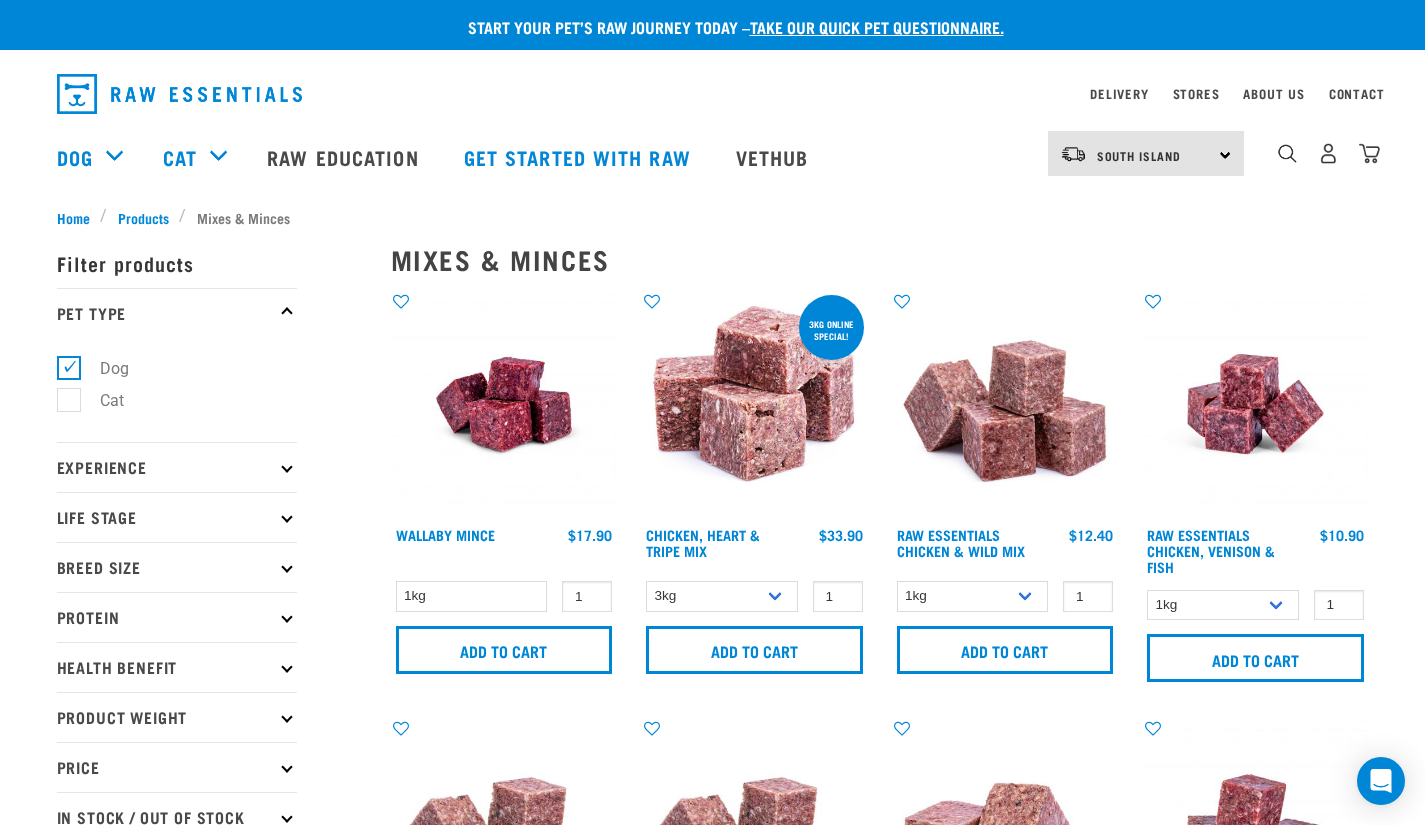 click at bounding box center [286, 616] 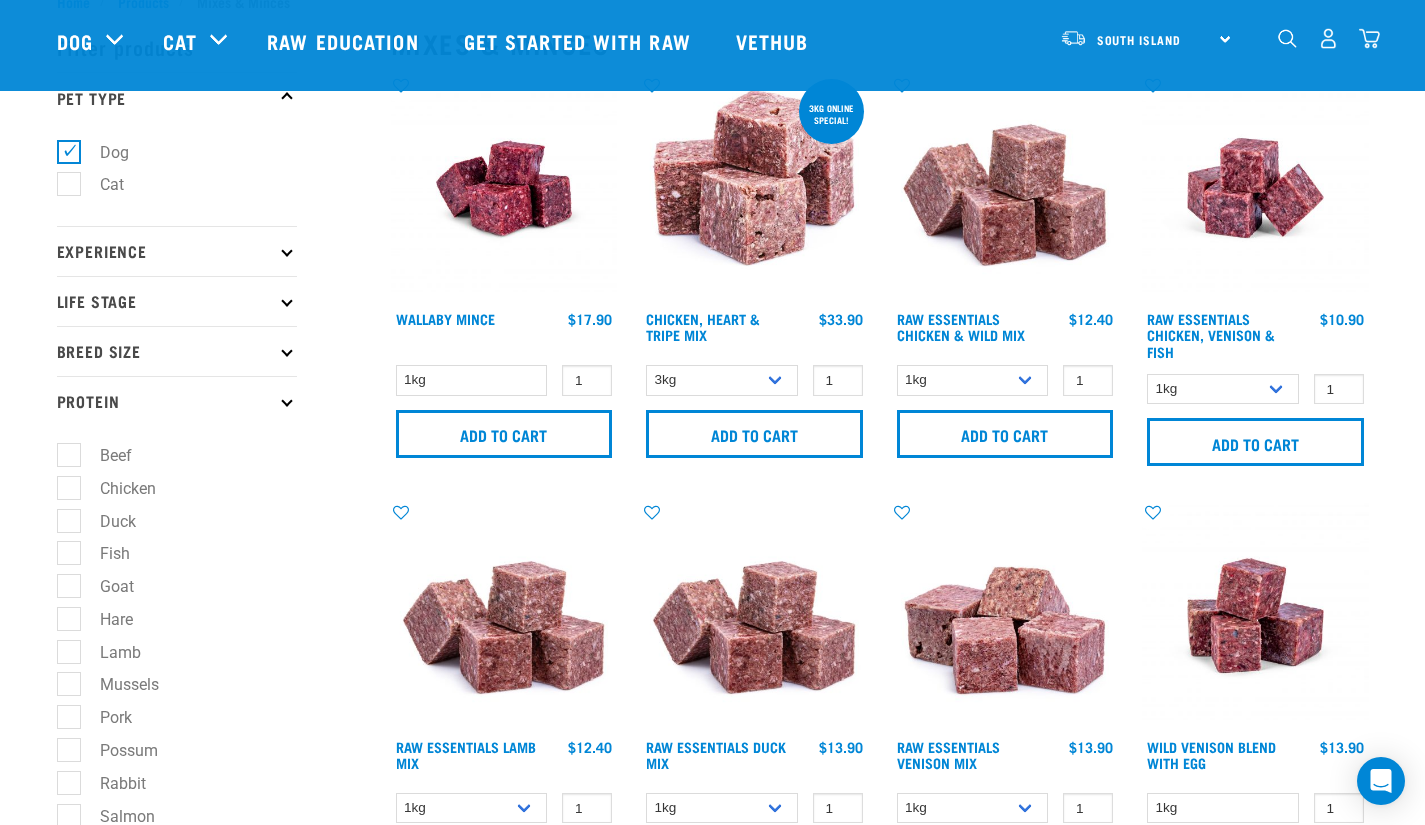 scroll, scrollTop: 0, scrollLeft: 0, axis: both 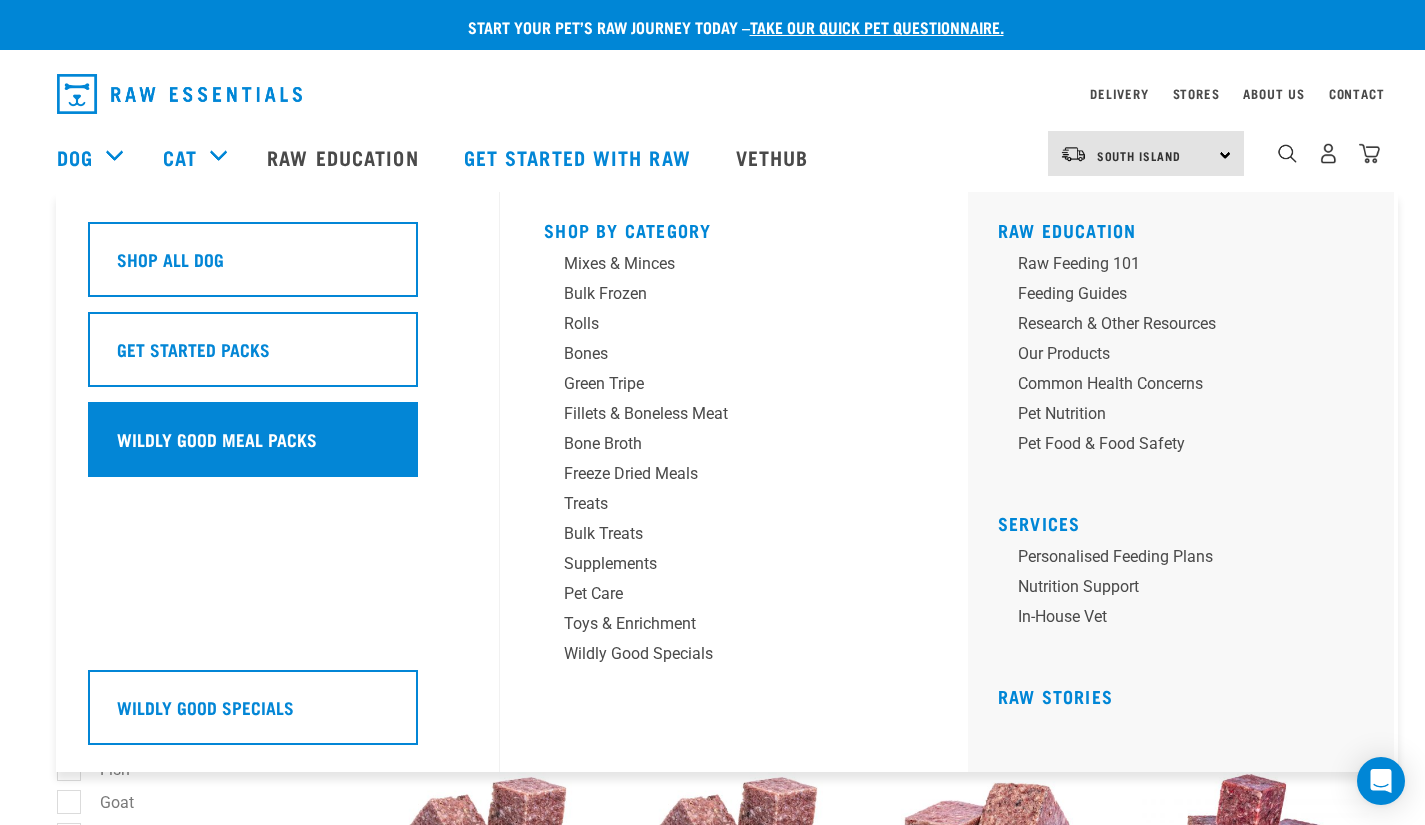 click on "Wildly Good Meal Packs" at bounding box center [253, 439] 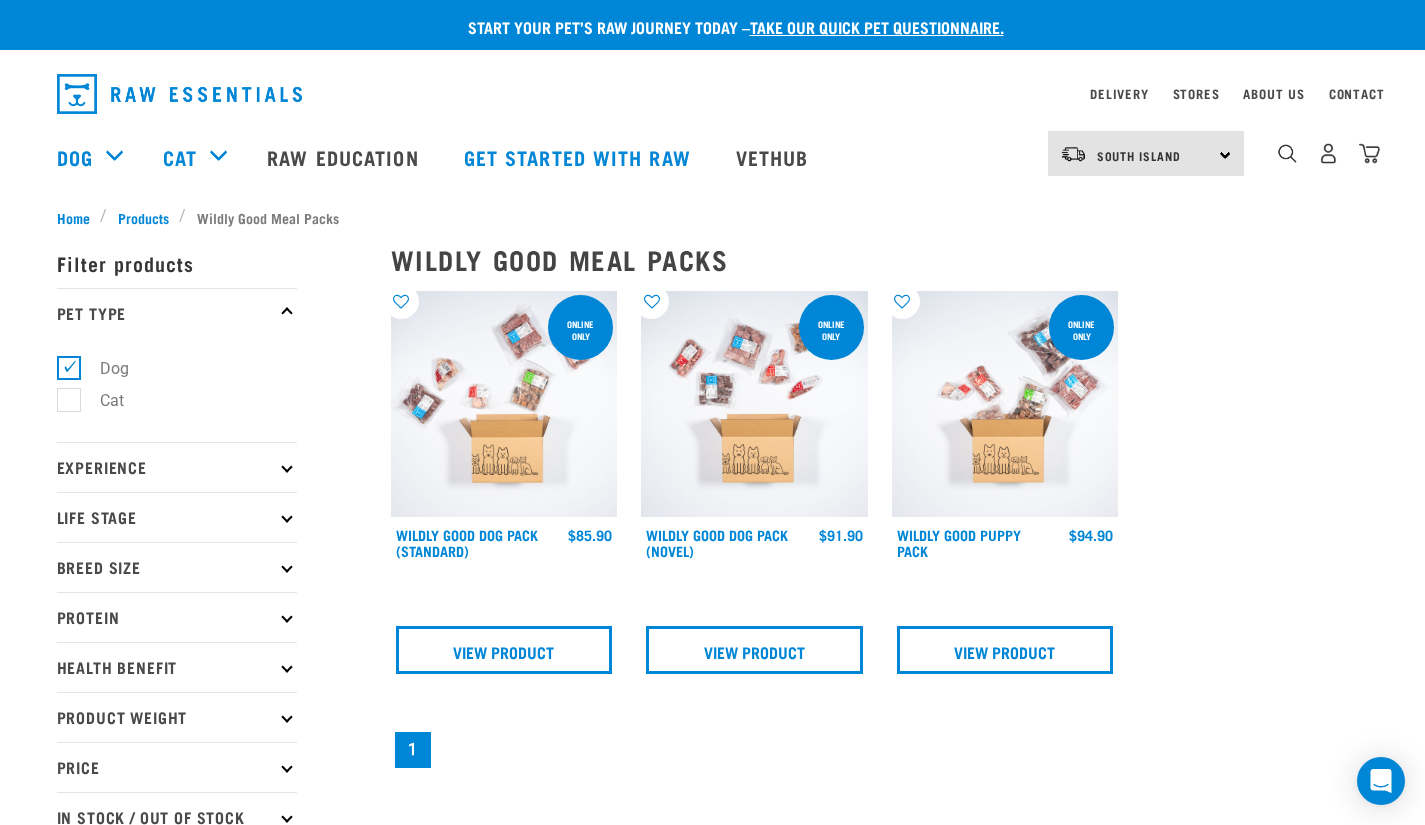 scroll, scrollTop: 0, scrollLeft: 0, axis: both 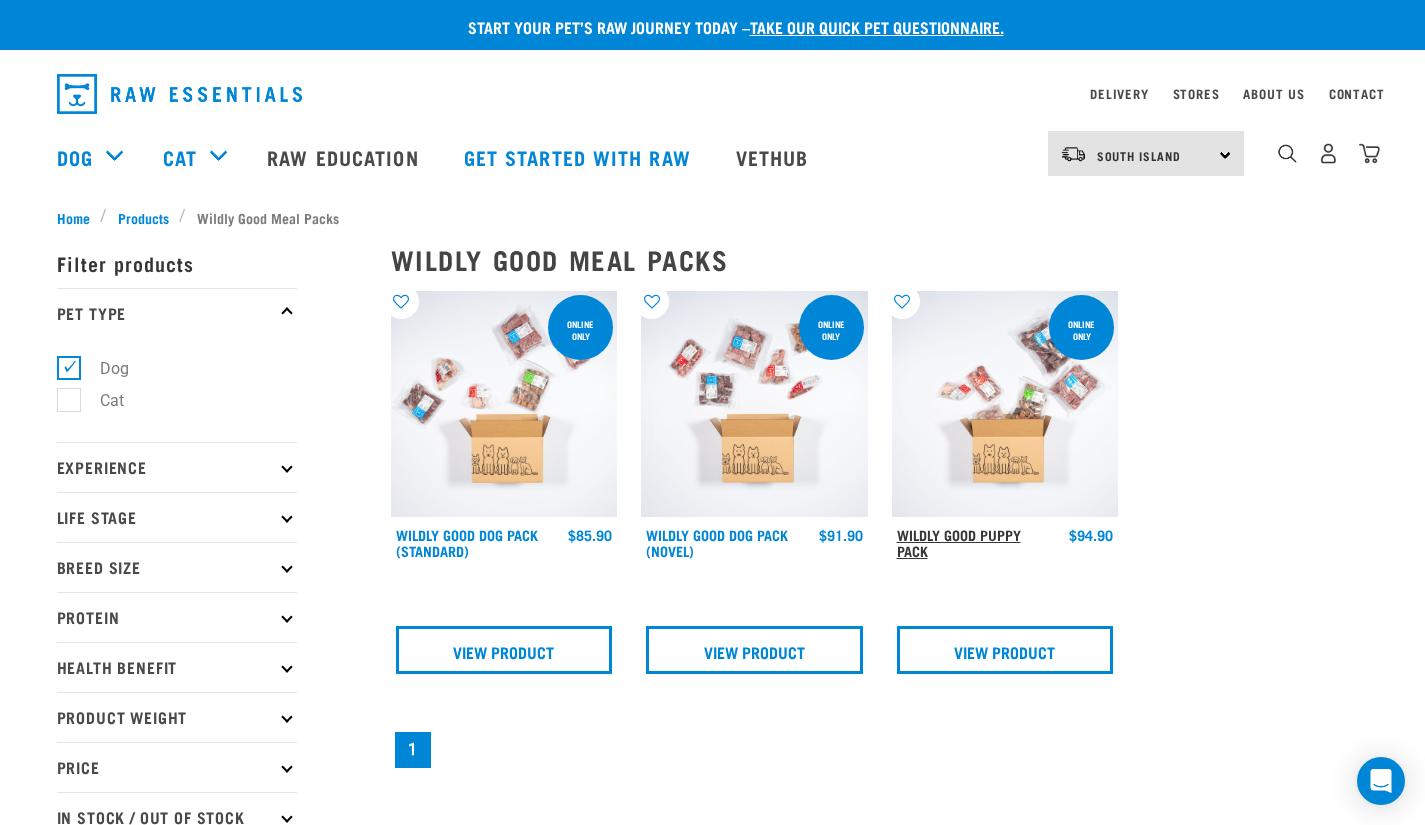 click on "Wildly Good Puppy Pack" at bounding box center [959, 542] 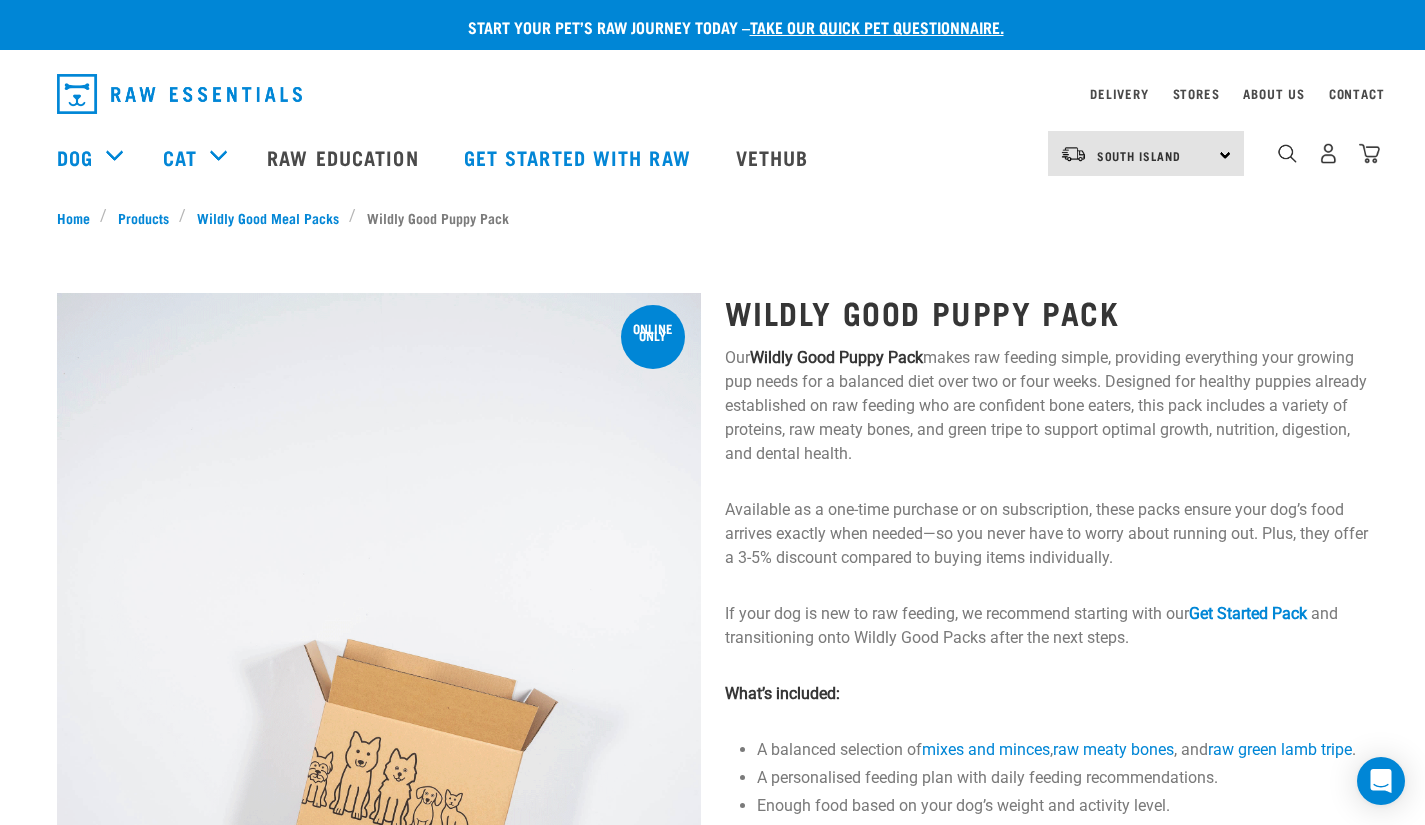 scroll, scrollTop: 0, scrollLeft: 0, axis: both 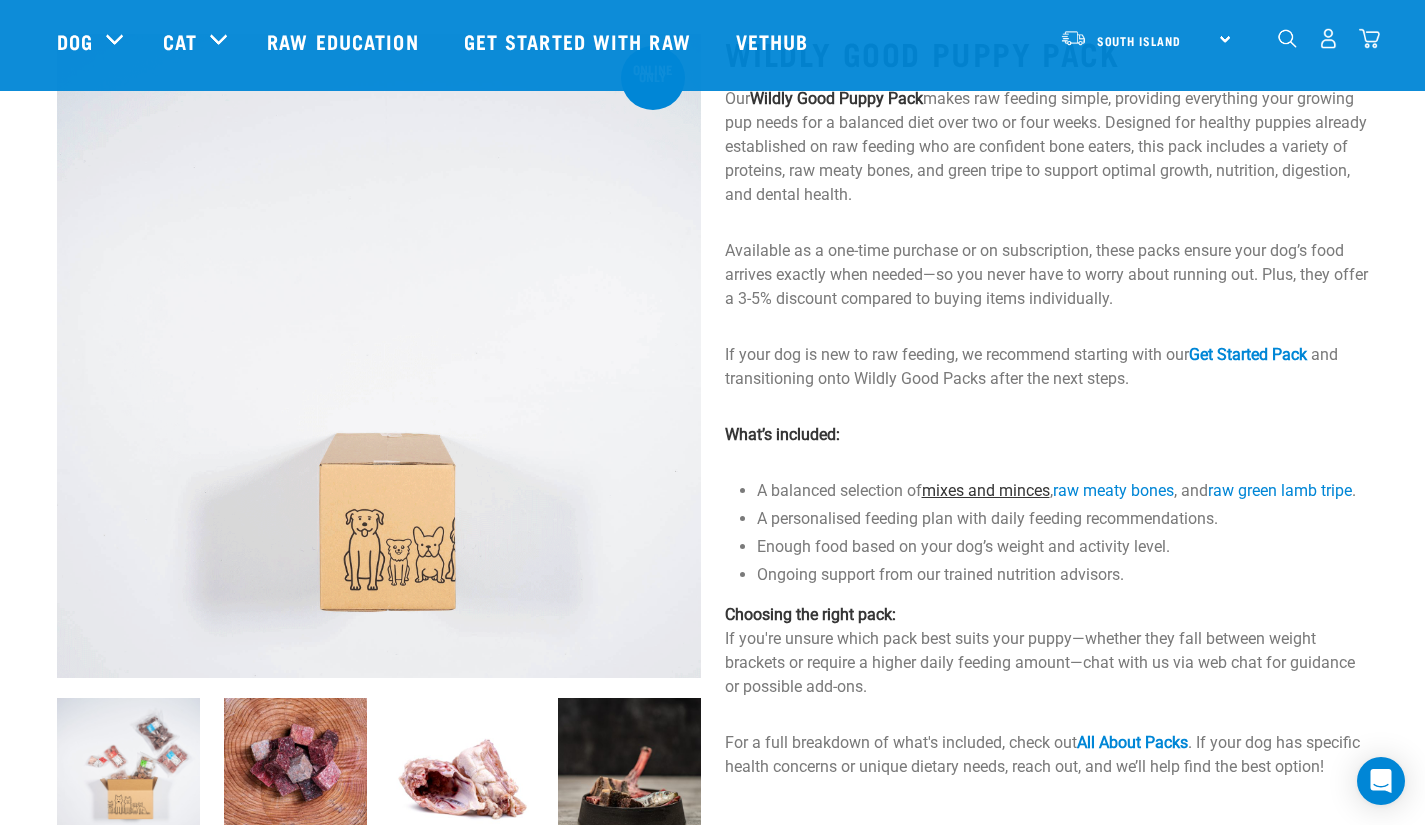 click on "mixes and minces" at bounding box center (986, 490) 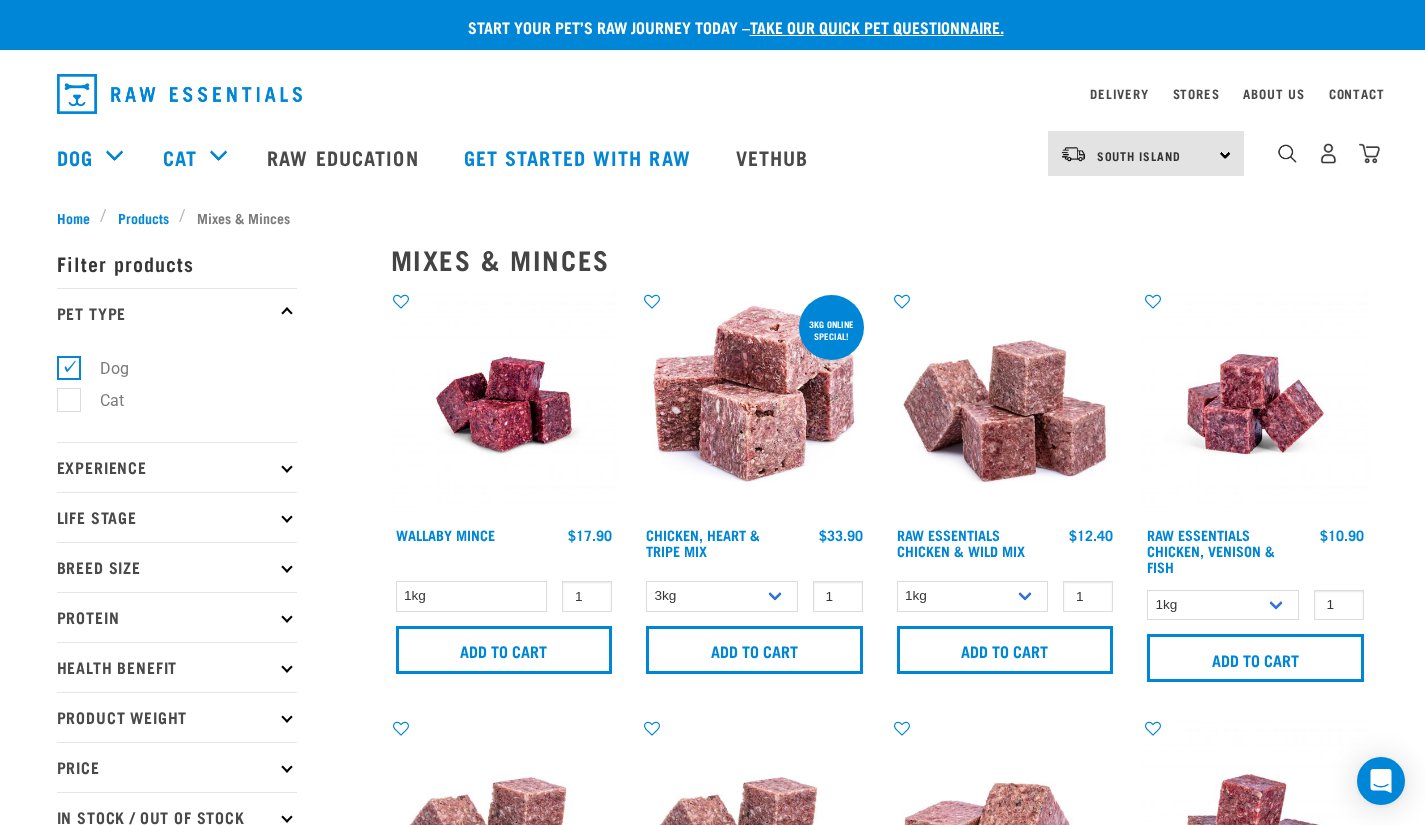 scroll, scrollTop: 0, scrollLeft: 0, axis: both 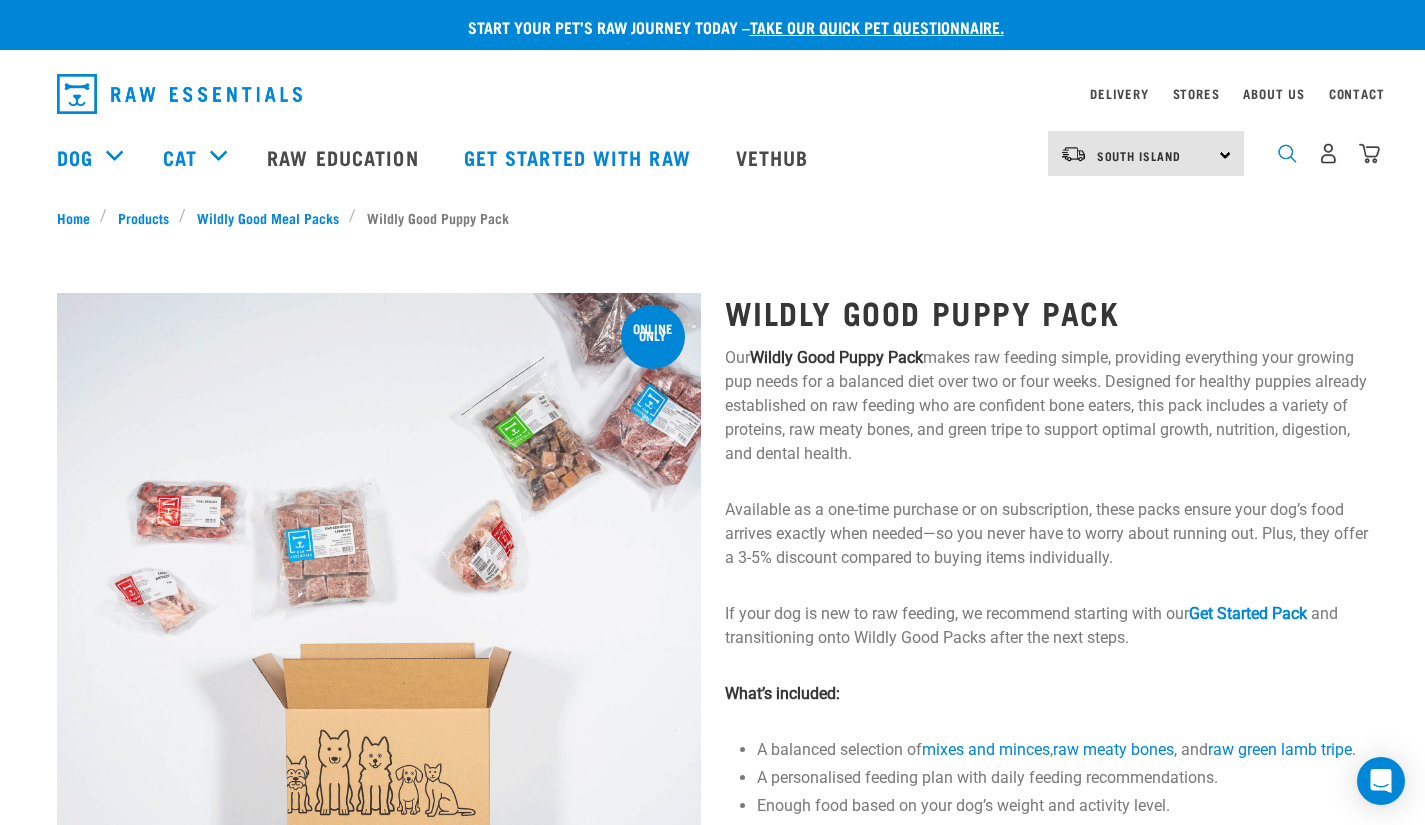 click at bounding box center [1287, 153] 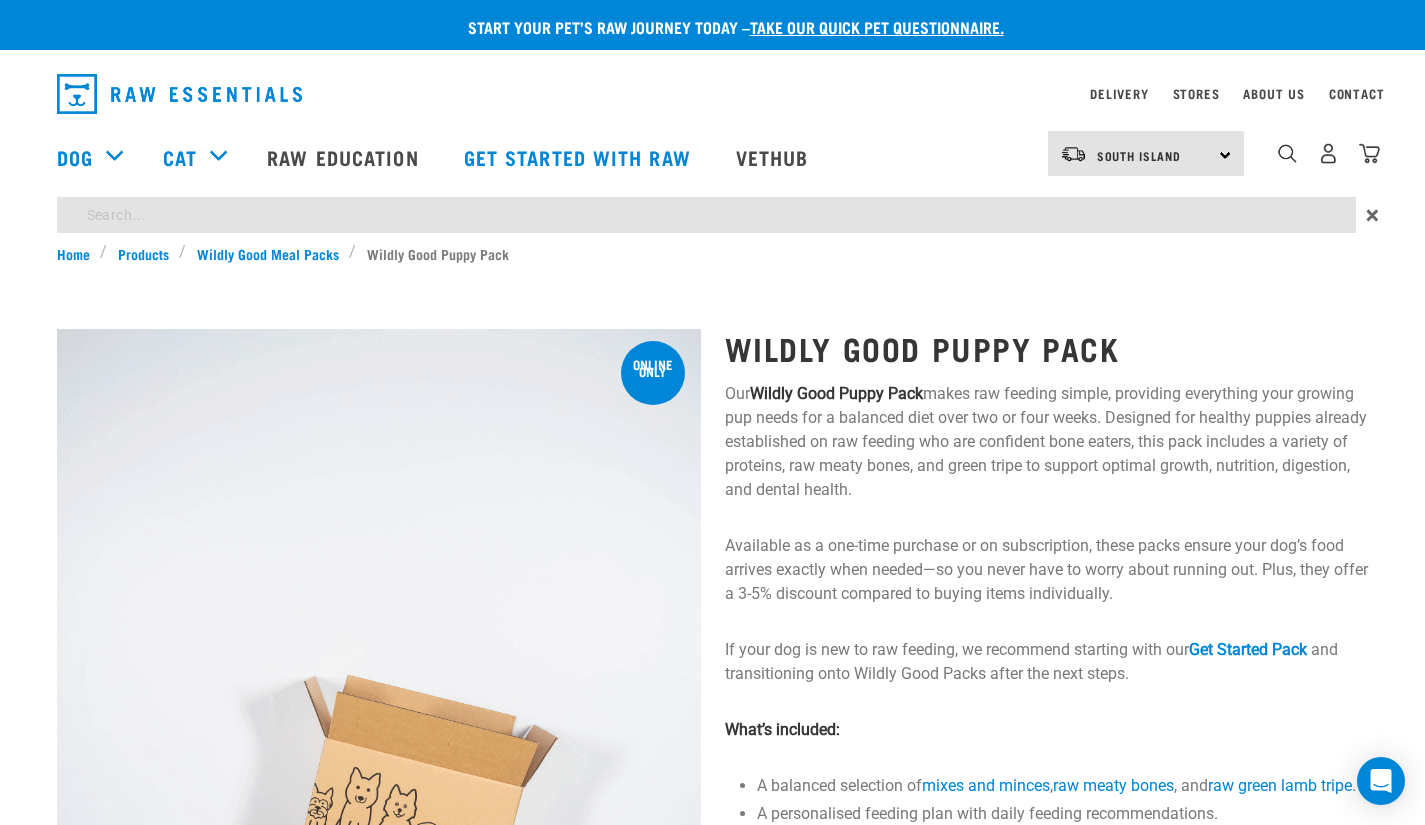 click on "Start your pet’s raw journey today –  take our quick pet questionnaire.
Delivery
Stores
About Us
Contact" at bounding box center [712, 1036] 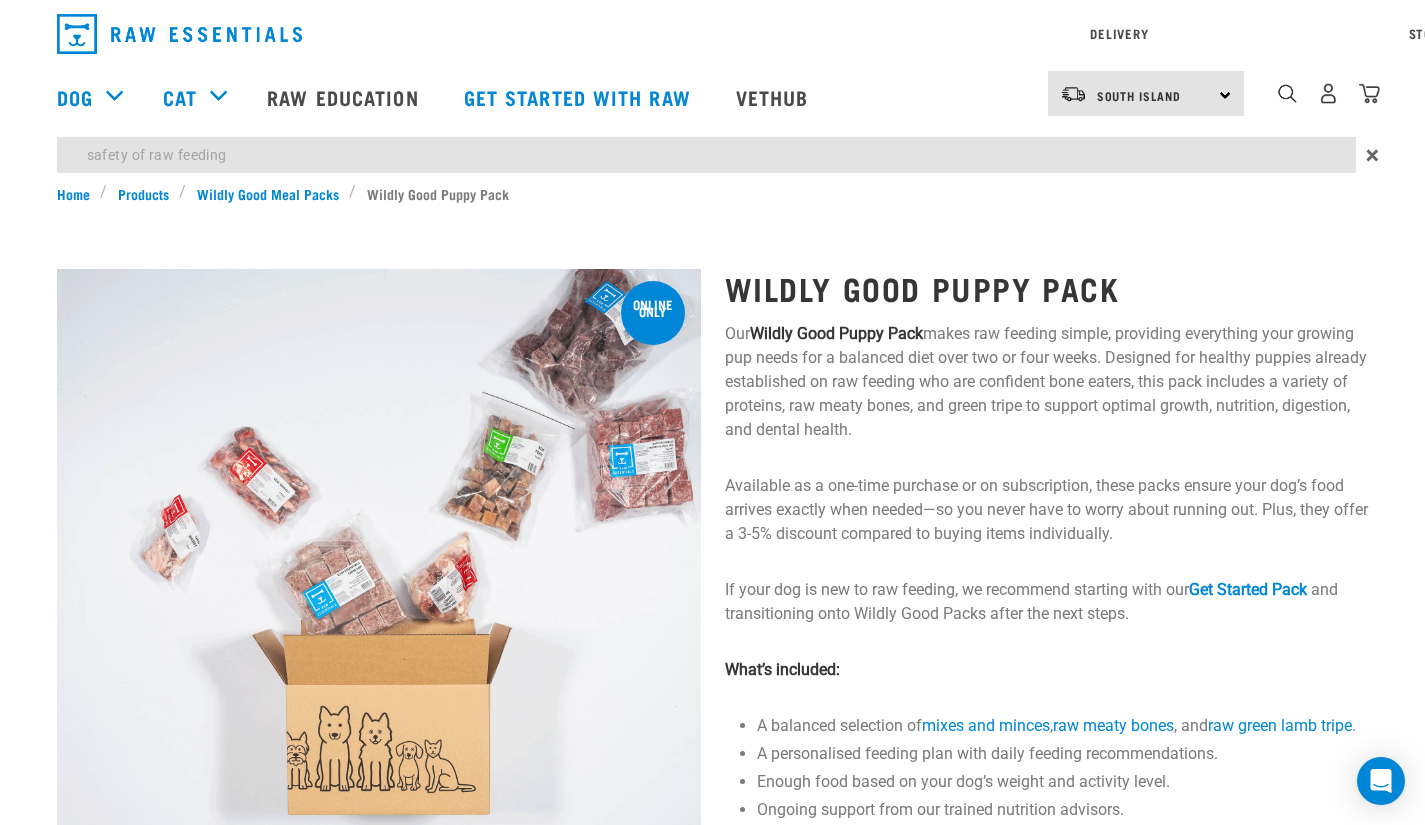 type on "safety of raw feeding" 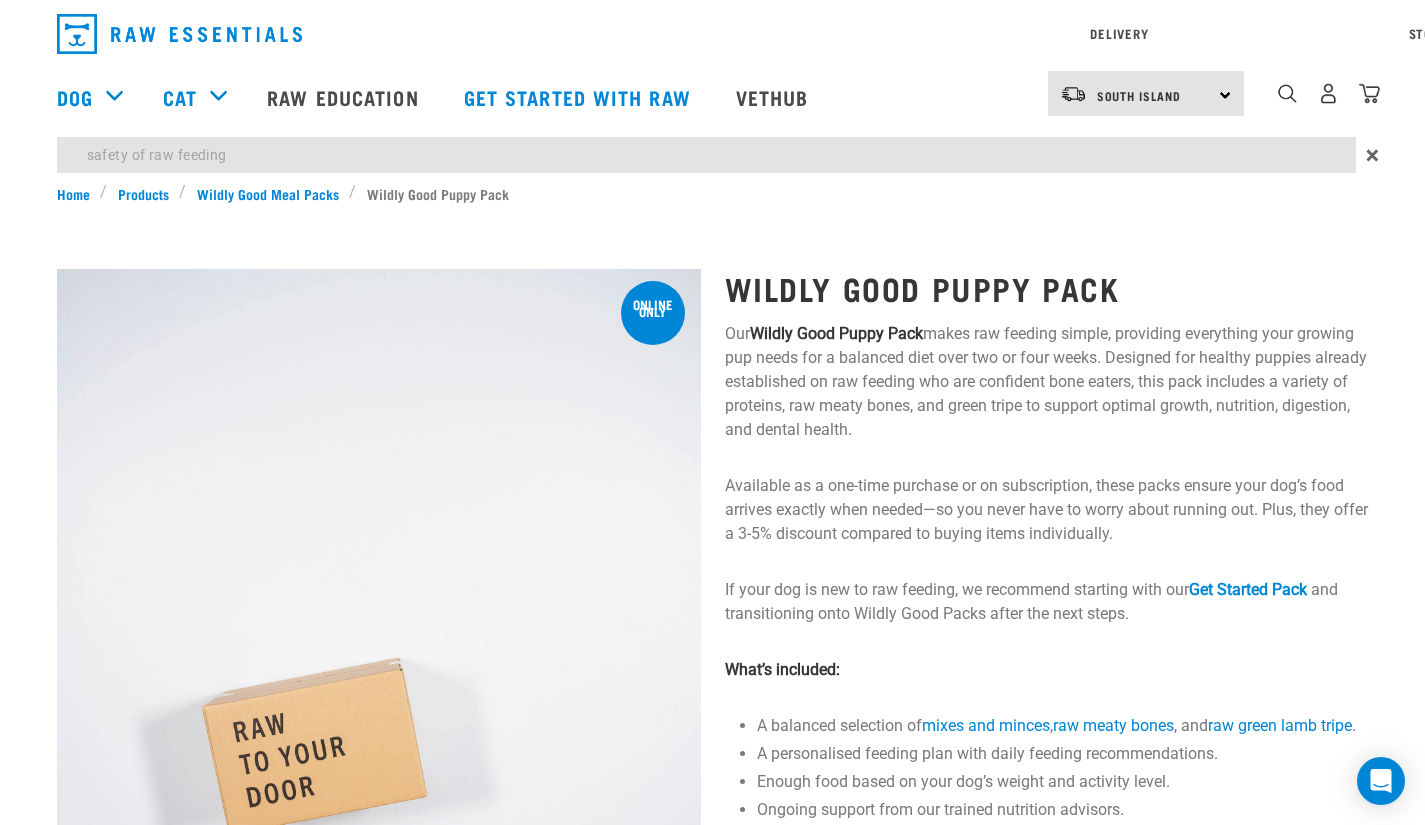 scroll, scrollTop: 45, scrollLeft: 0, axis: vertical 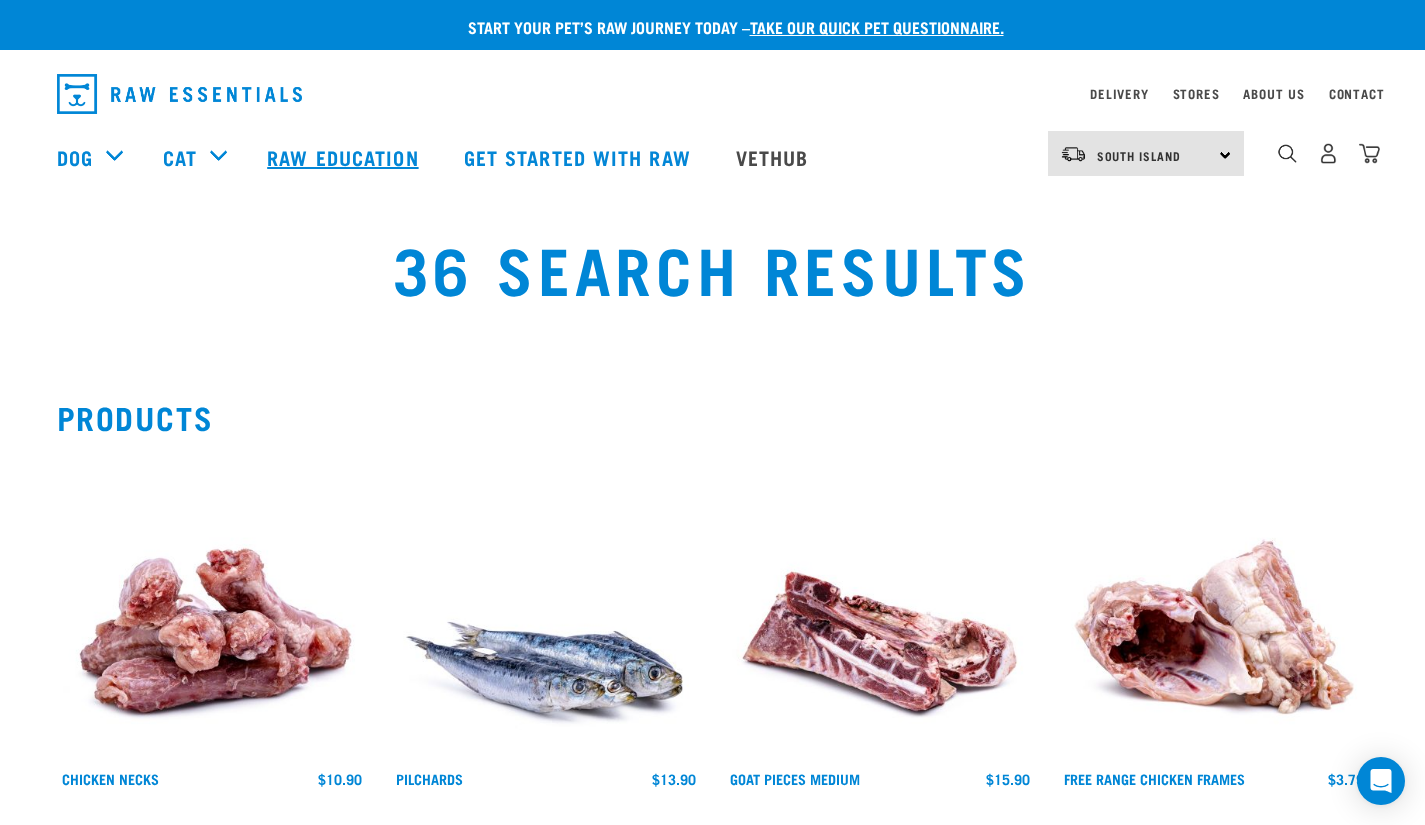 click on "Raw Education" at bounding box center (345, 157) 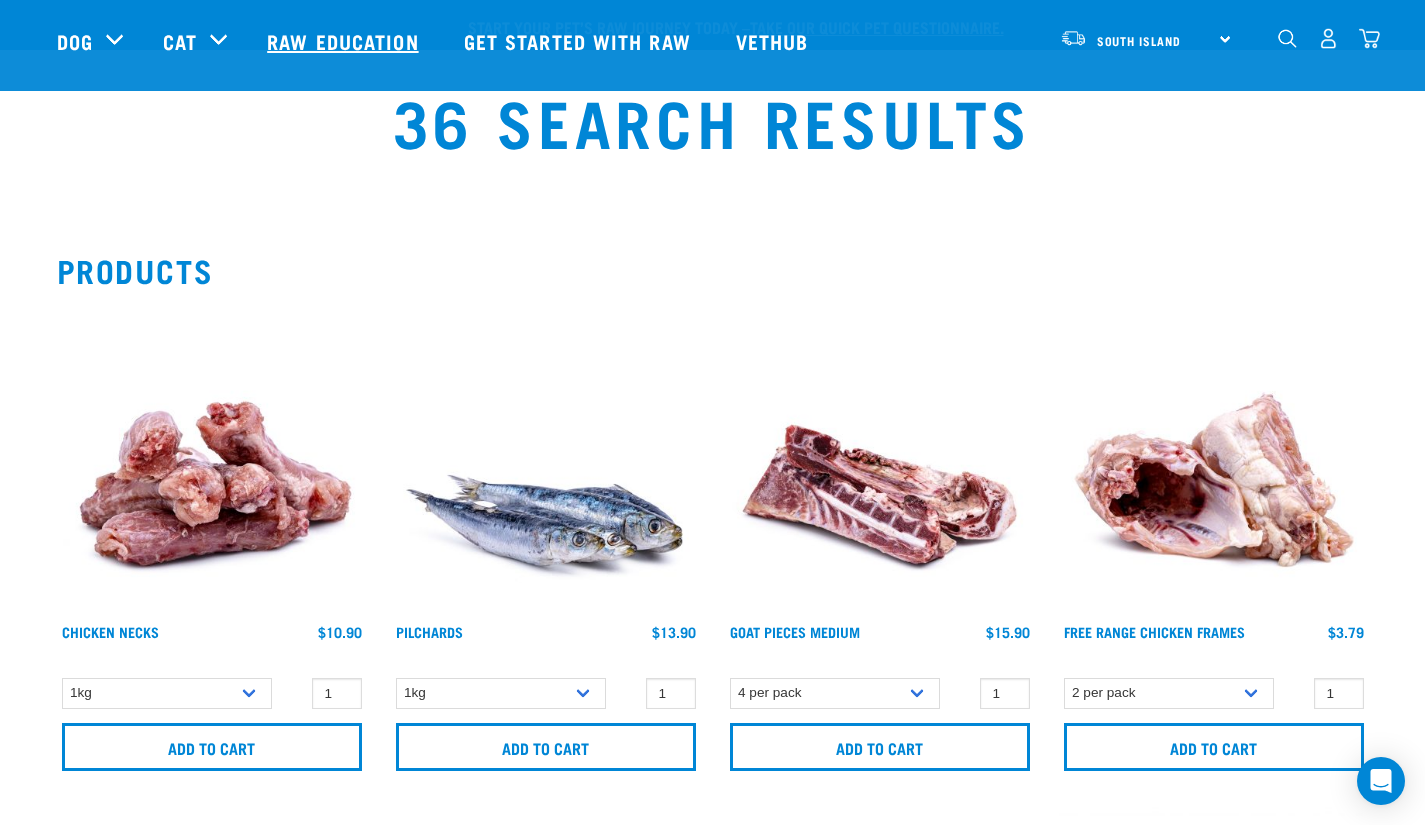 scroll, scrollTop: 254, scrollLeft: 0, axis: vertical 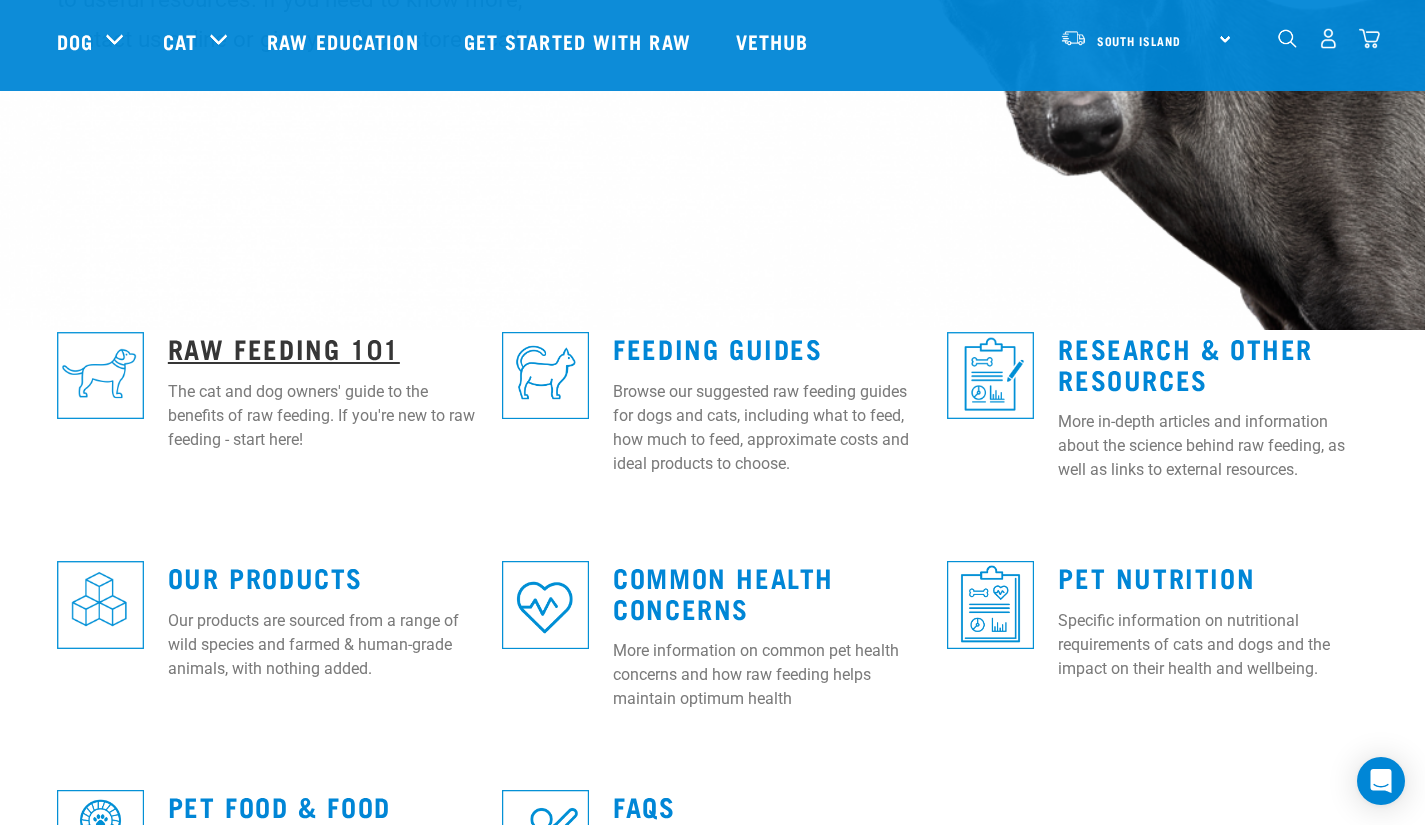 click on "Raw Feeding 101" at bounding box center (284, 347) 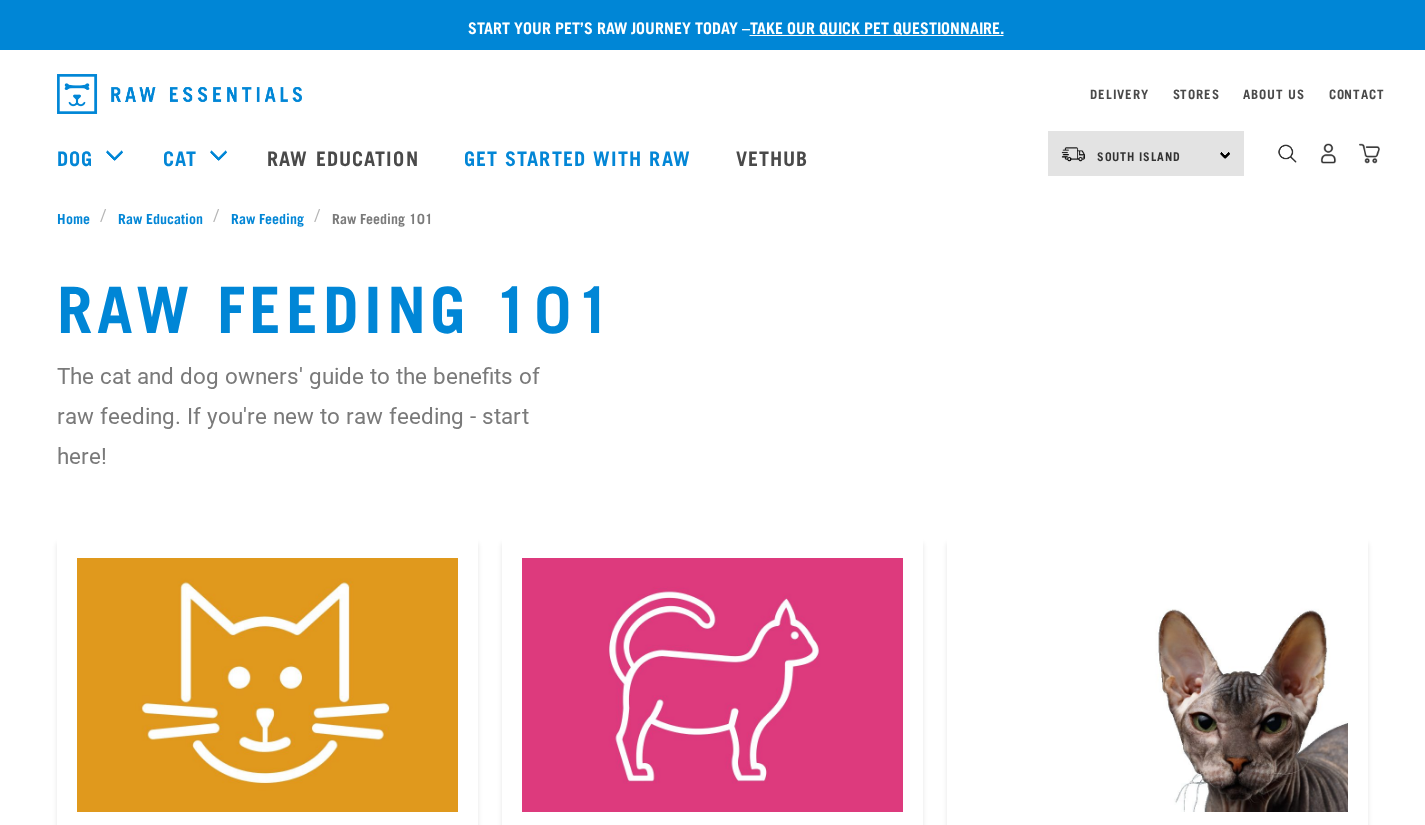 scroll, scrollTop: 0, scrollLeft: 0, axis: both 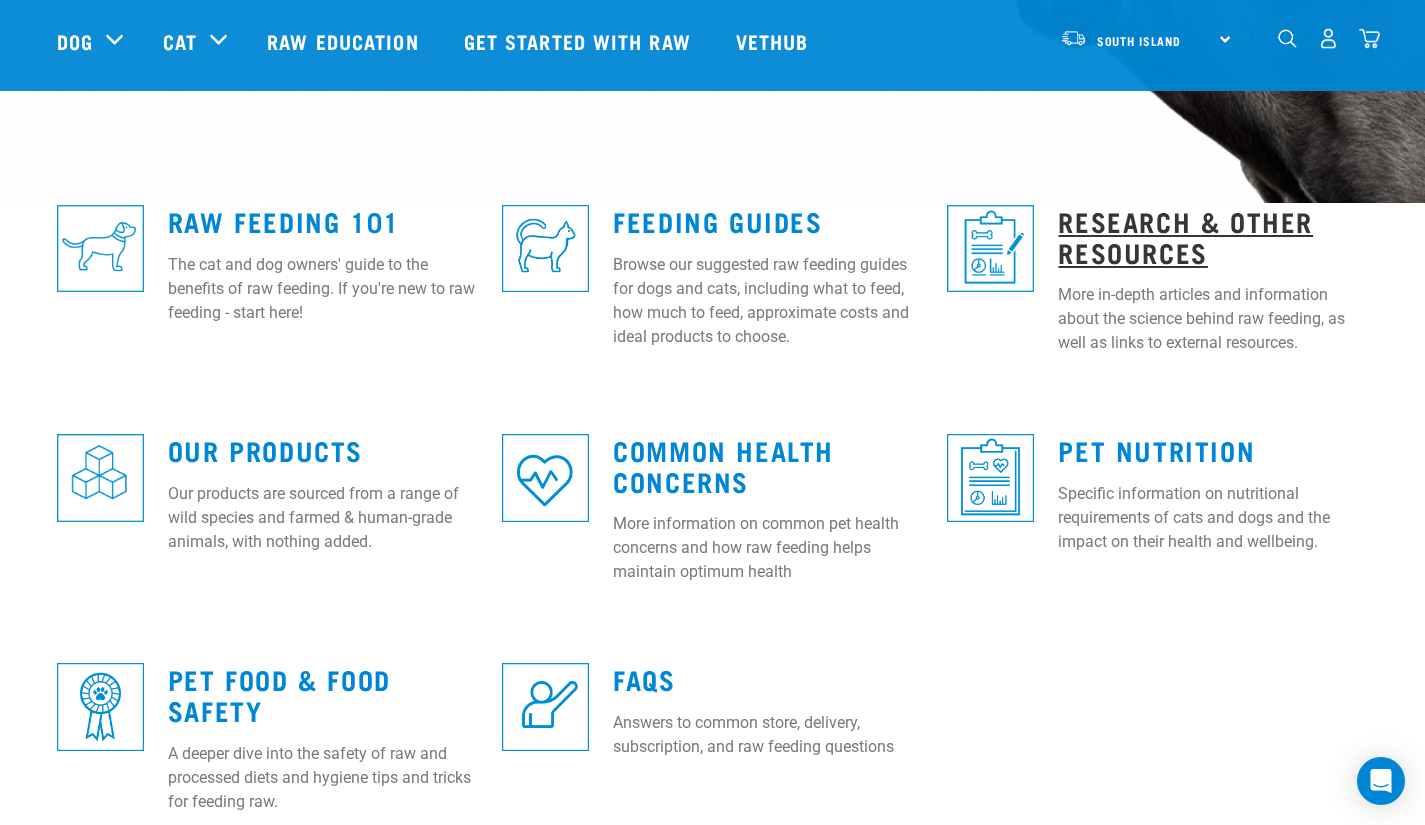 click on "Research & Other Resources" at bounding box center (1185, 236) 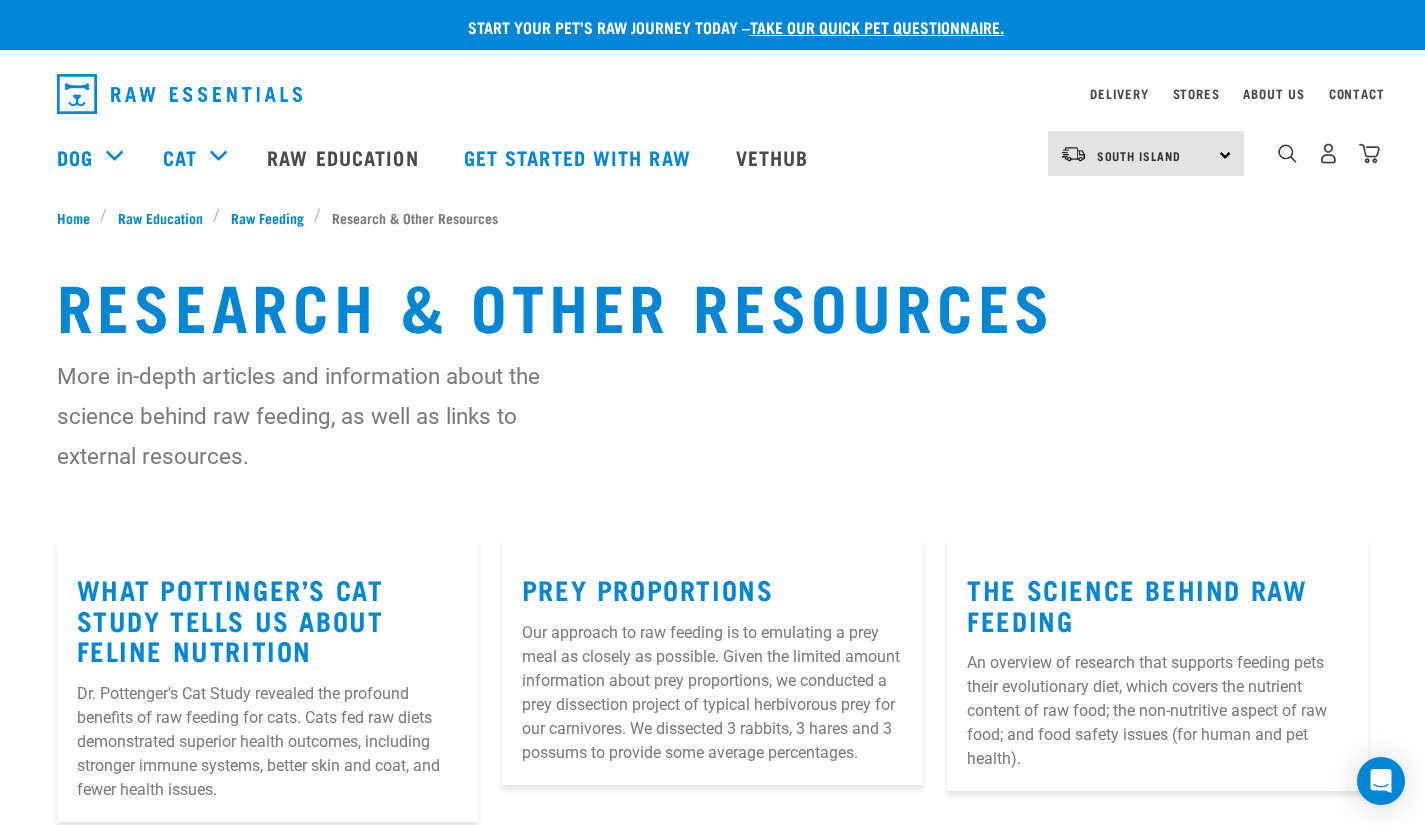 scroll, scrollTop: 0, scrollLeft: 0, axis: both 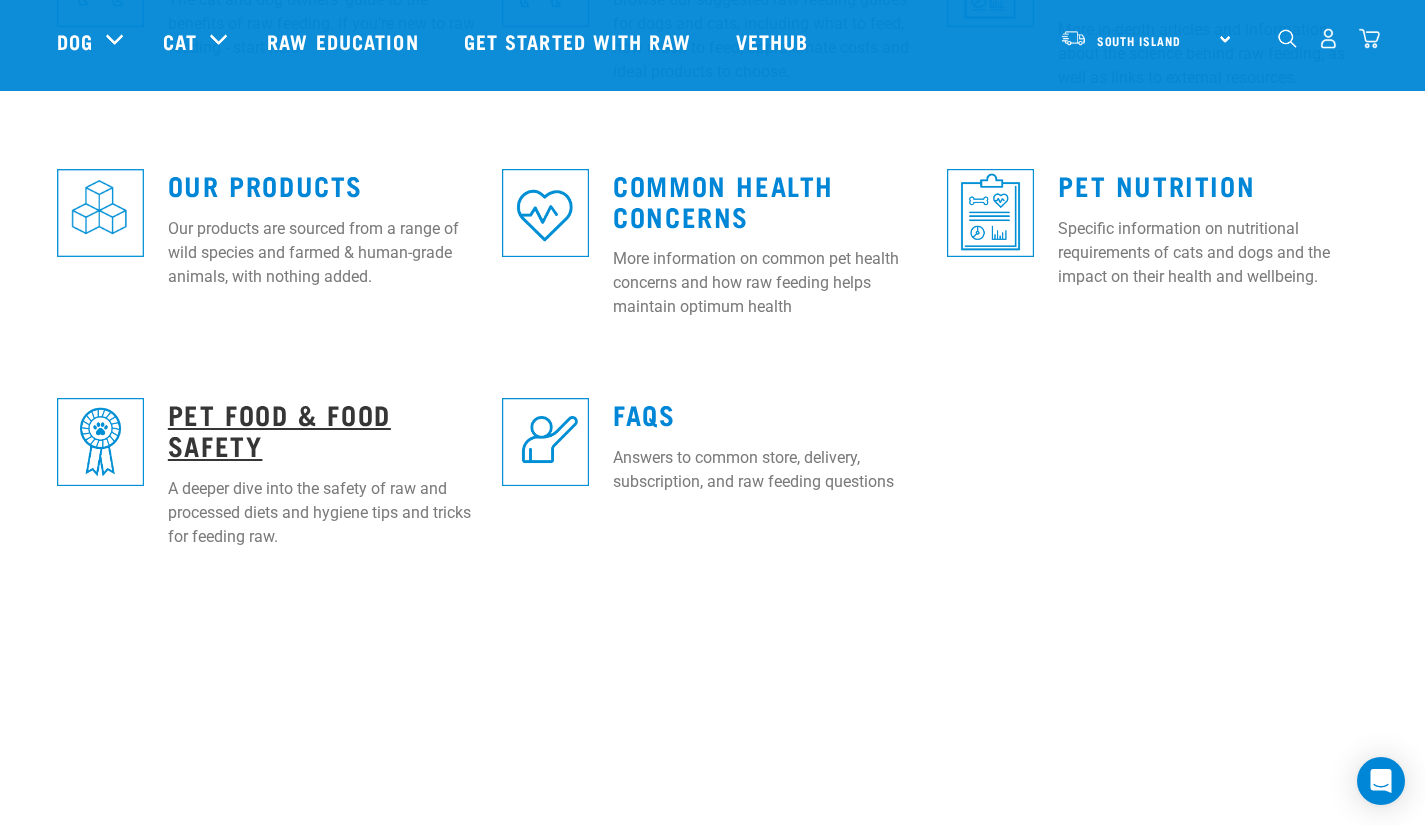 click on "Pet Food & Food Safety" at bounding box center (279, 429) 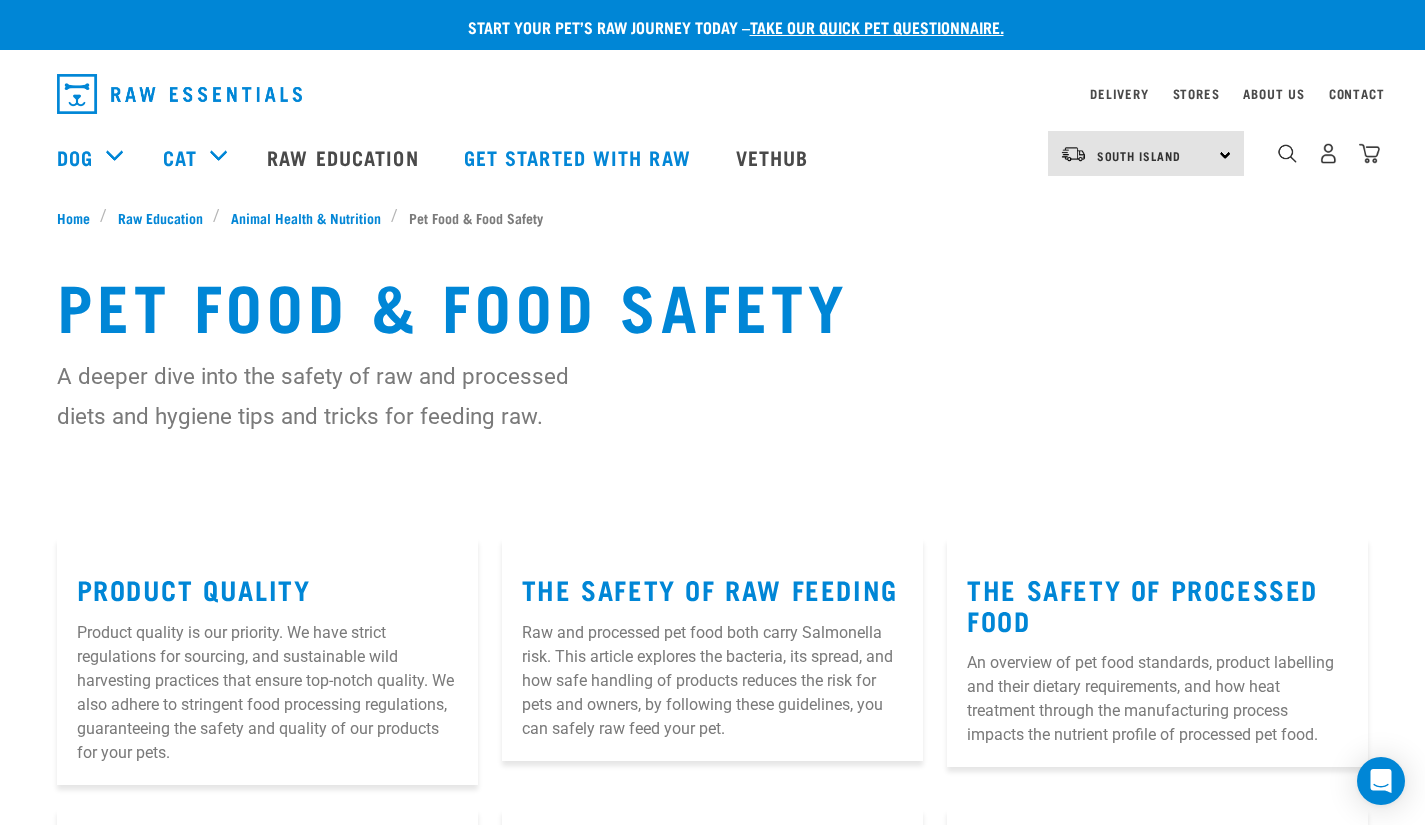 scroll, scrollTop: 0, scrollLeft: 0, axis: both 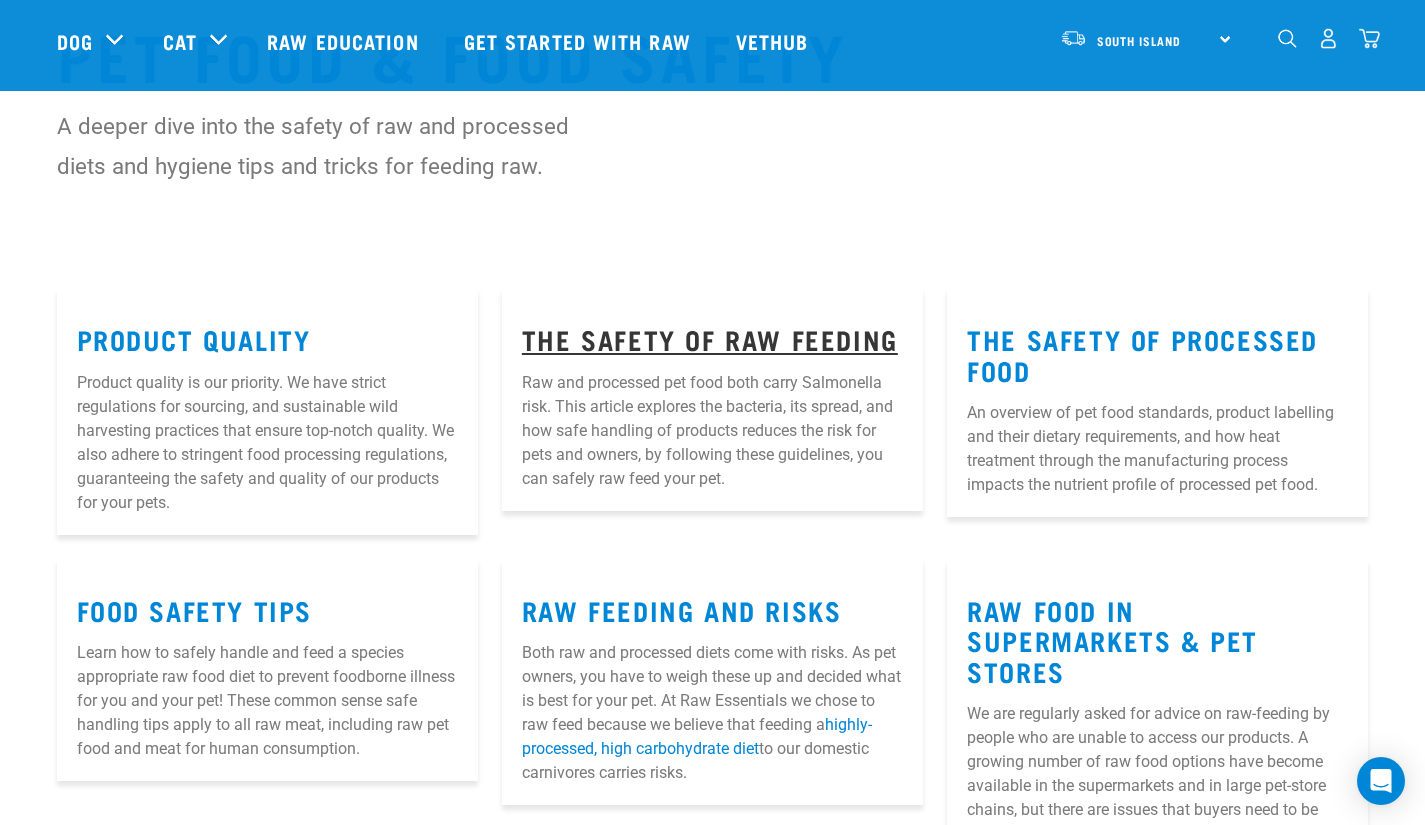 click on "The Safety of Raw Feeding" at bounding box center [710, 338] 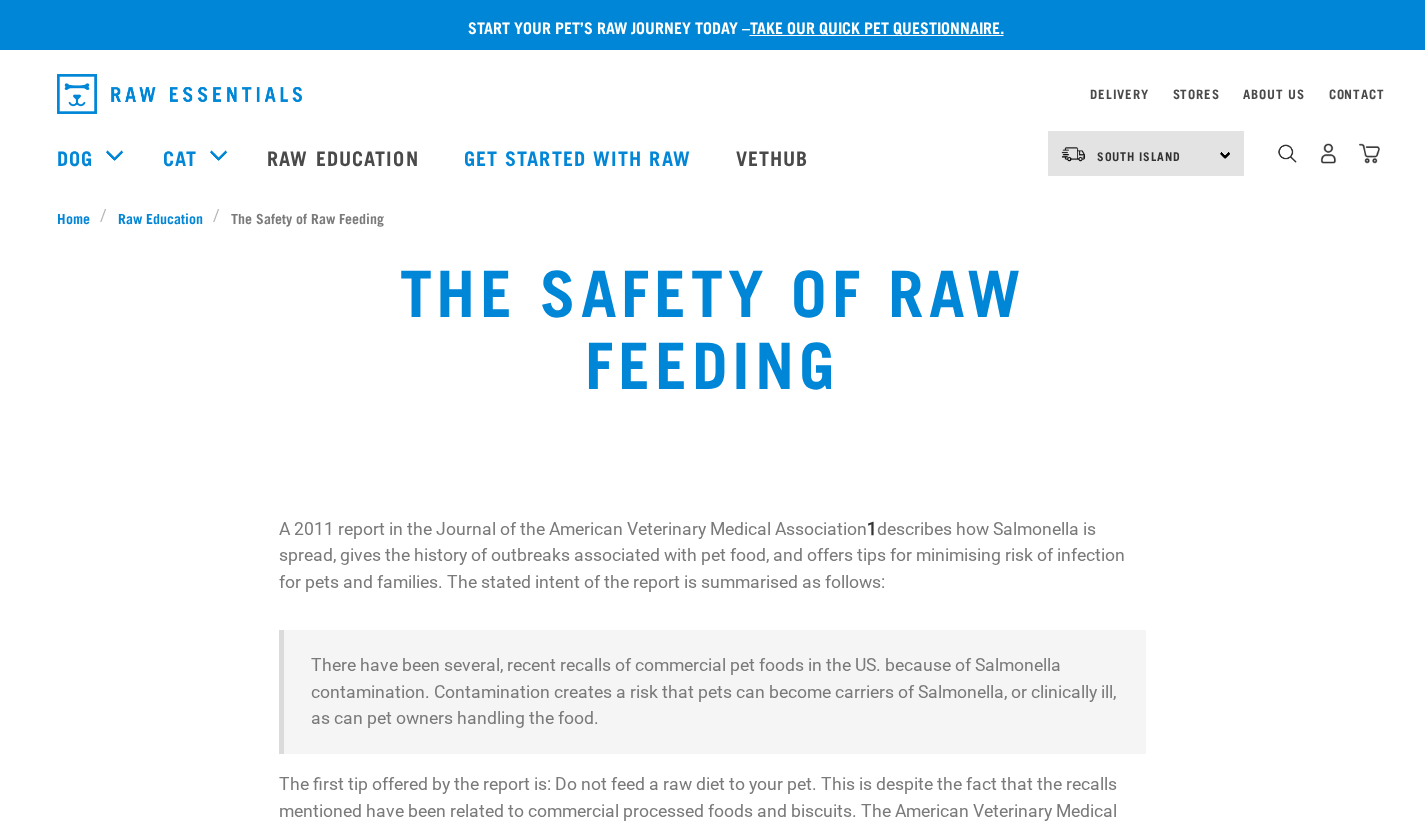 scroll, scrollTop: 0, scrollLeft: 0, axis: both 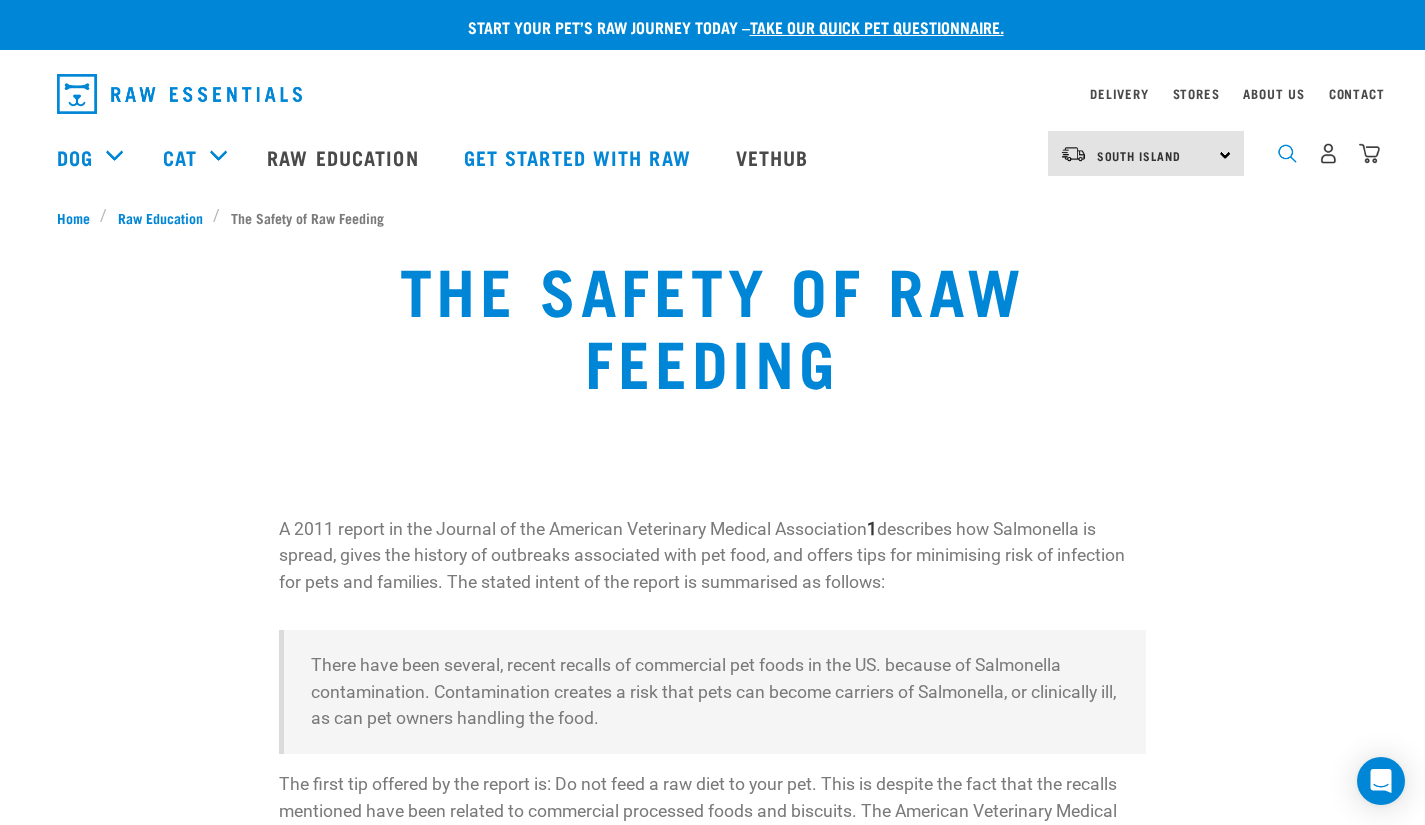 click at bounding box center (1287, 153) 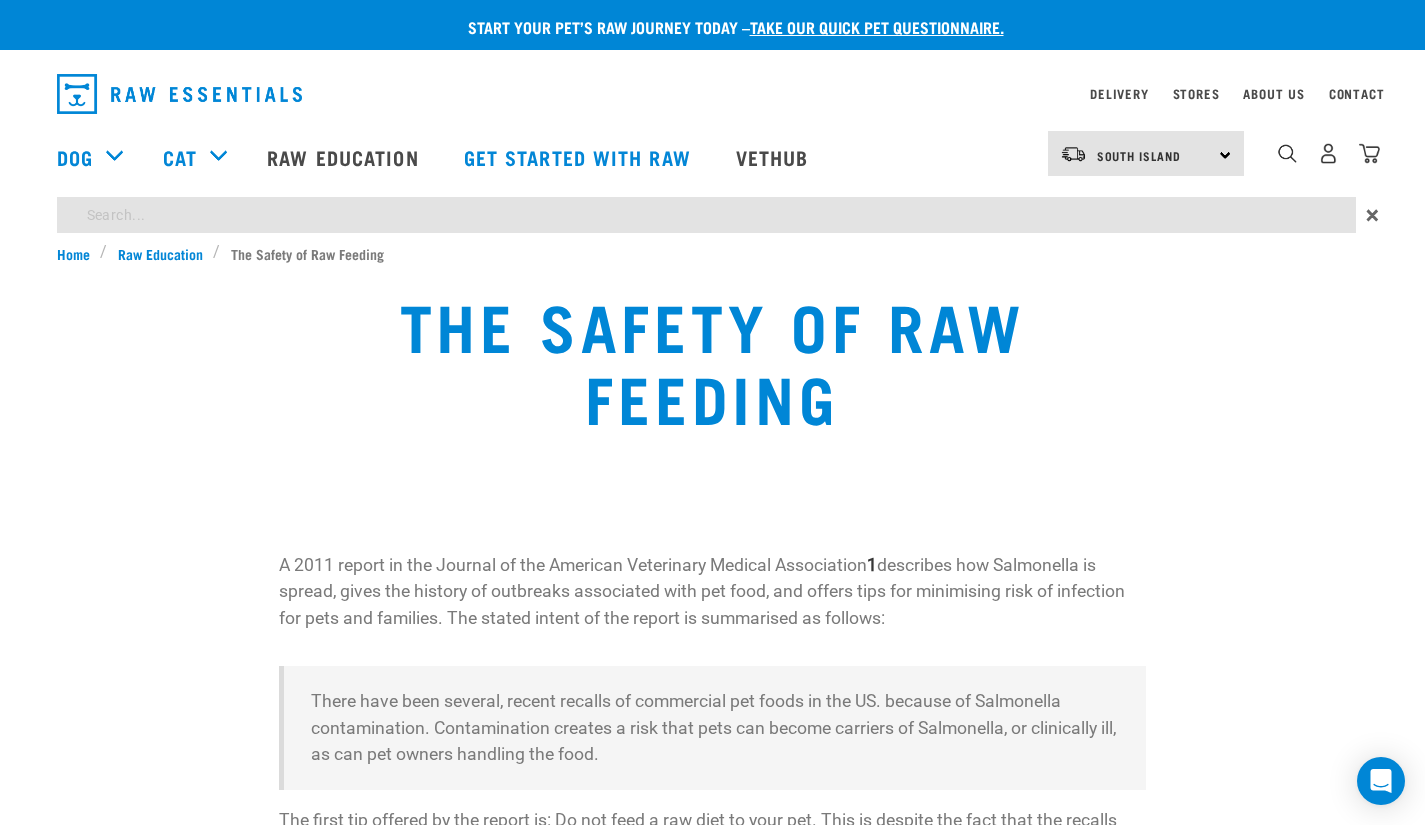 click on "Start your pet’s raw journey today –  take our quick pet questionnaire.
Delivery
Stores
About Us
Contact" at bounding box center (712, 1673) 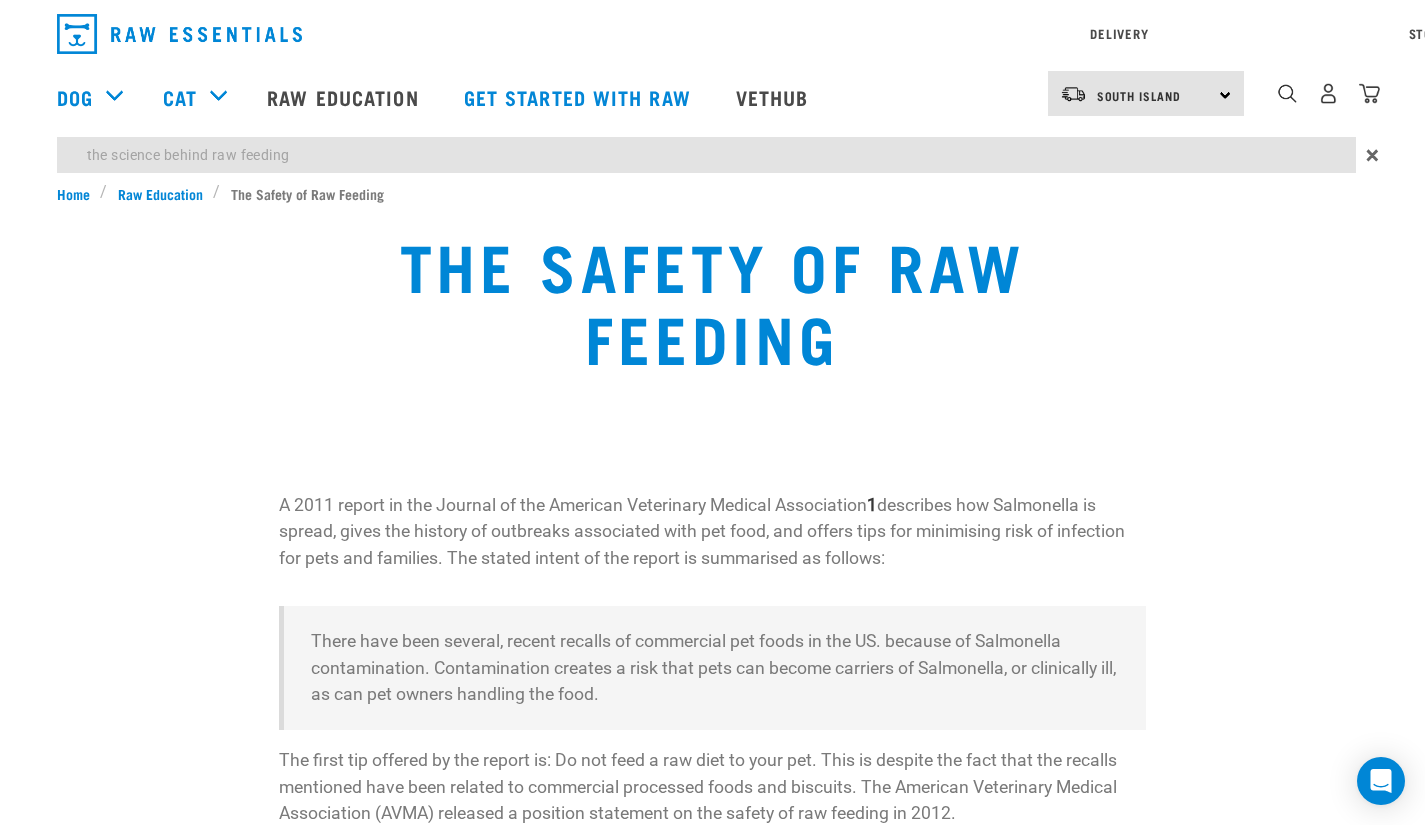 type on "the science behind raw feeding" 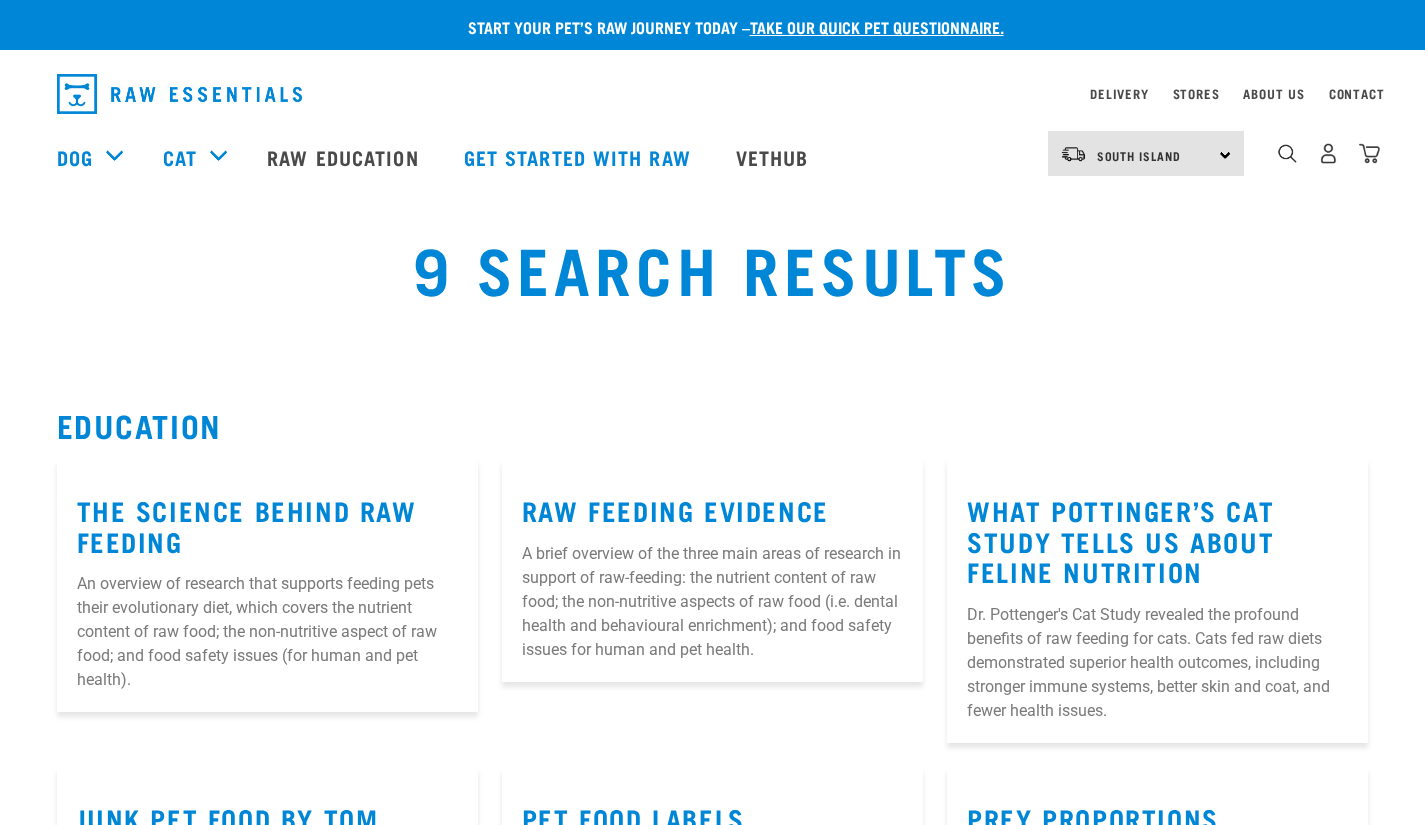 scroll, scrollTop: 0, scrollLeft: 0, axis: both 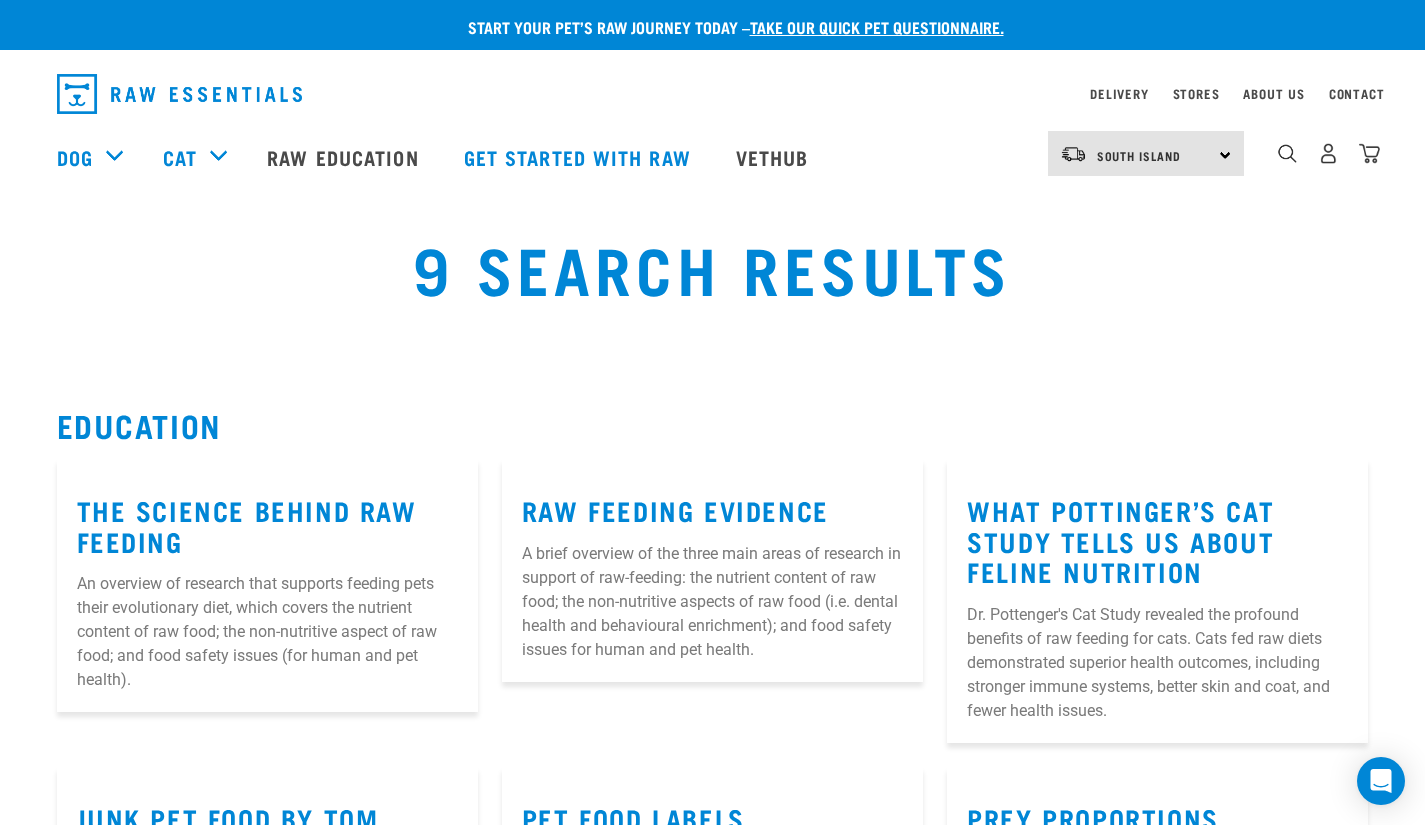 click on "The Science Behind Raw Feeding" at bounding box center (267, 525) 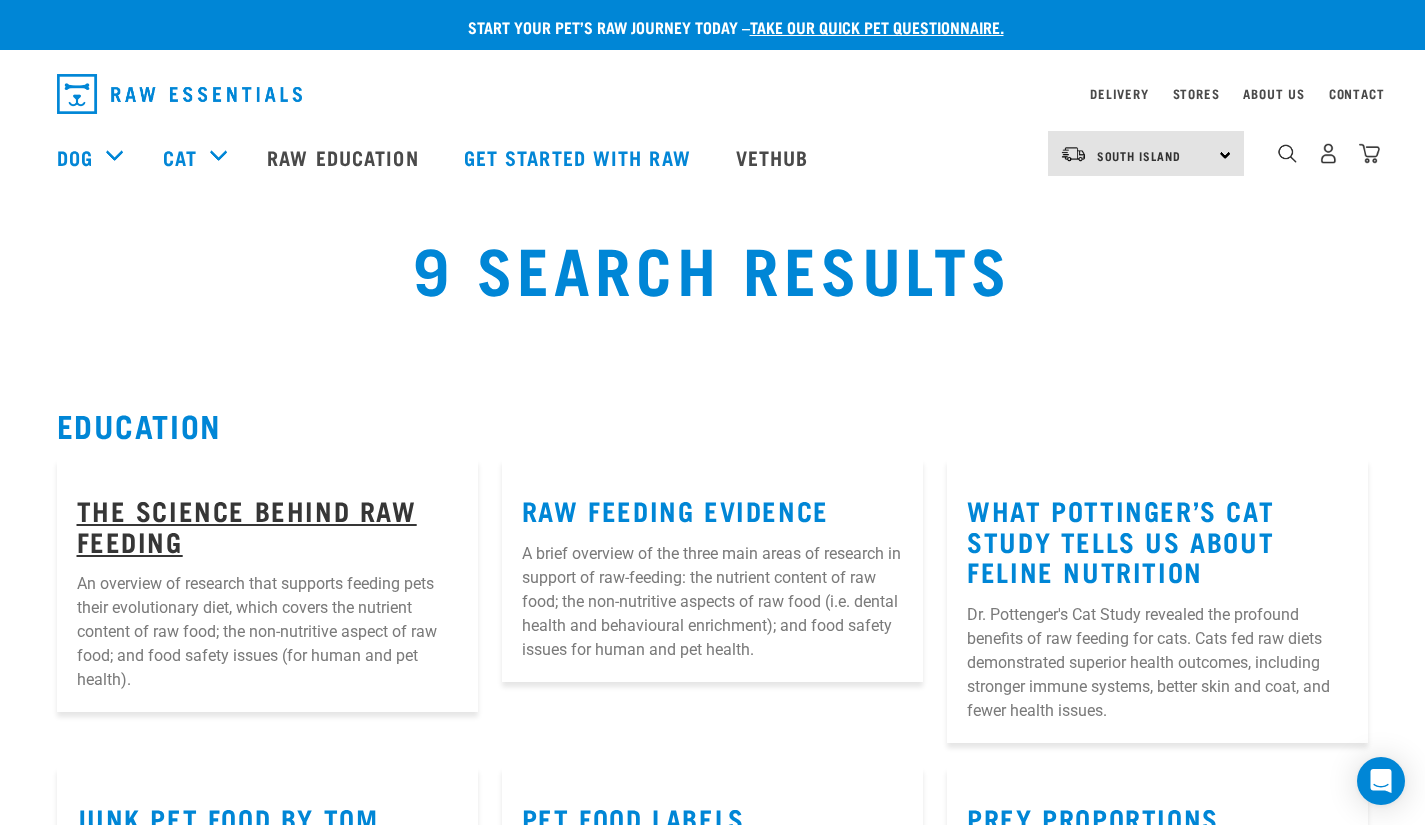 click on "The Science Behind Raw Feeding" at bounding box center (247, 525) 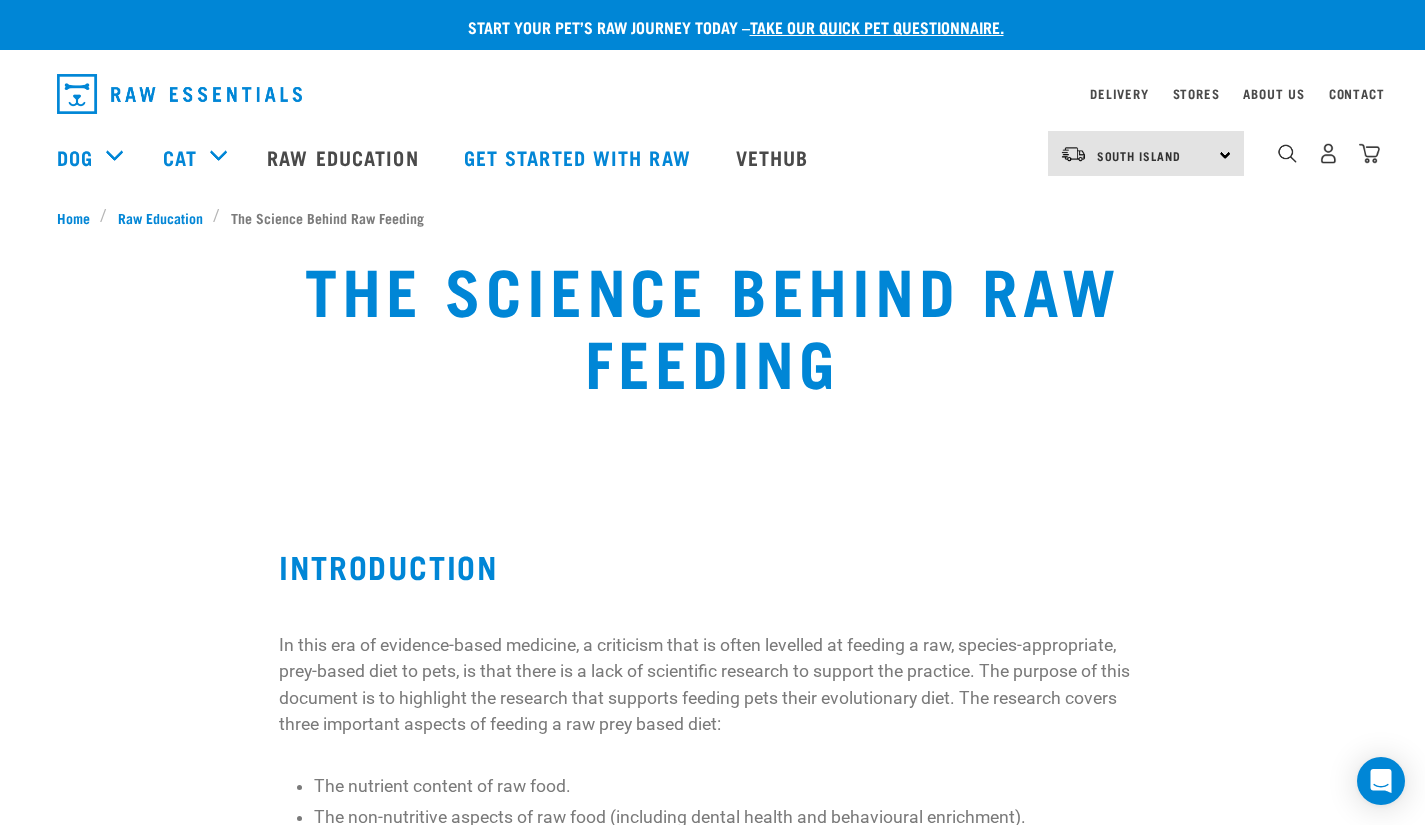 scroll, scrollTop: 0, scrollLeft: 0, axis: both 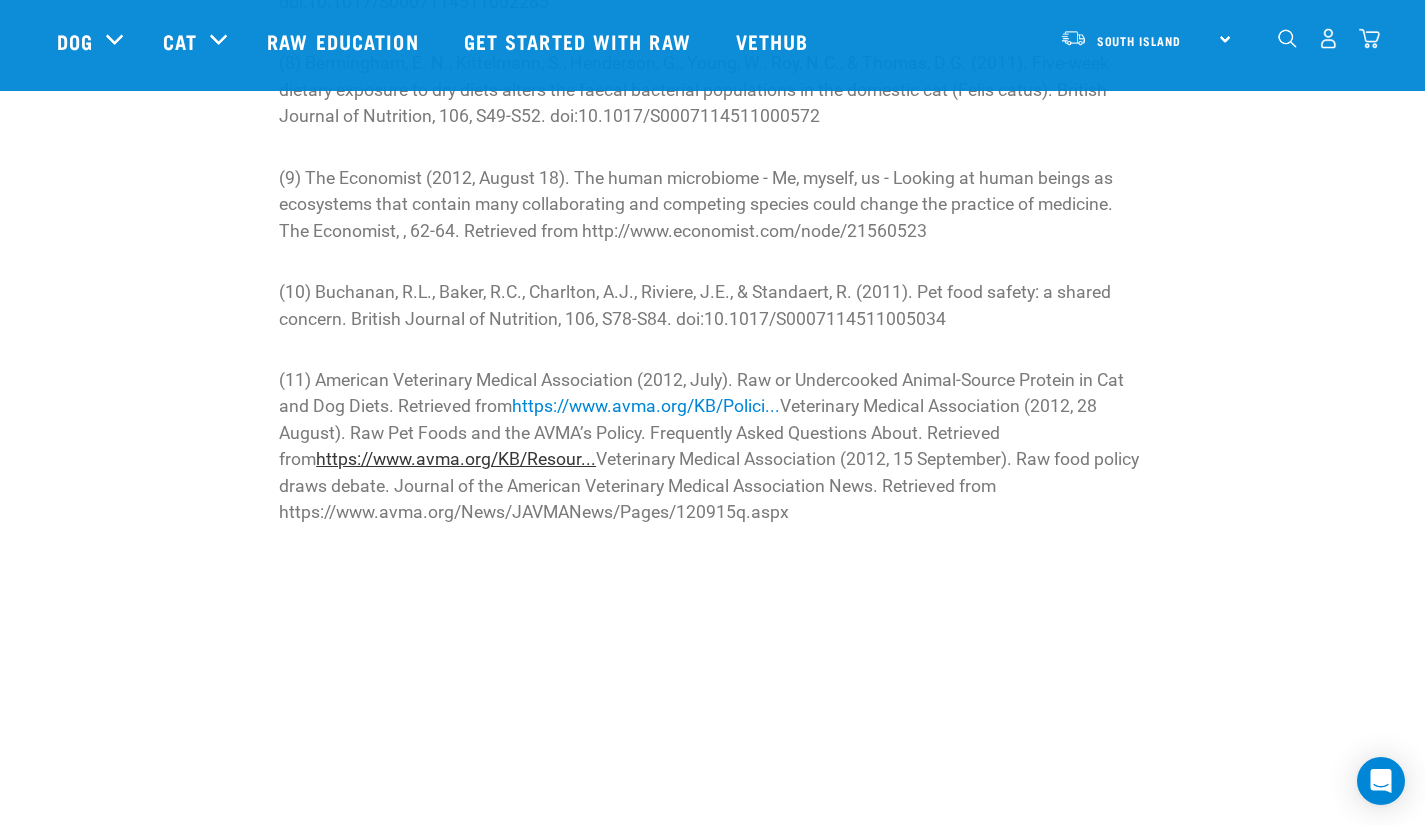 click on "https://www.avma.org/KB/Resour..." at bounding box center (456, 459) 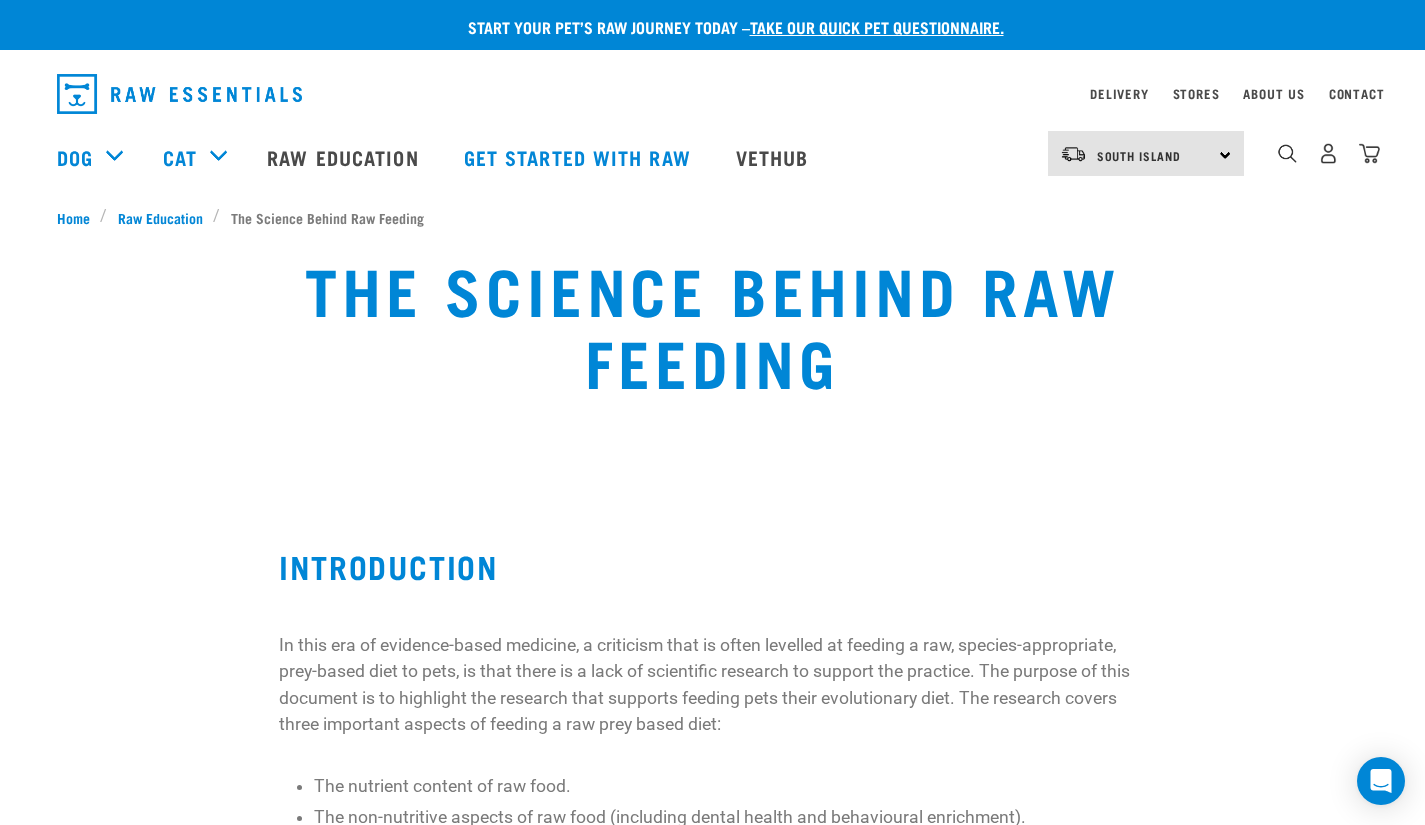 scroll, scrollTop: 6383, scrollLeft: 0, axis: vertical 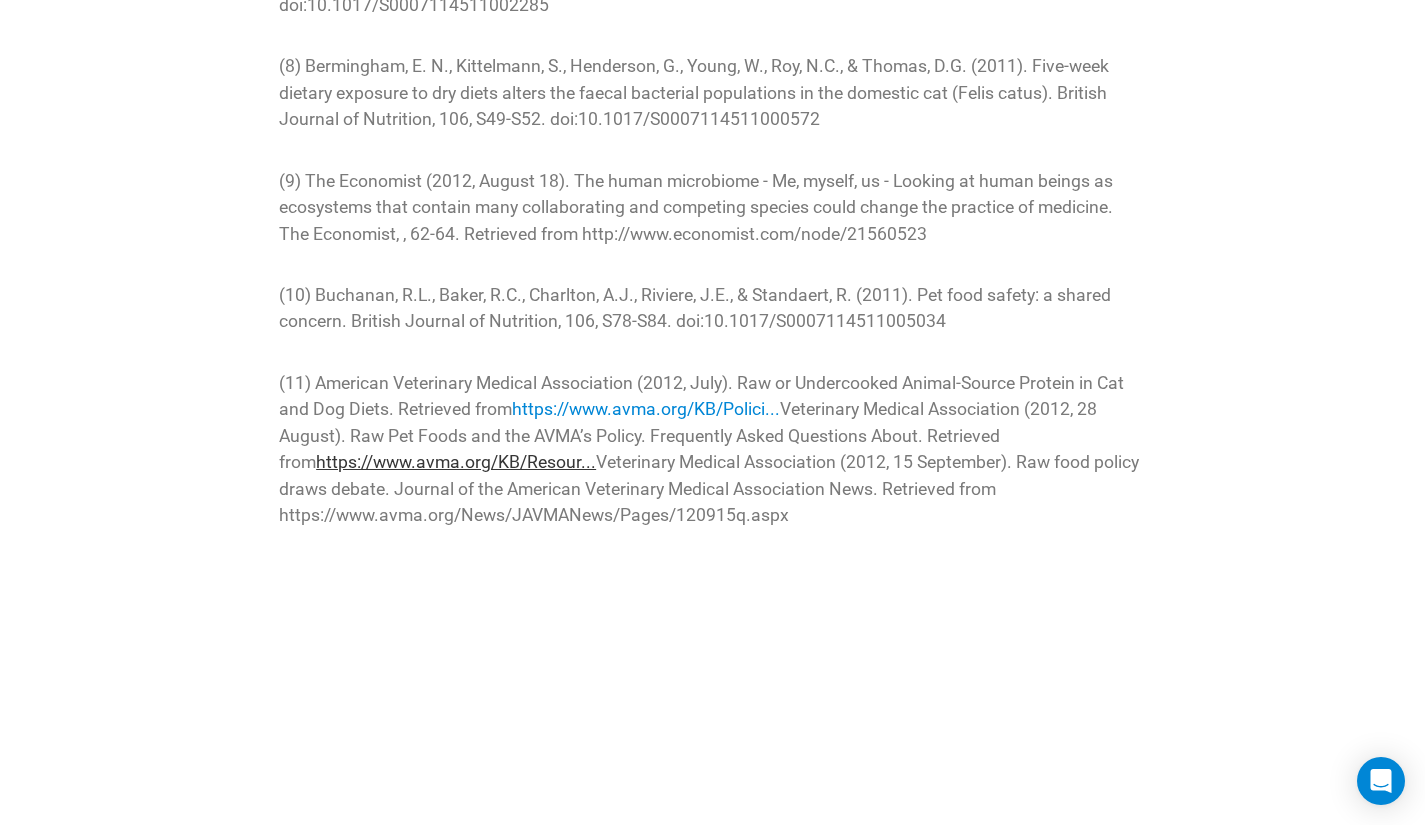 click on "https://www.avma.org/KB/Resour..." at bounding box center (456, 462) 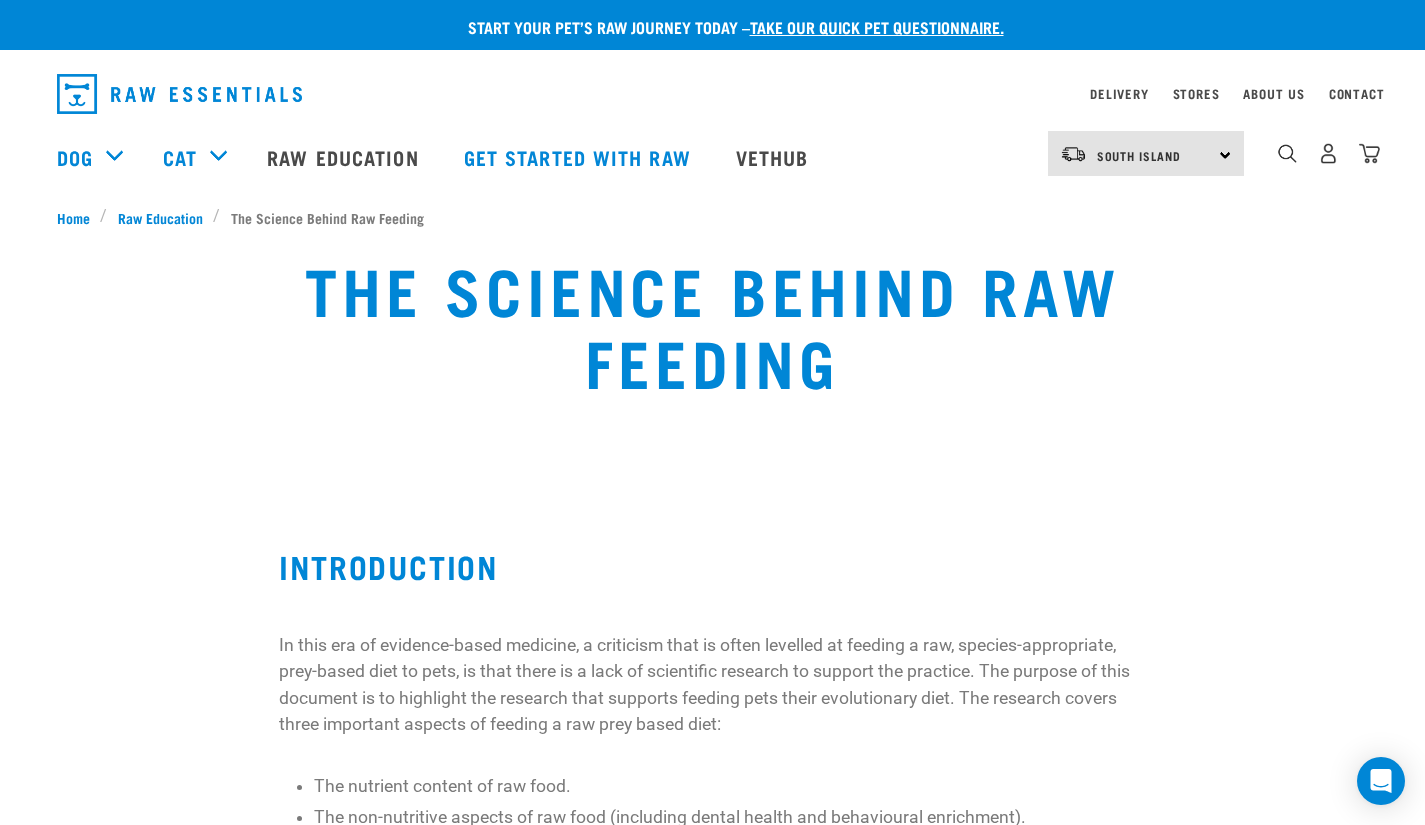 scroll, scrollTop: 6380, scrollLeft: 0, axis: vertical 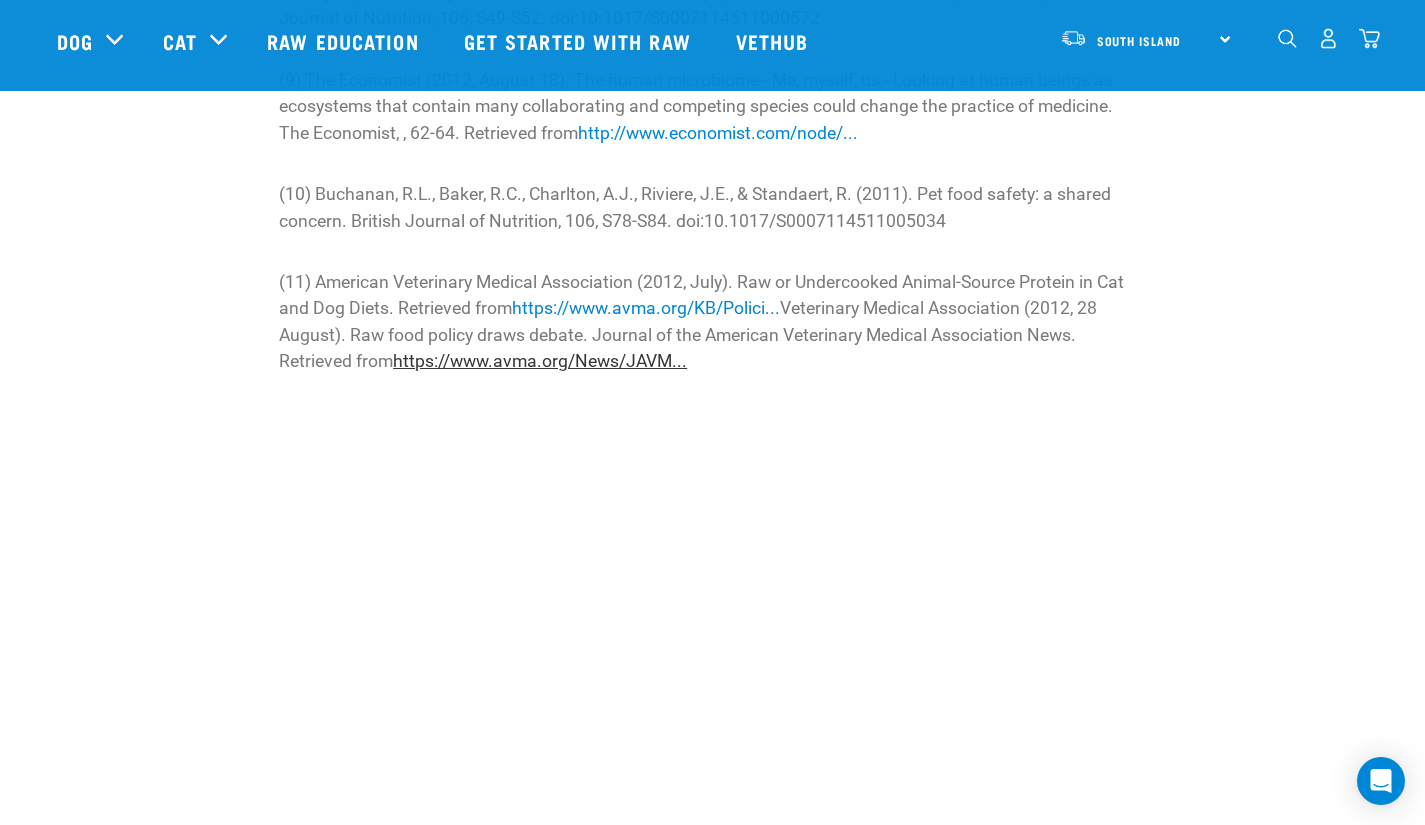 click on "https://www.avma.org/News/JAVM..." at bounding box center (540, 361) 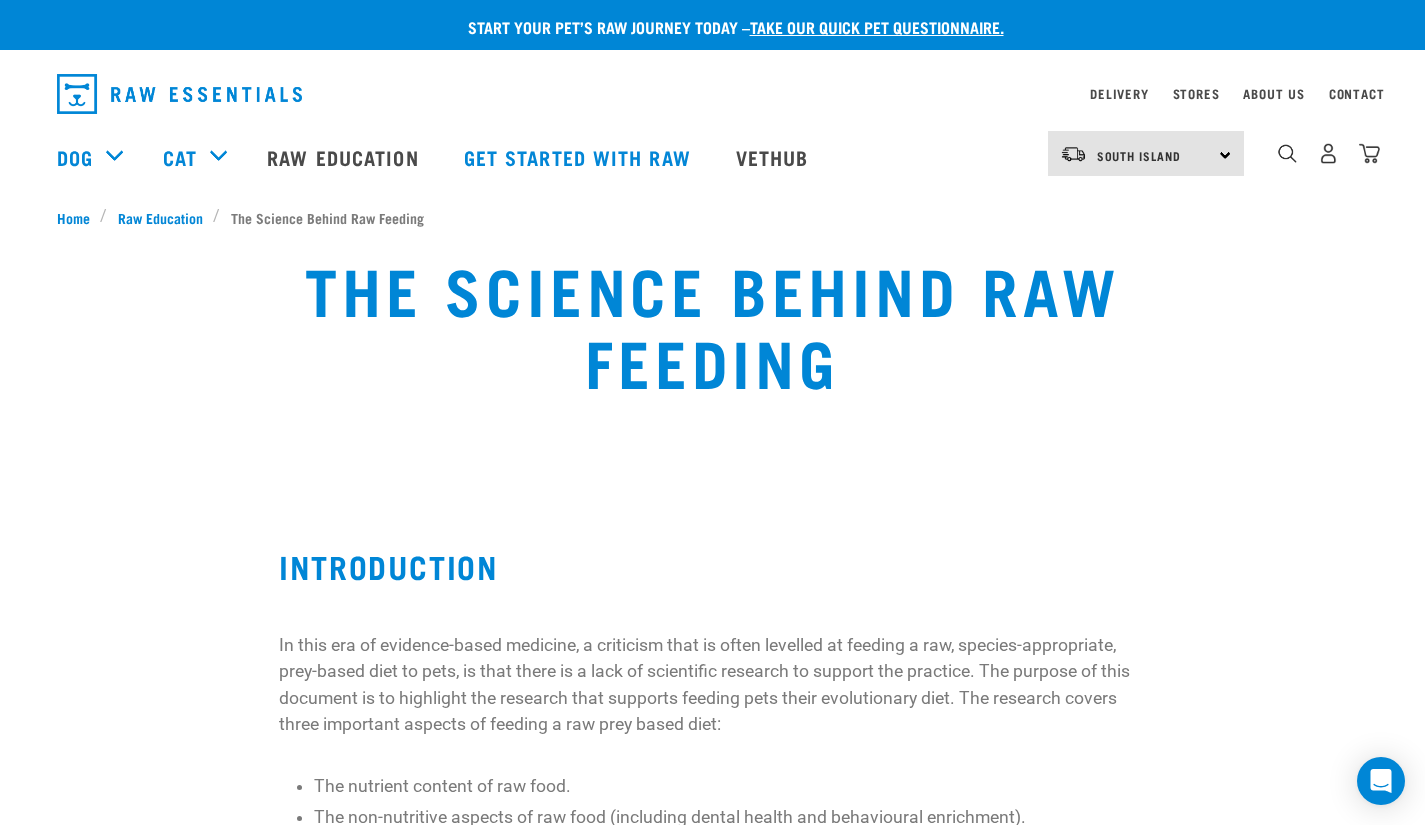 scroll, scrollTop: 6484, scrollLeft: 0, axis: vertical 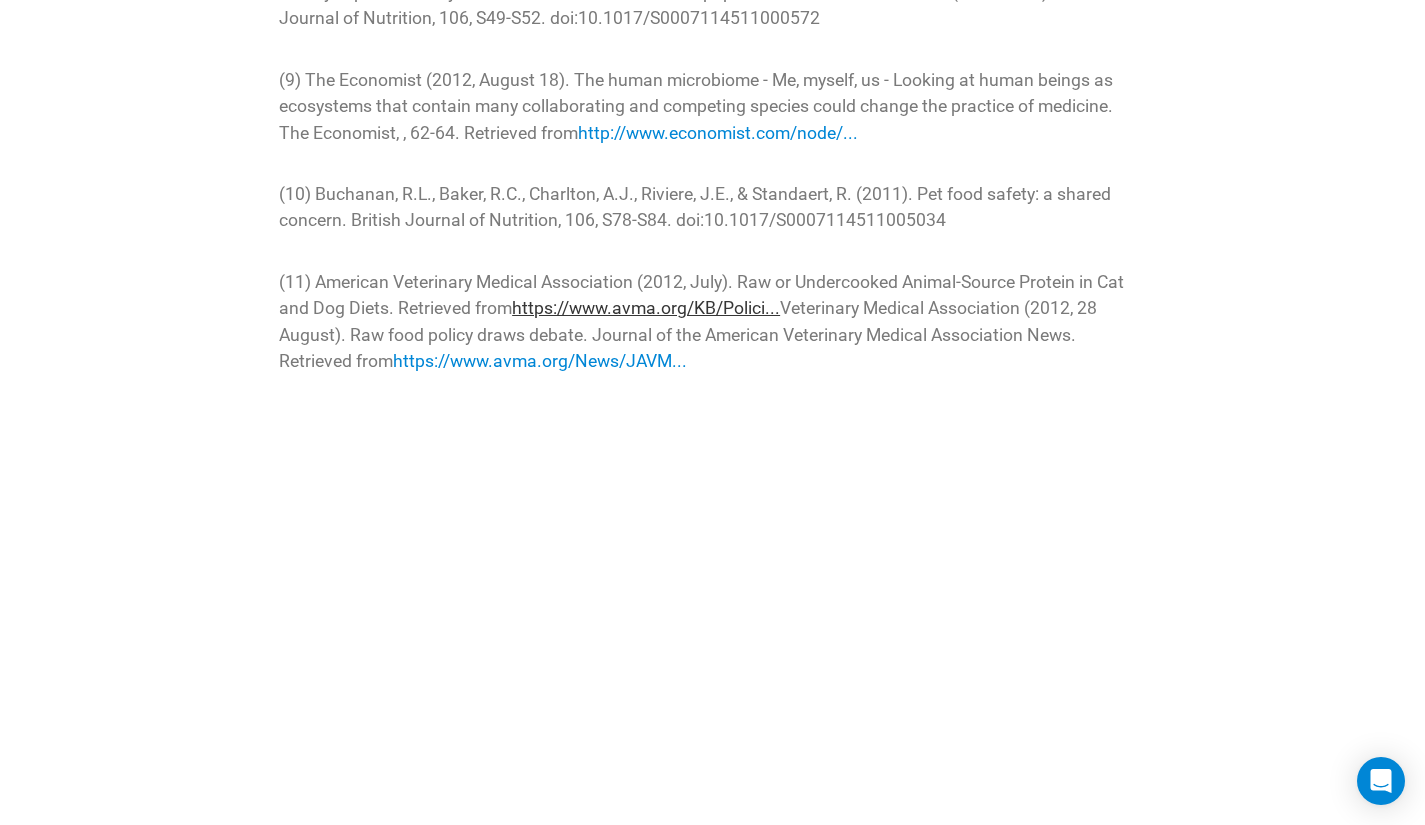 click on "https://www.avma.org/KB/Polici..." at bounding box center [646, 308] 